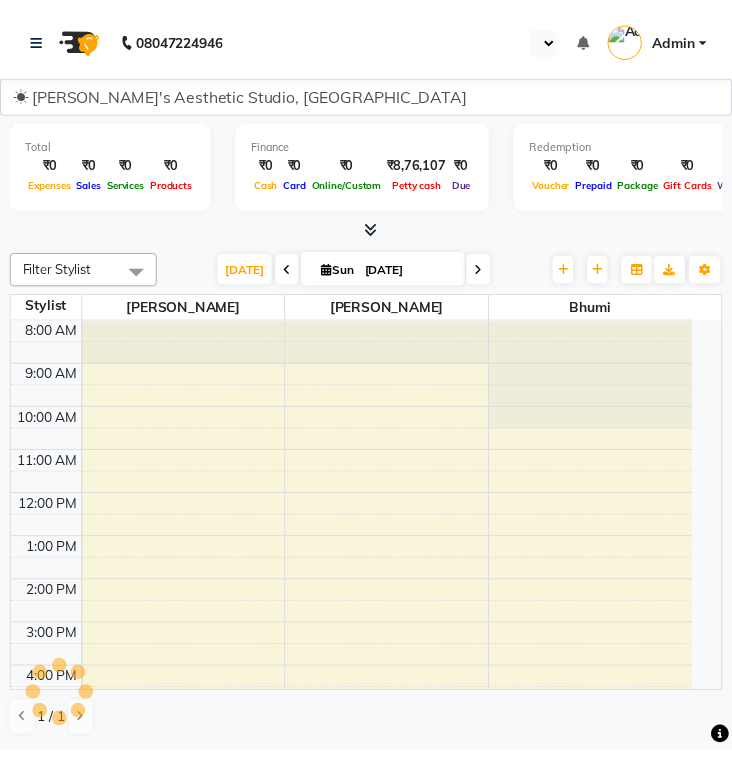 scroll, scrollTop: 0, scrollLeft: 0, axis: both 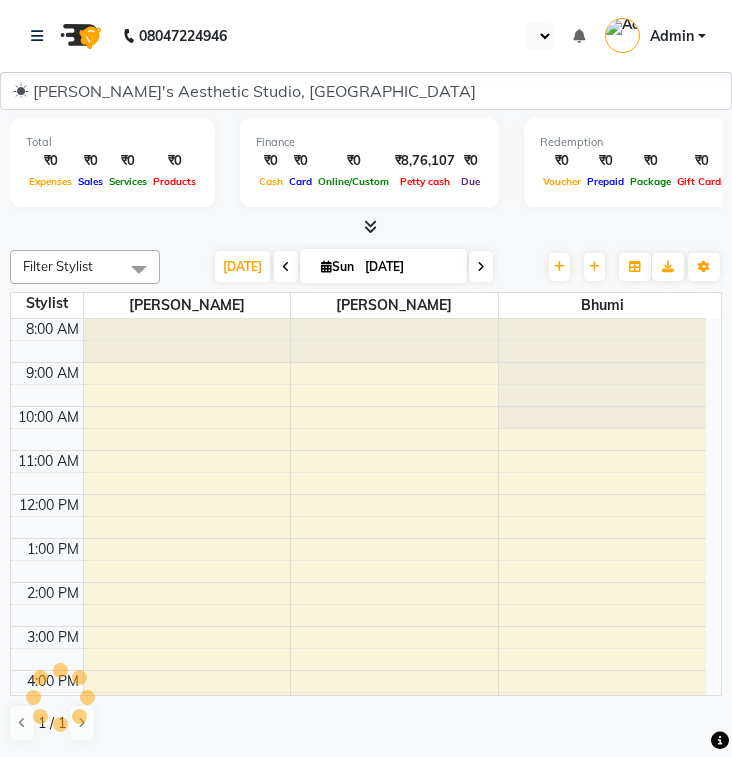 select on "en" 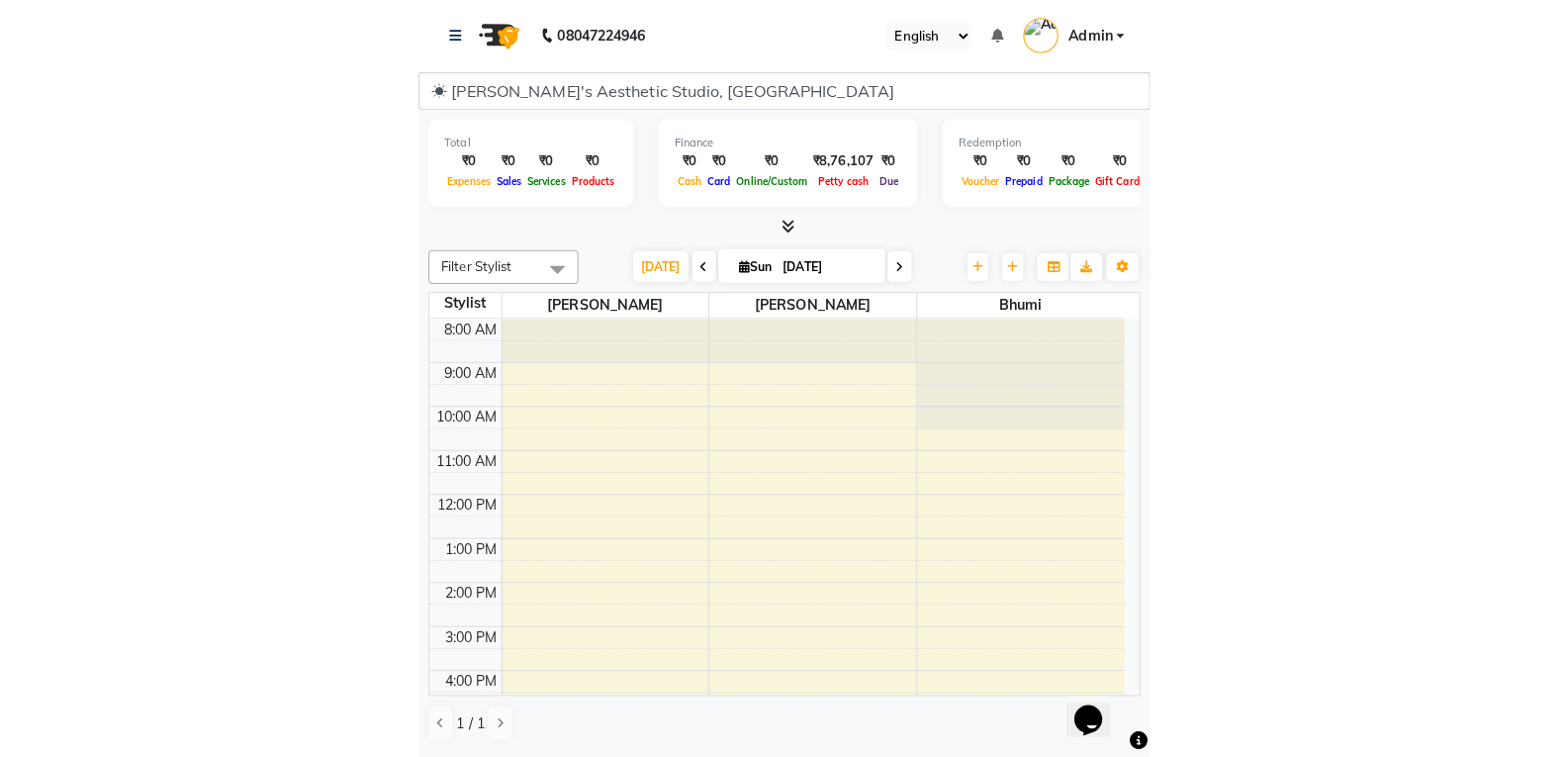 scroll, scrollTop: 0, scrollLeft: 0, axis: both 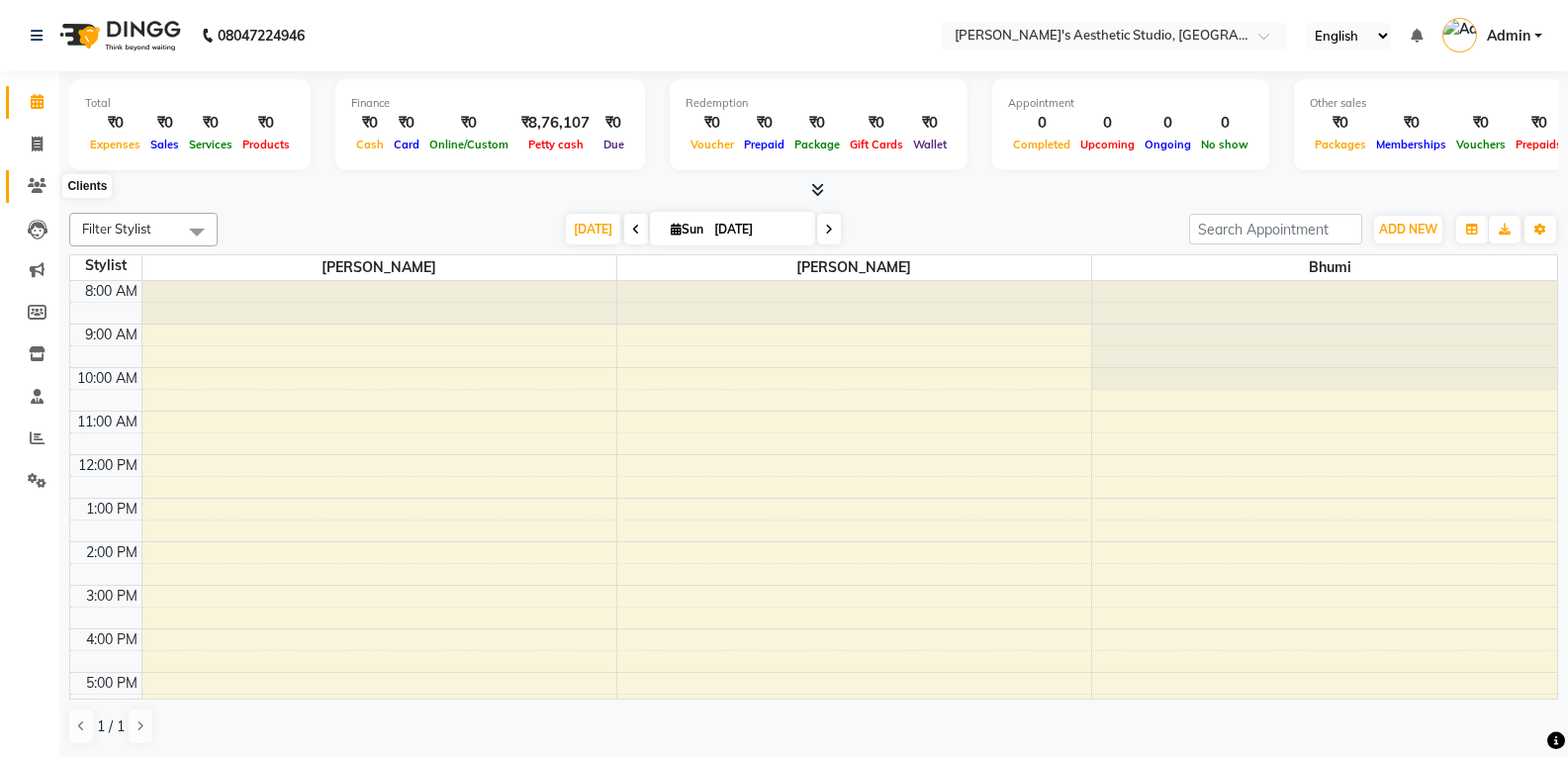 click 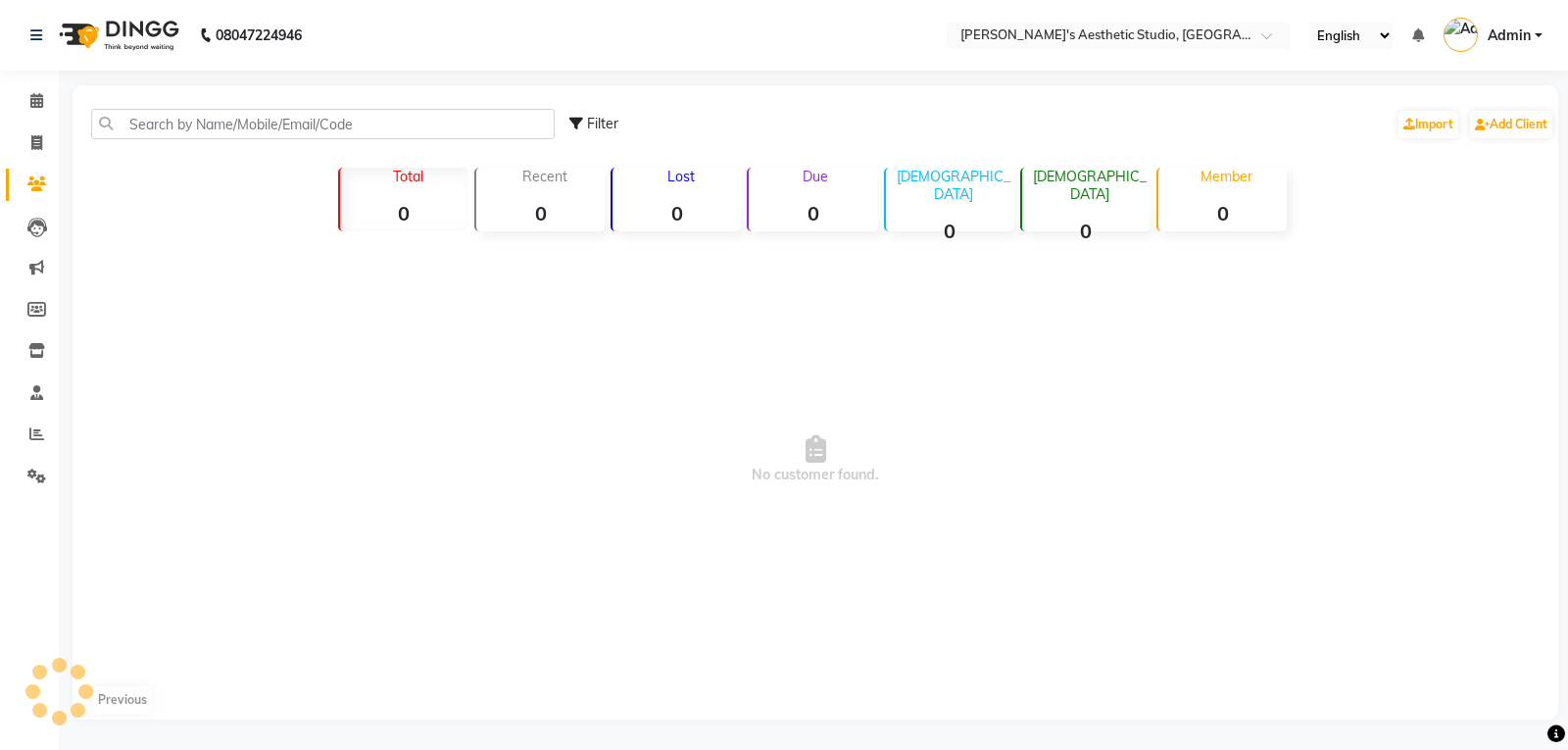 click 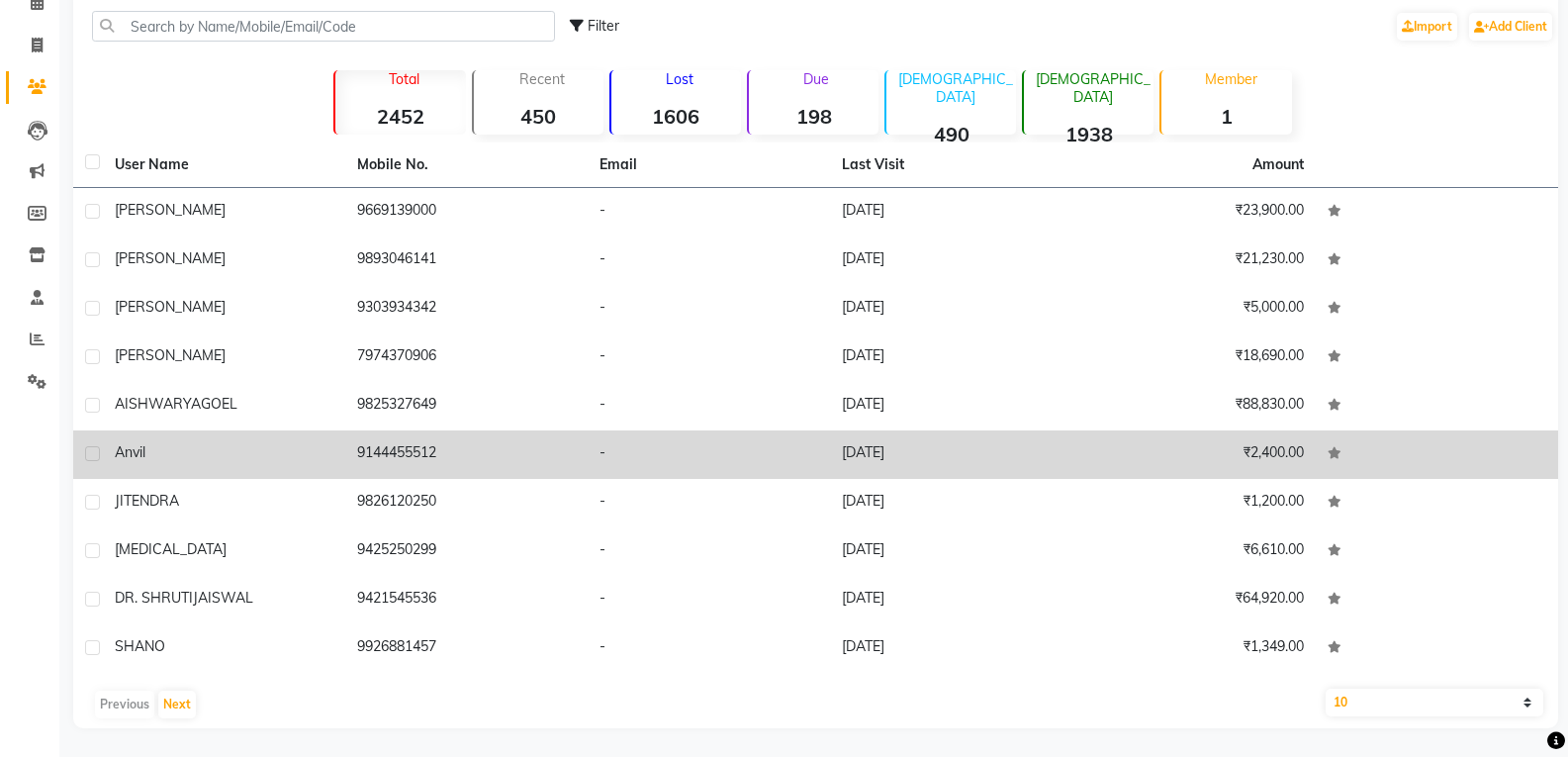 scroll, scrollTop: 100, scrollLeft: 0, axis: vertical 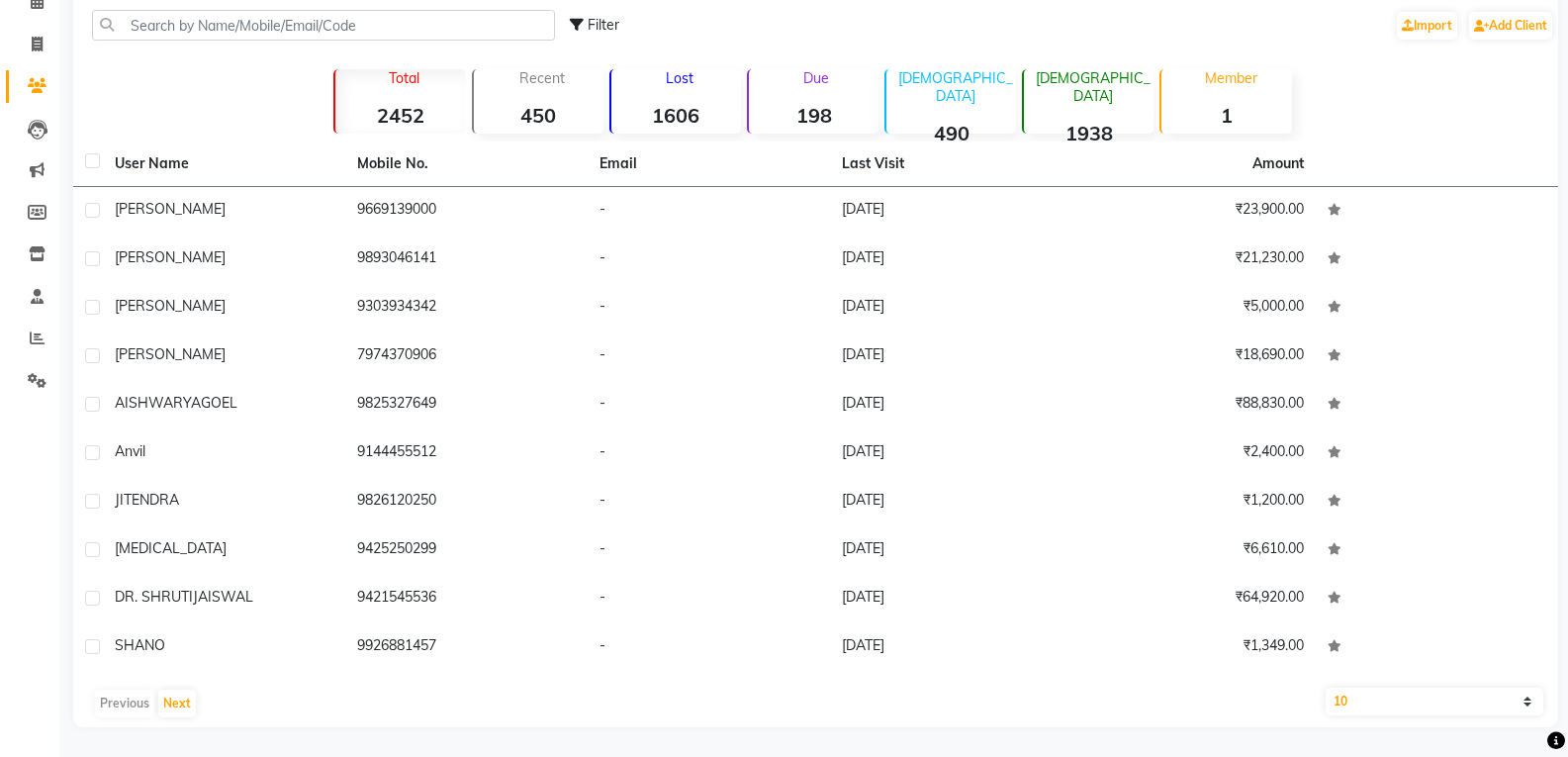 click on "10   50   100" 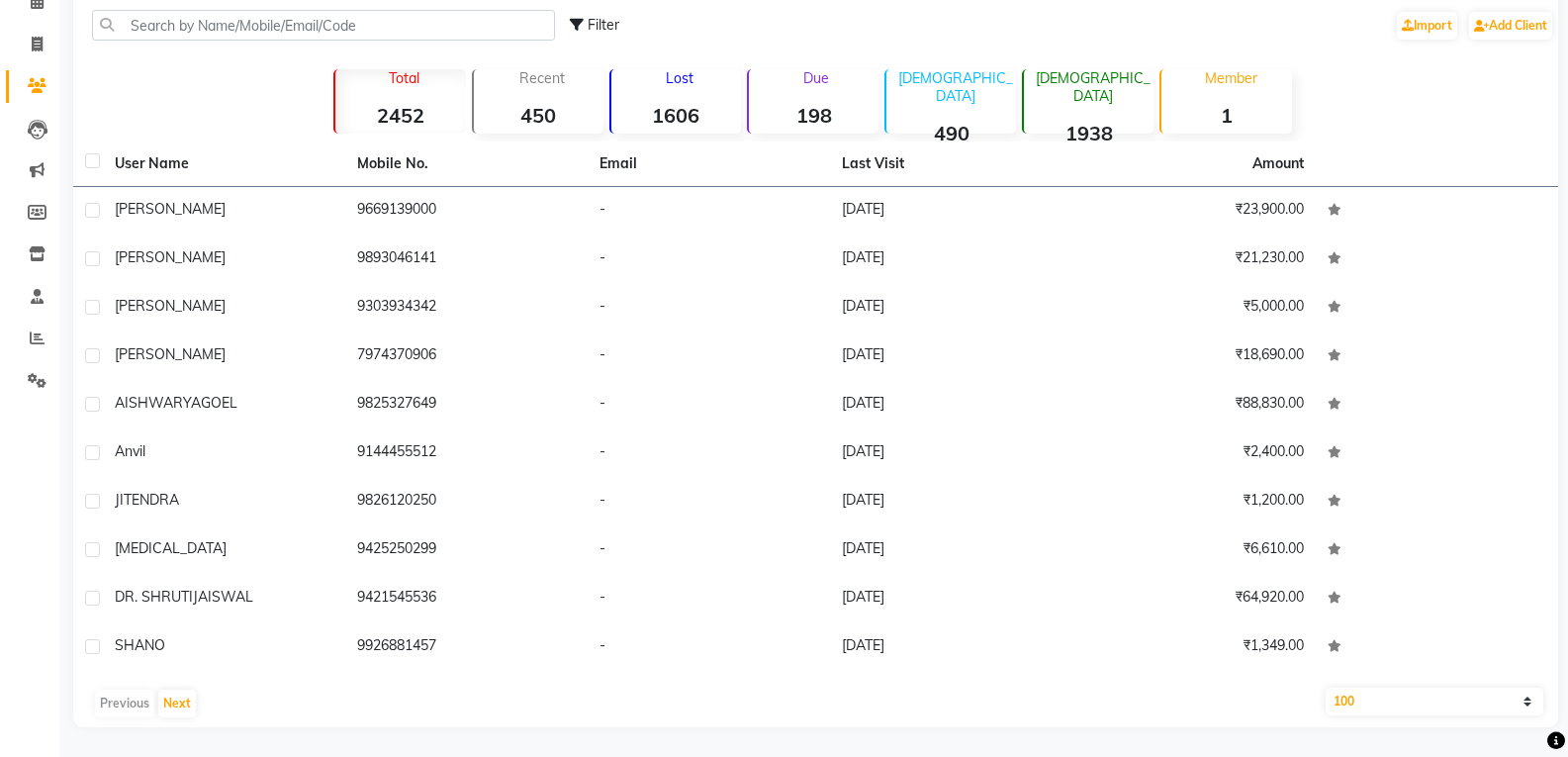 click on "10   50   100" 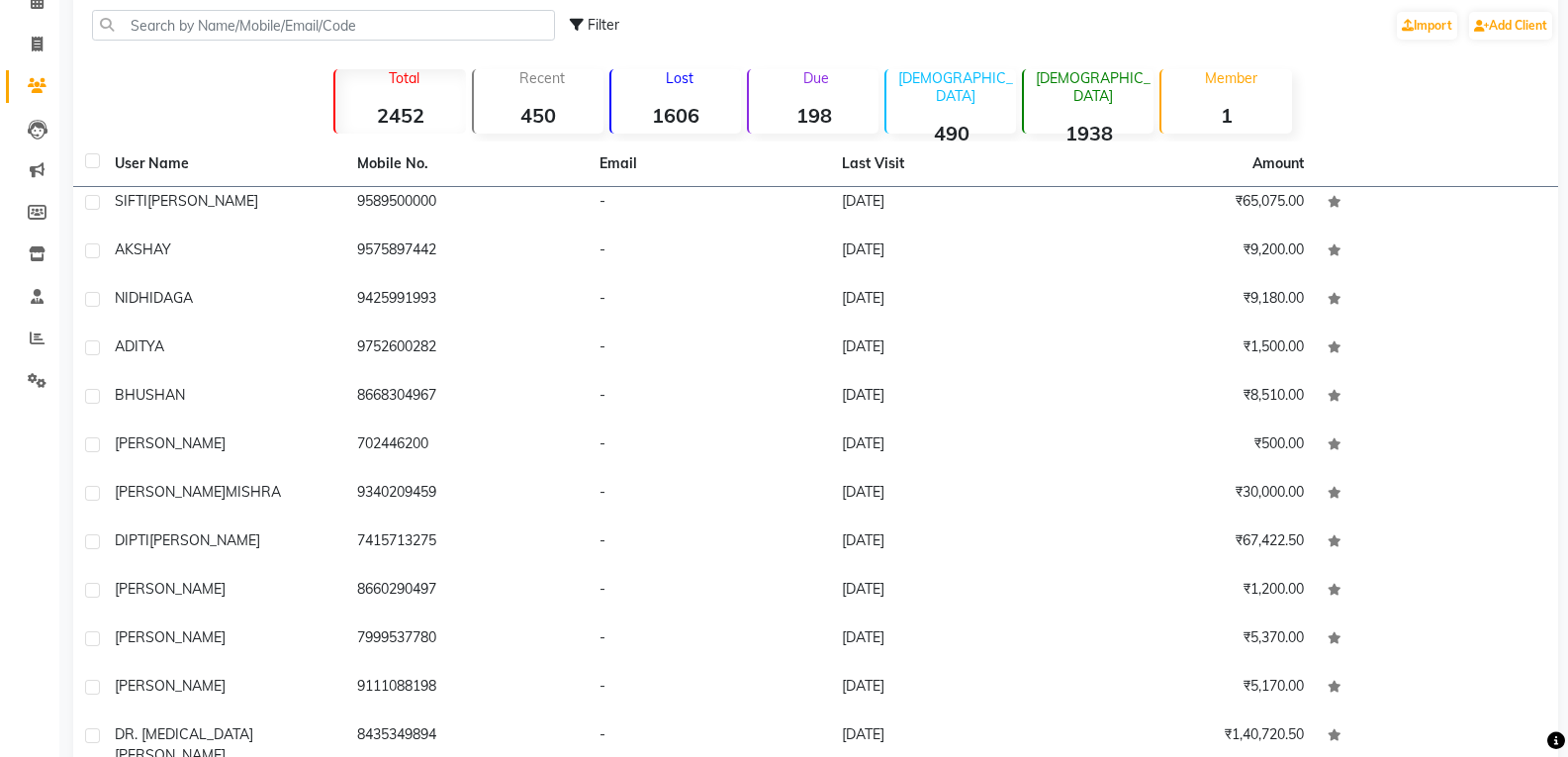scroll, scrollTop: 1187, scrollLeft: 0, axis: vertical 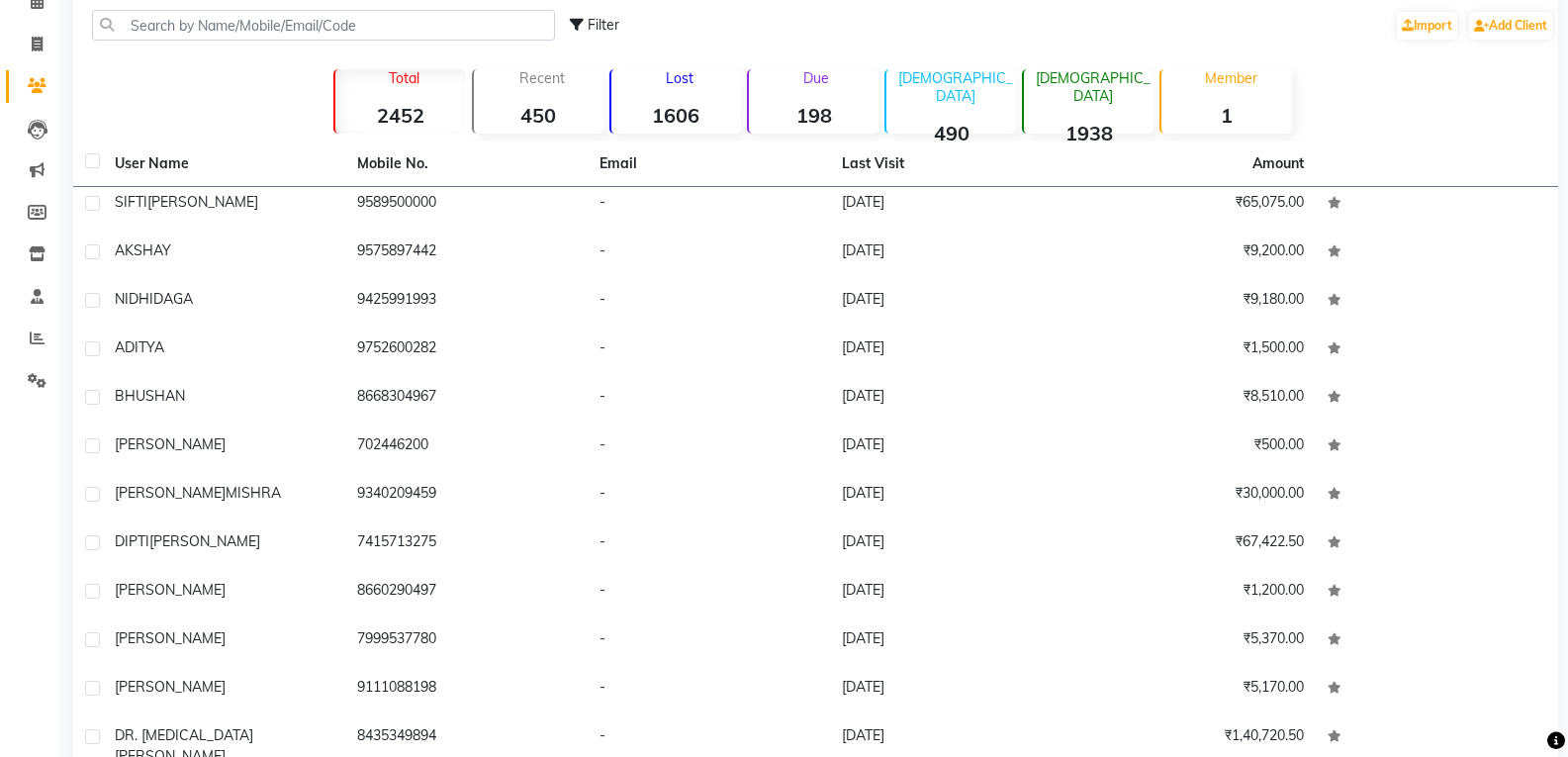 click on "1606" 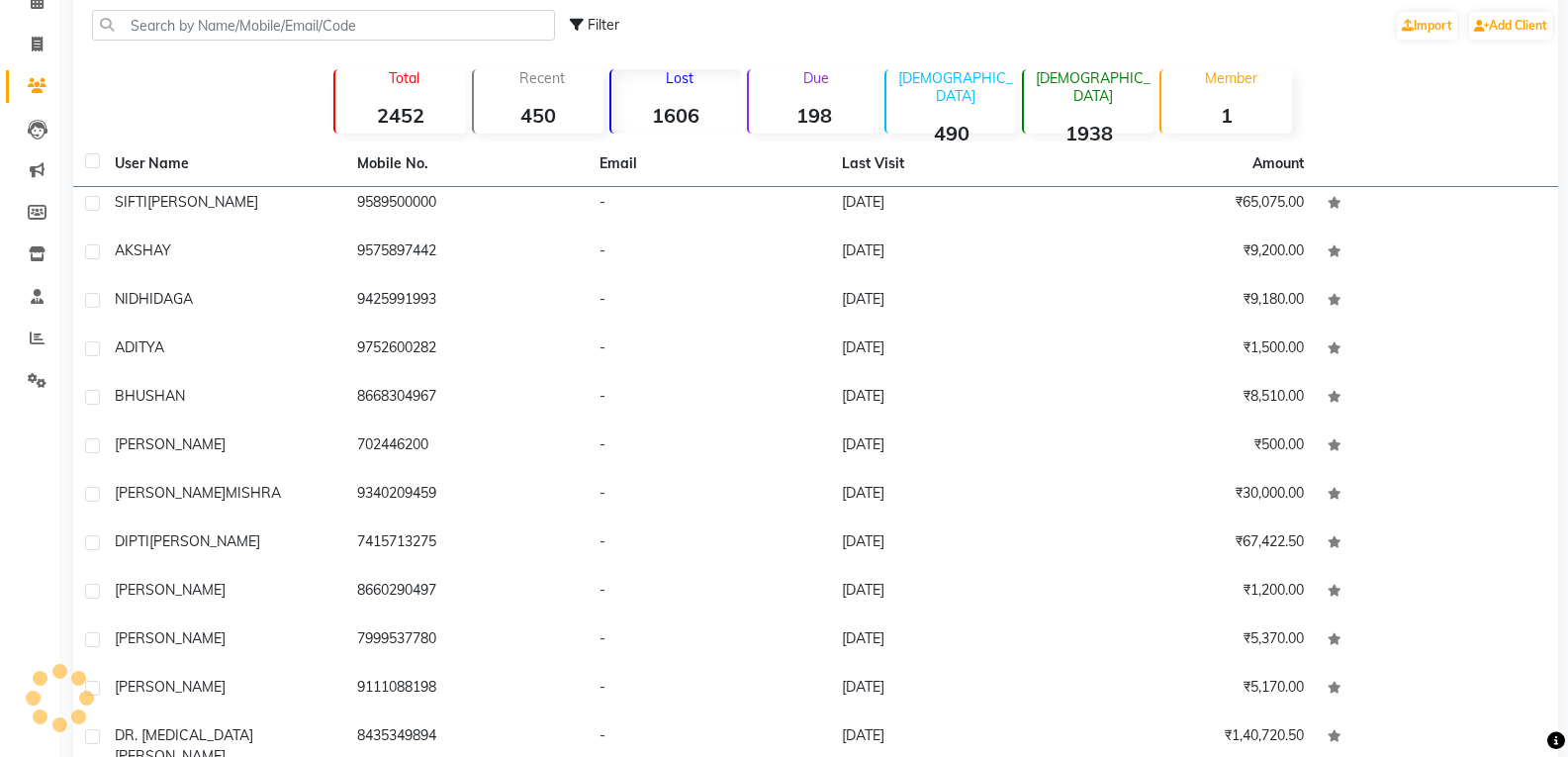 click on "1606" 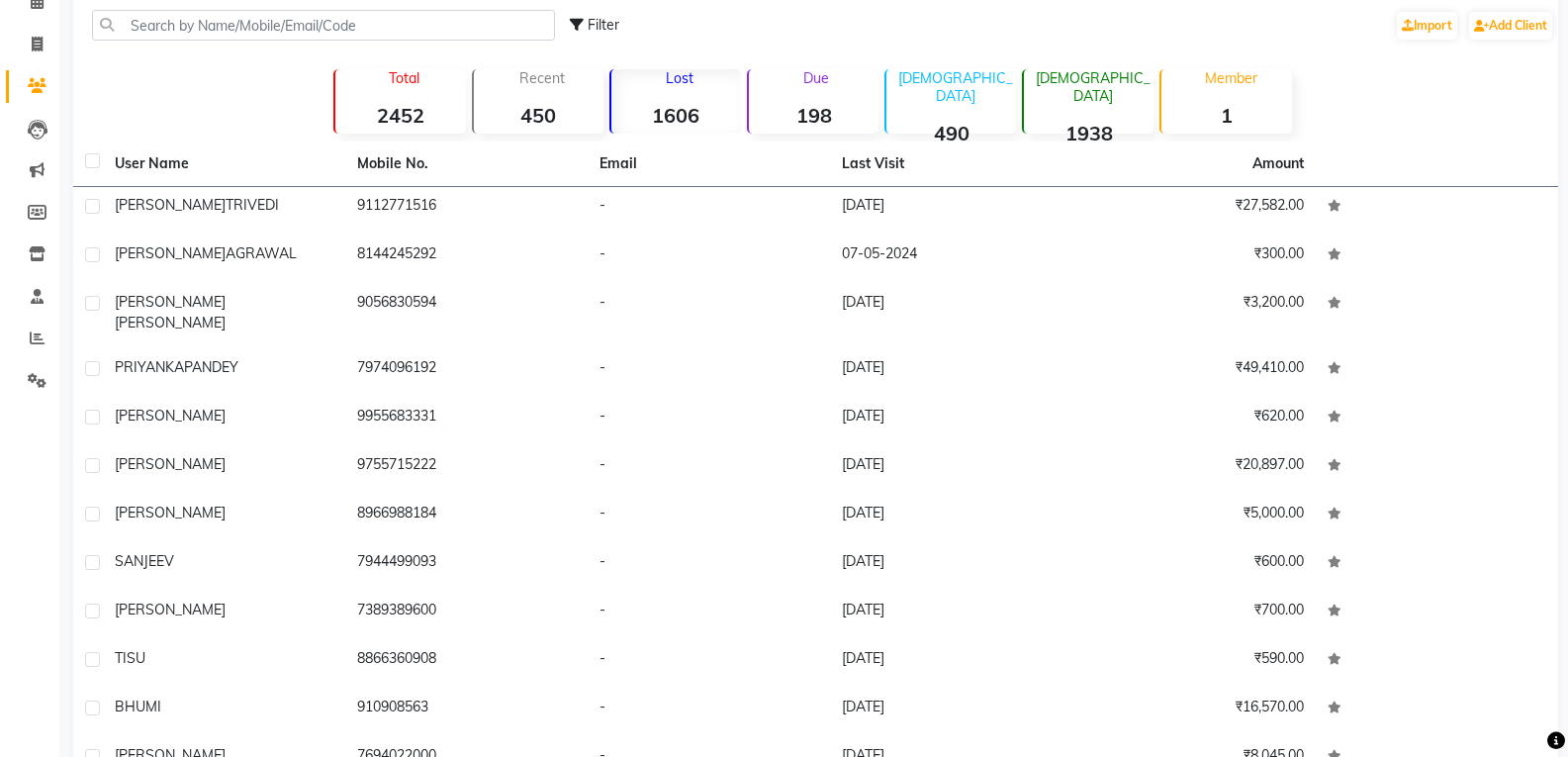 scroll, scrollTop: 0, scrollLeft: 0, axis: both 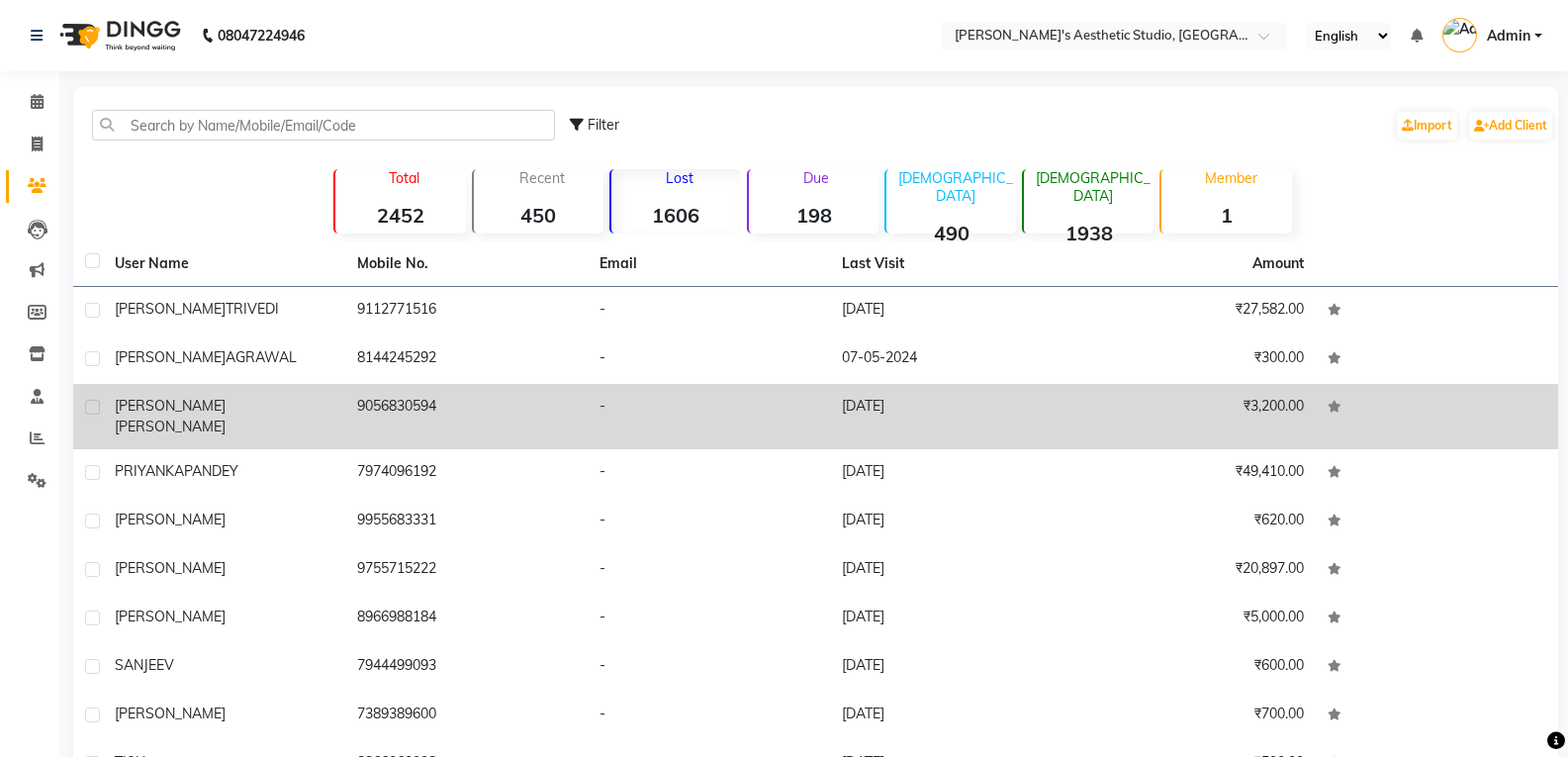 click on "9056830594" 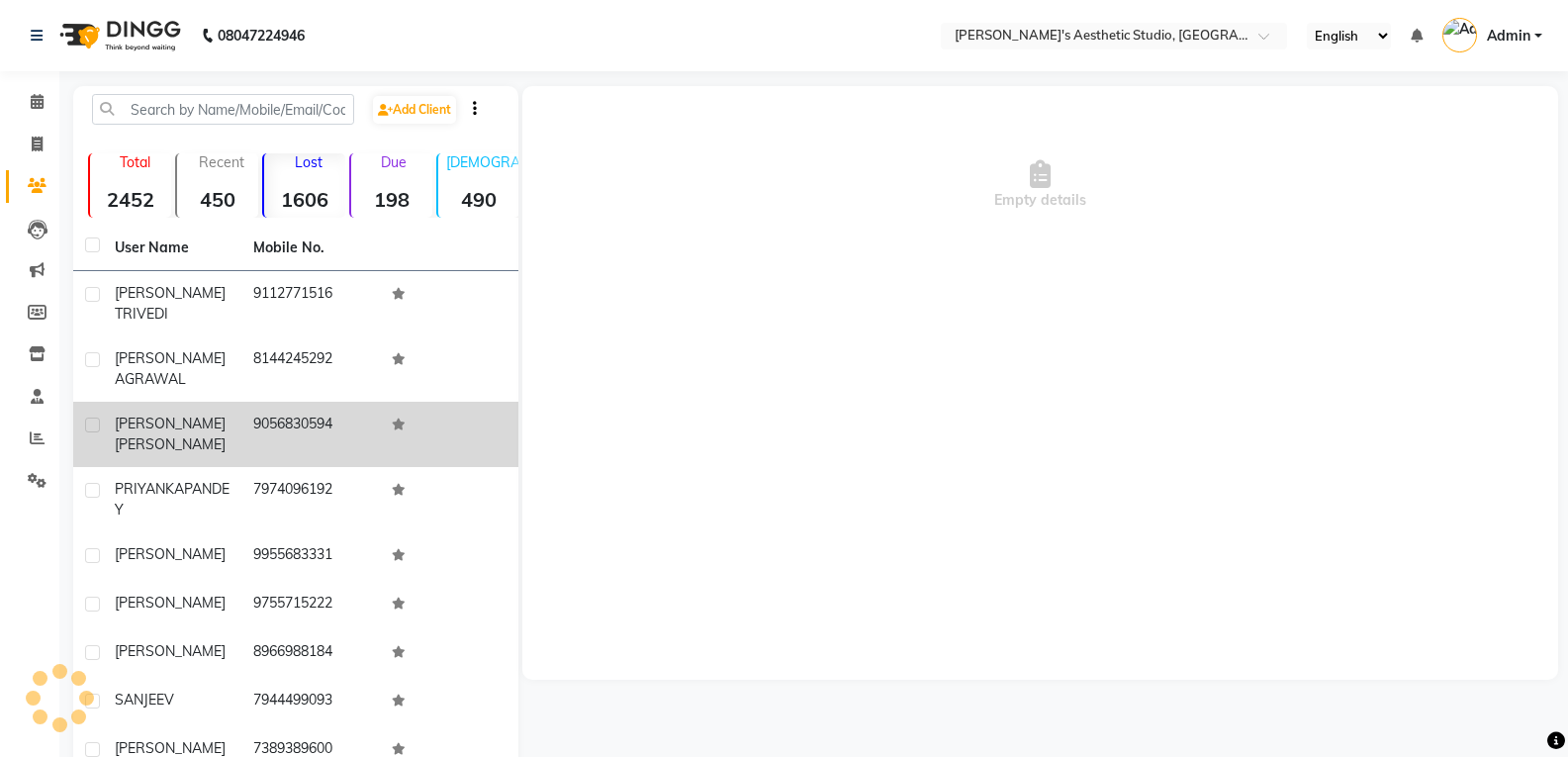 click on "Empty details" 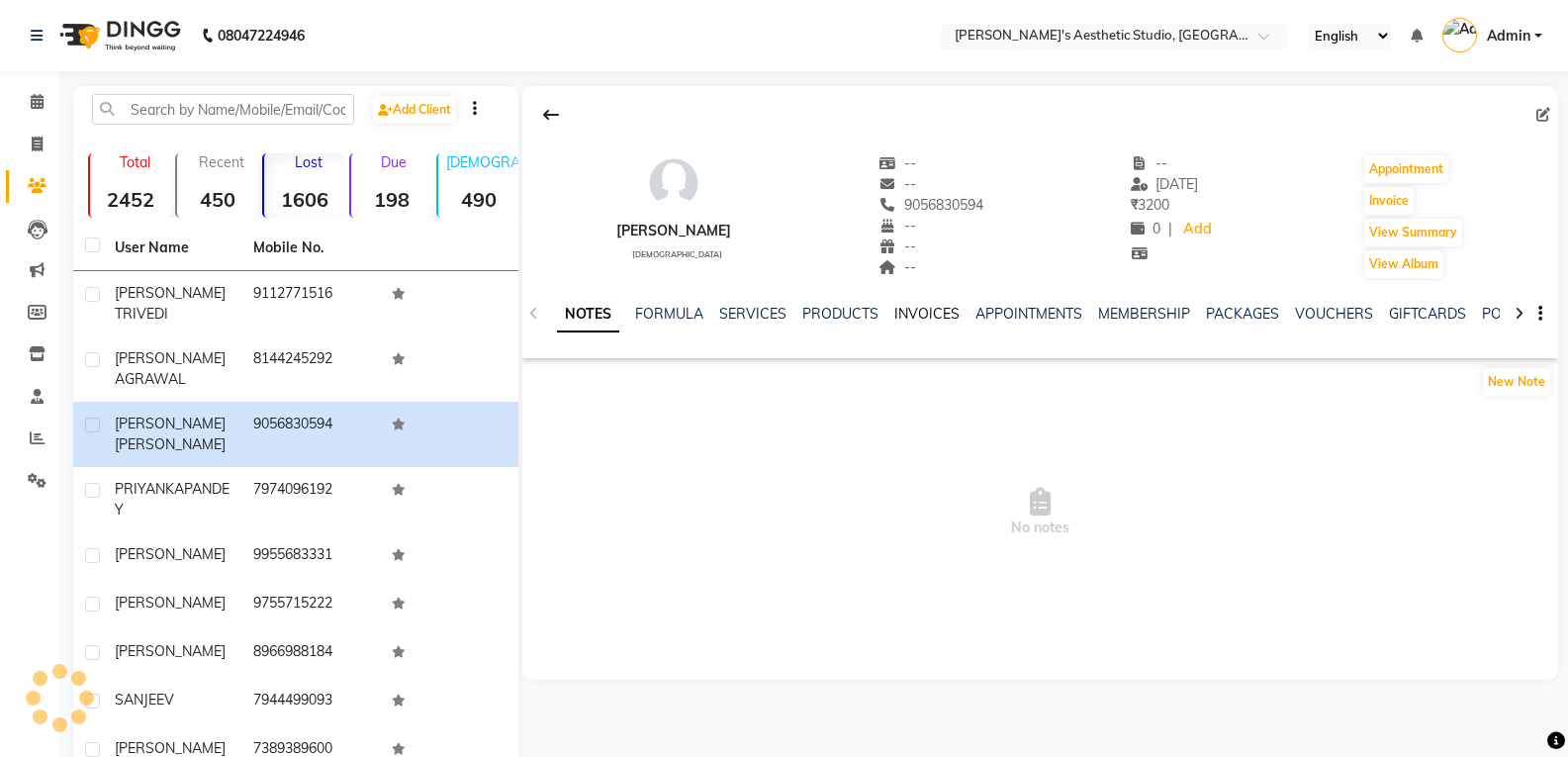 click on "INVOICES" 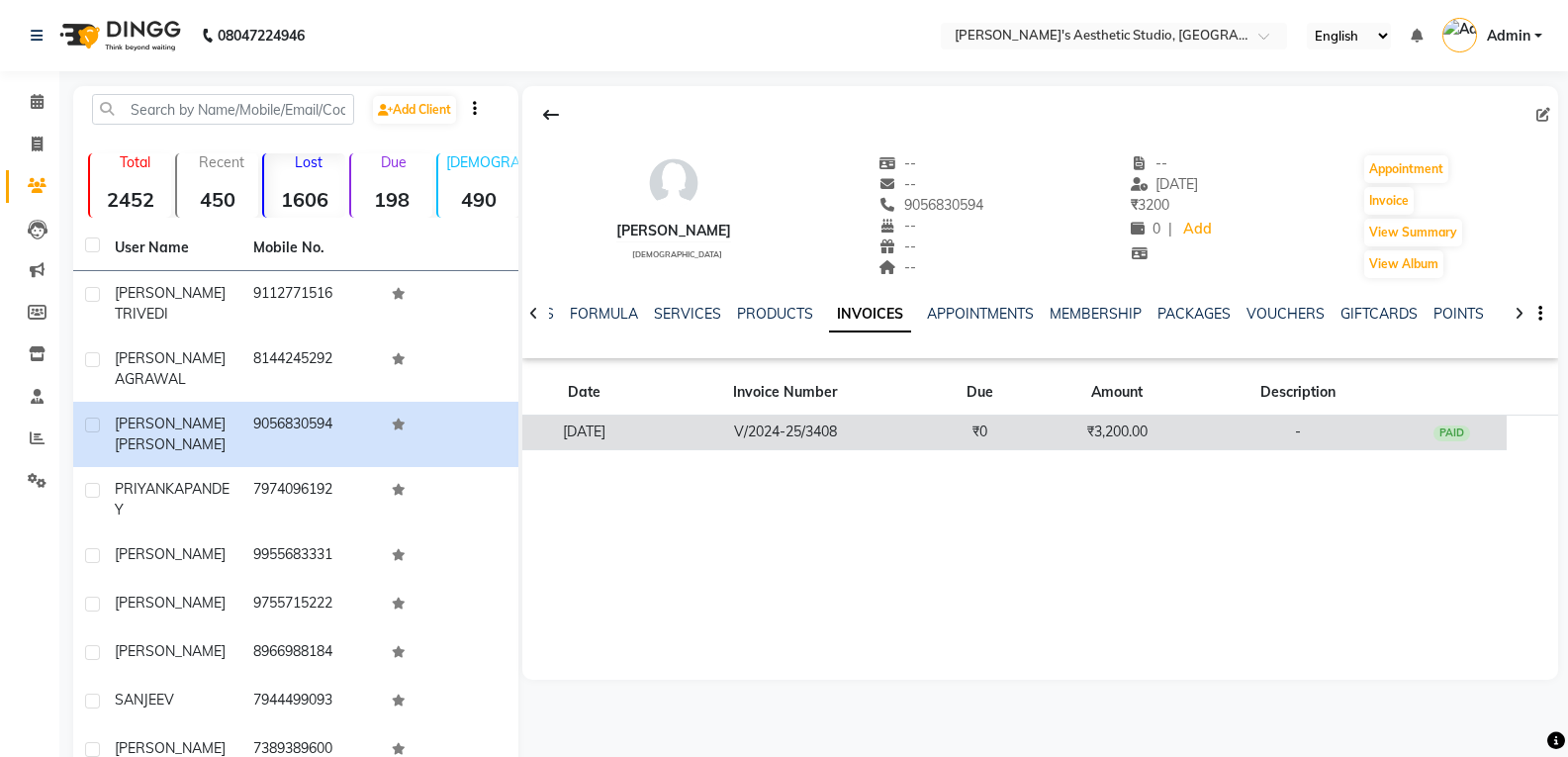 click on "V/2024-25/3408" 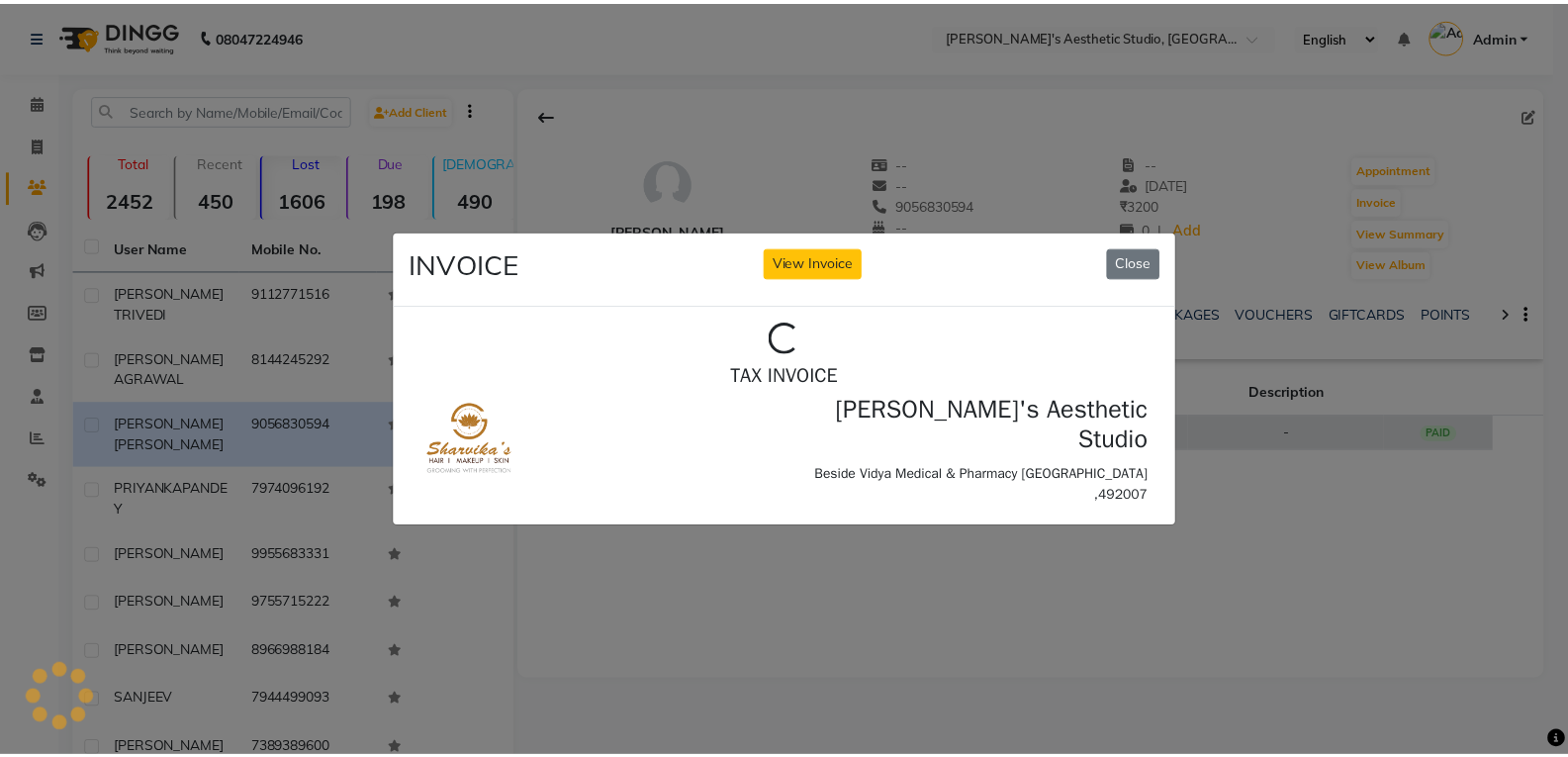scroll, scrollTop: 0, scrollLeft: 0, axis: both 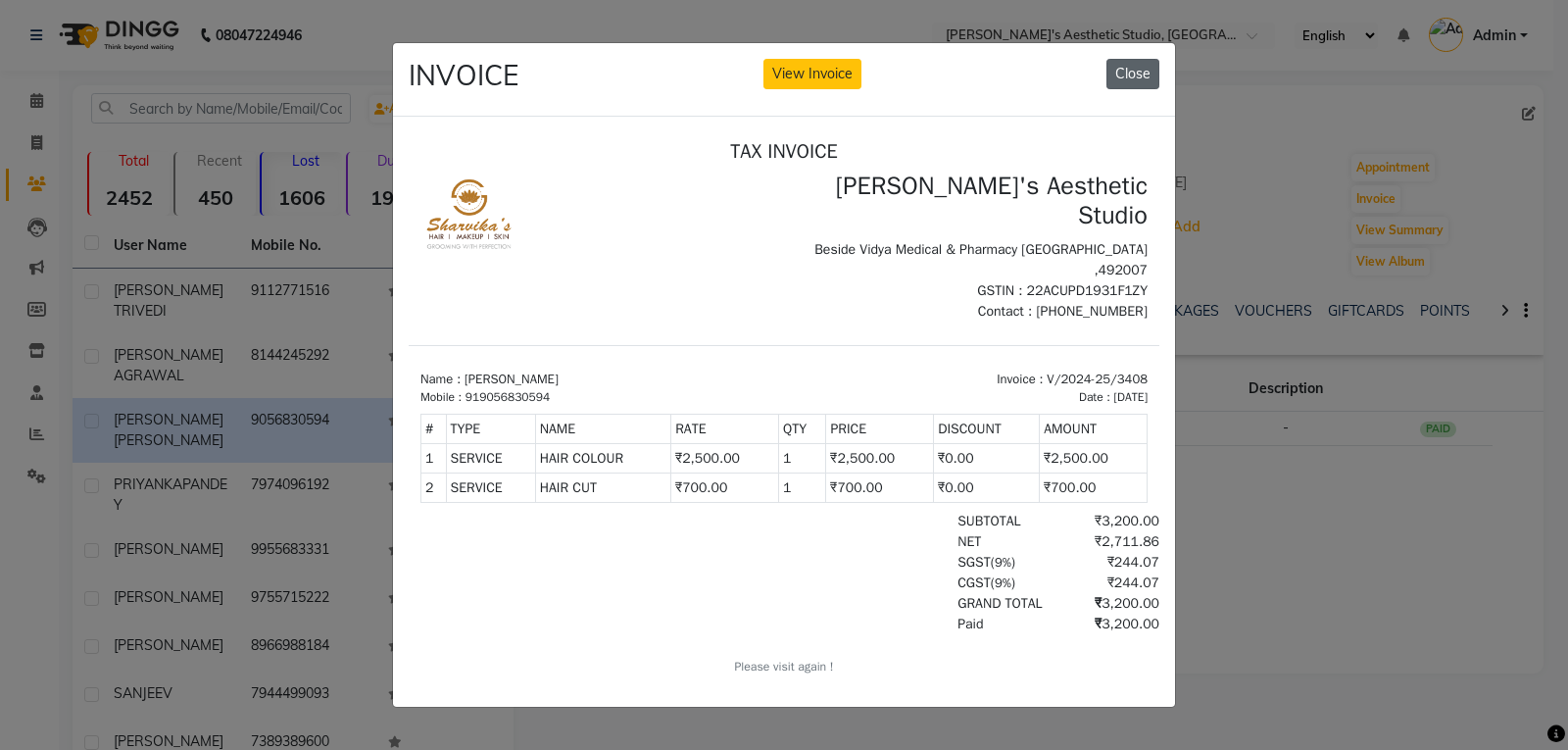 click on "Close" 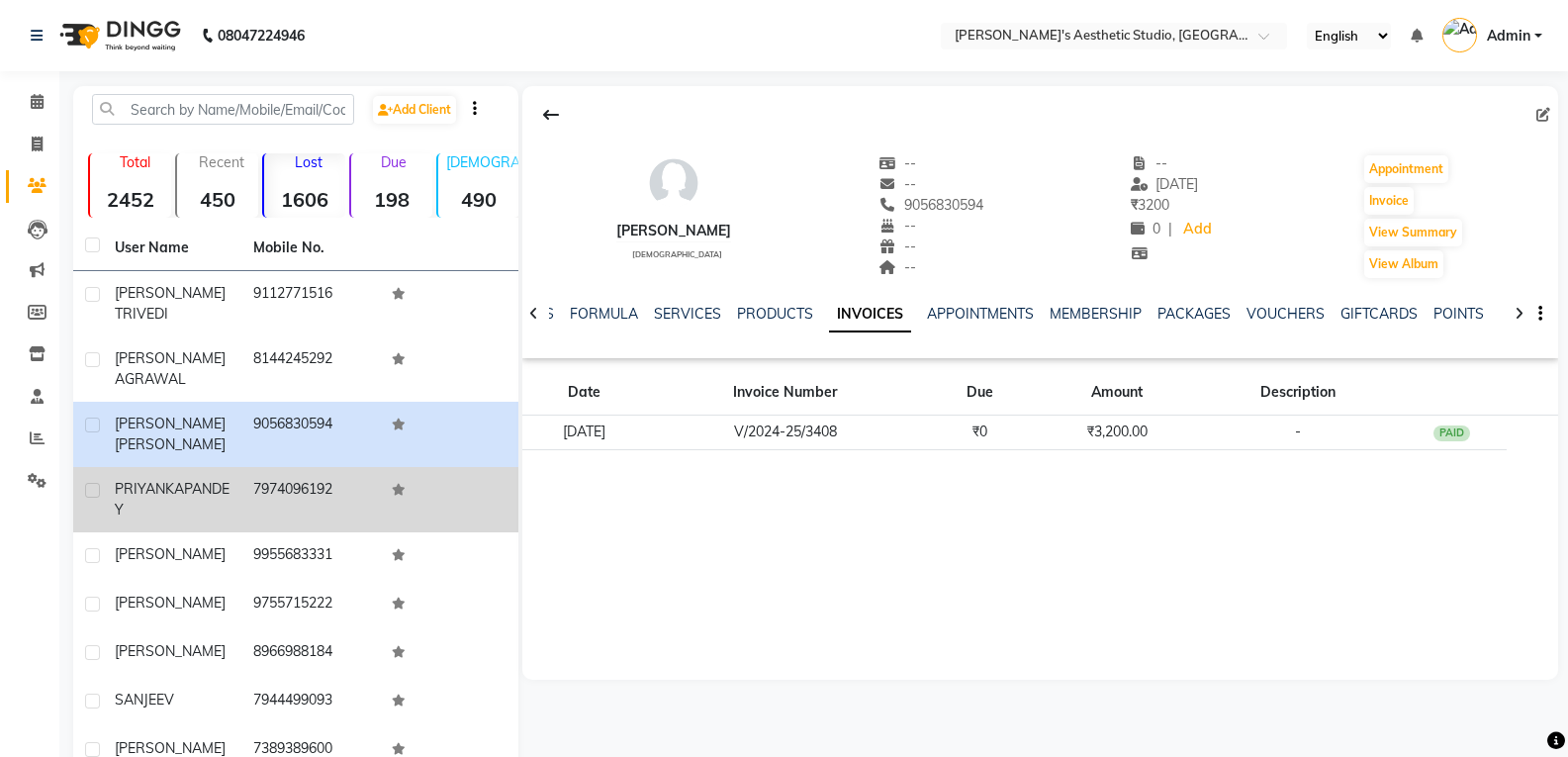 click on "[PERSON_NAME]" 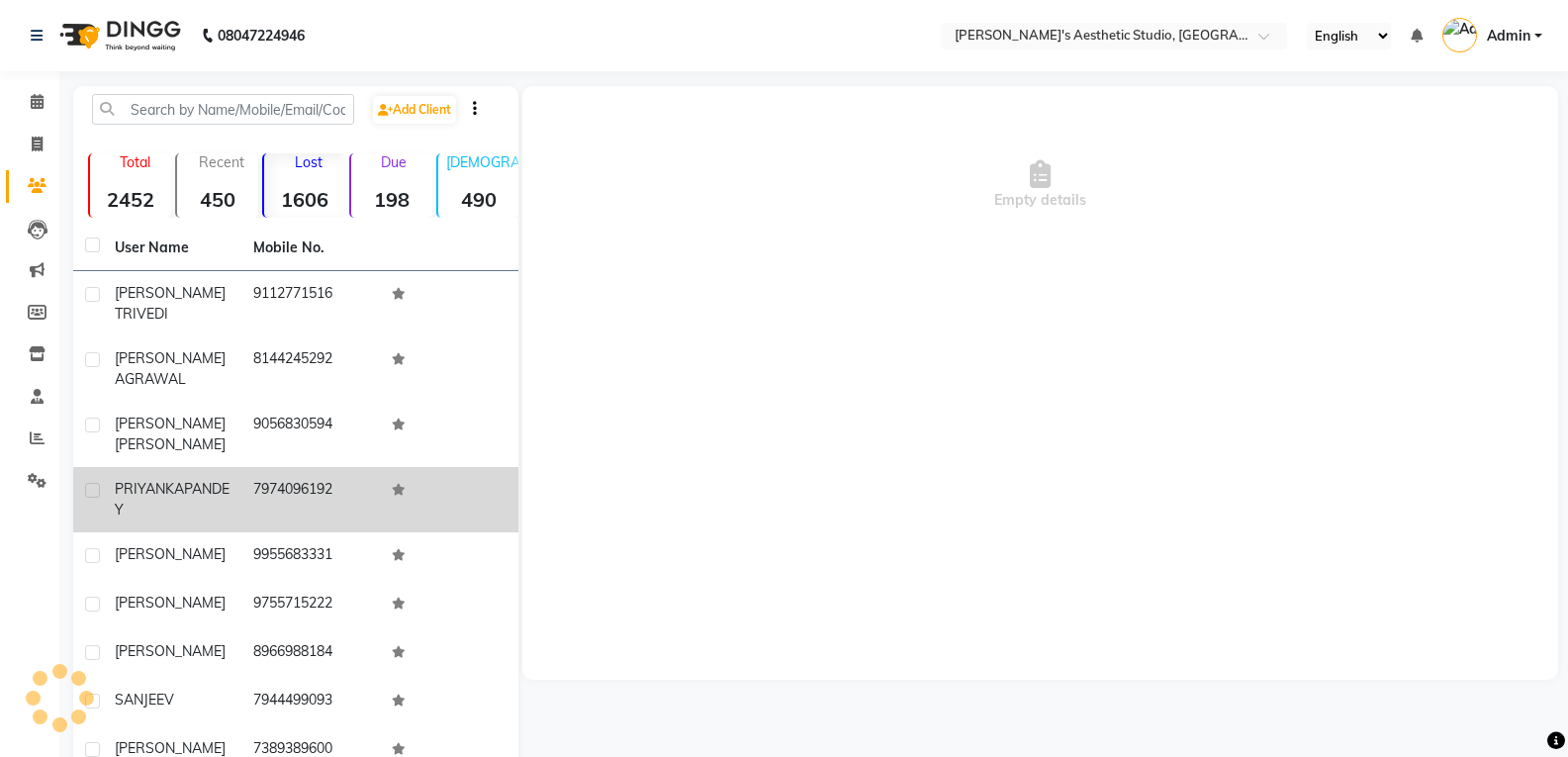 click on "[PERSON_NAME]" 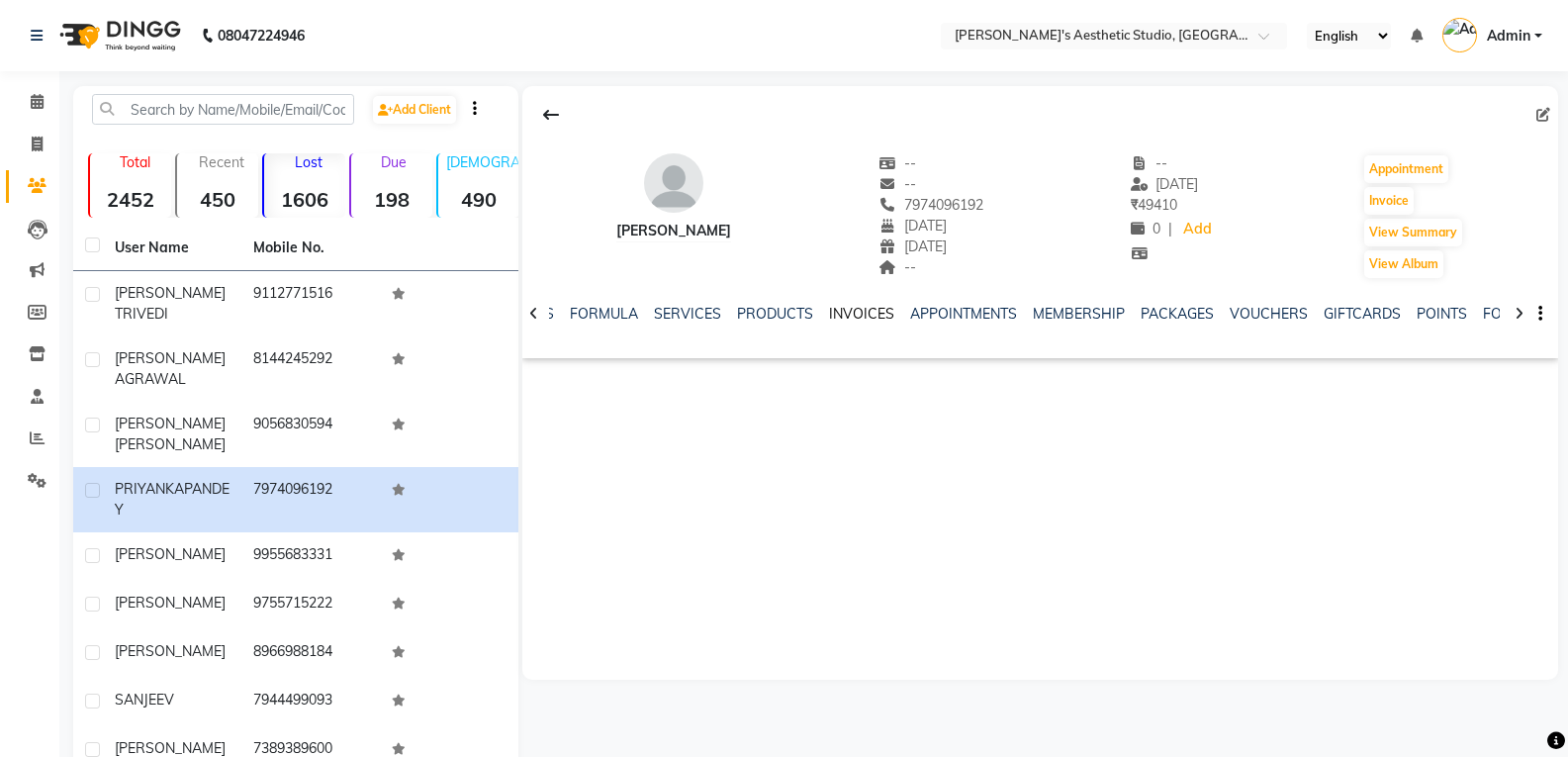 click on "INVOICES" 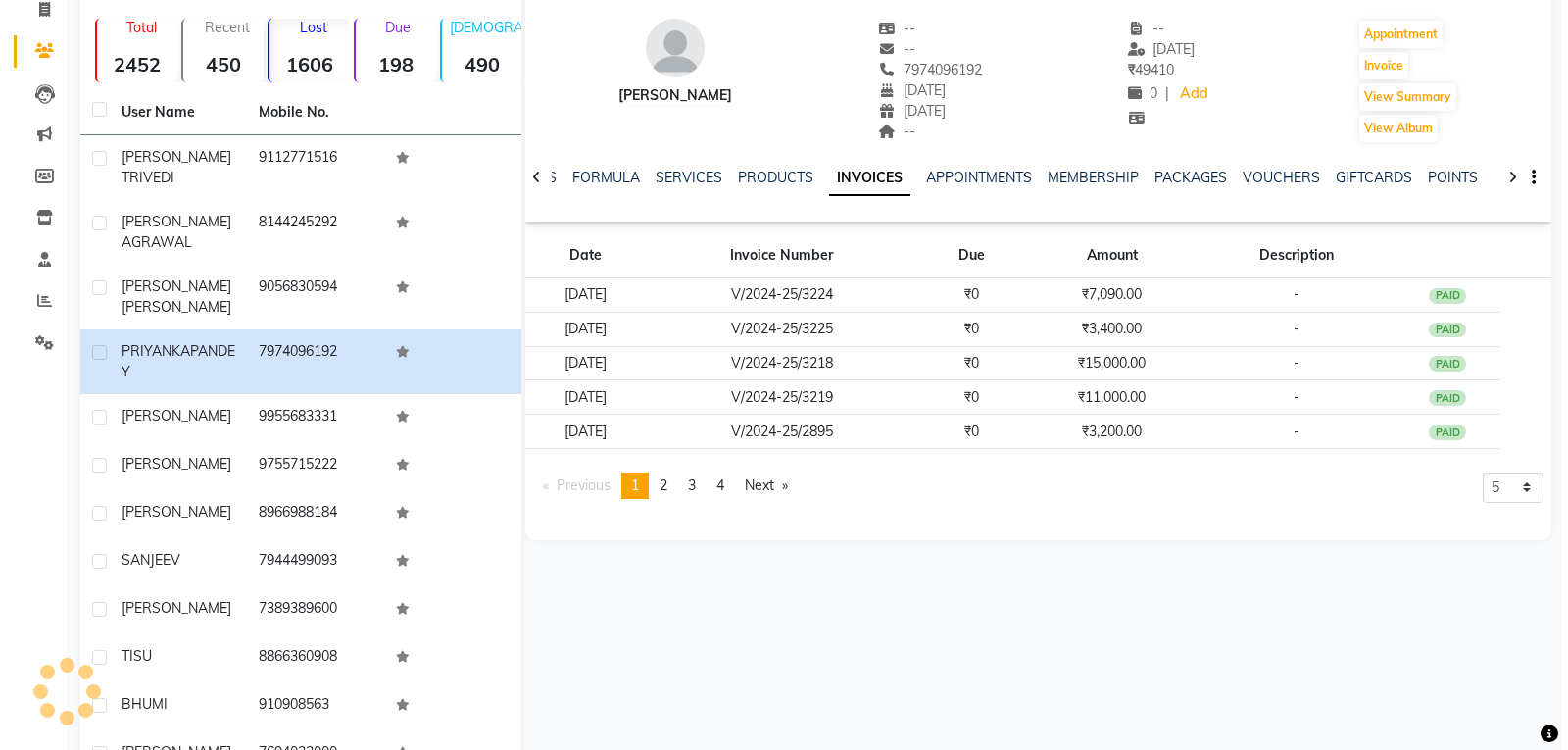 scroll, scrollTop: 98, scrollLeft: 0, axis: vertical 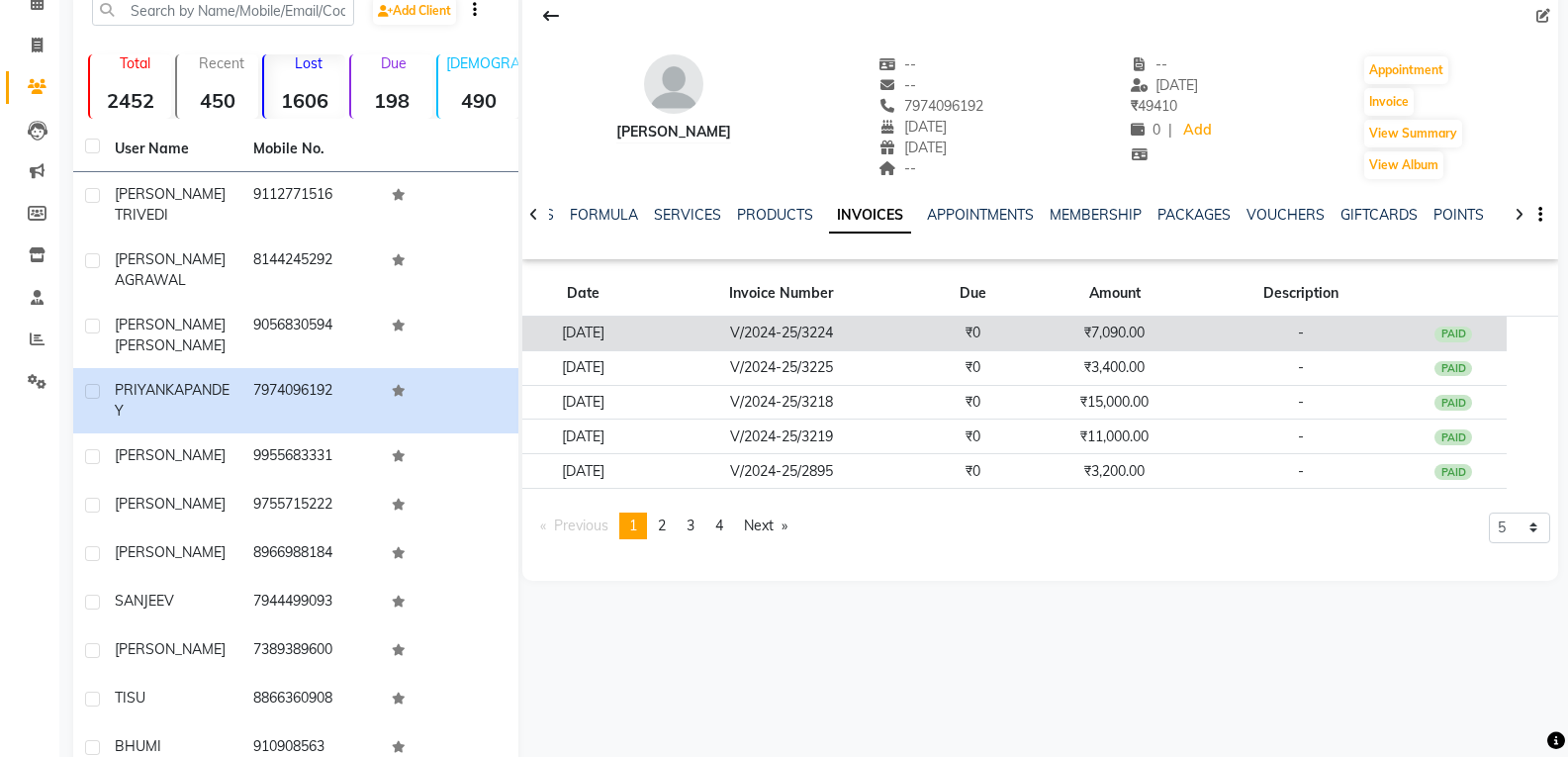 click on "V/2024-25/3224" 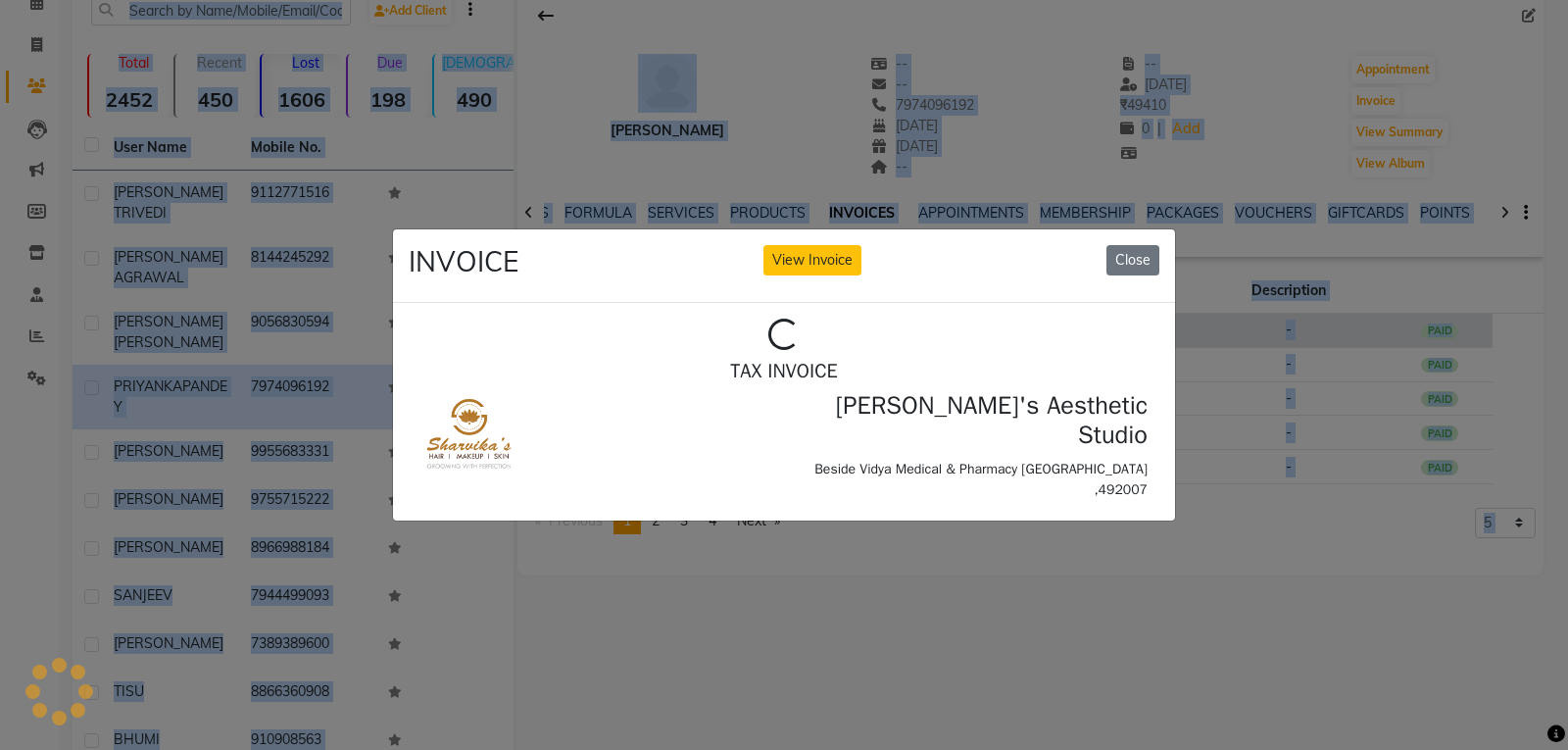 scroll, scrollTop: 0, scrollLeft: 0, axis: both 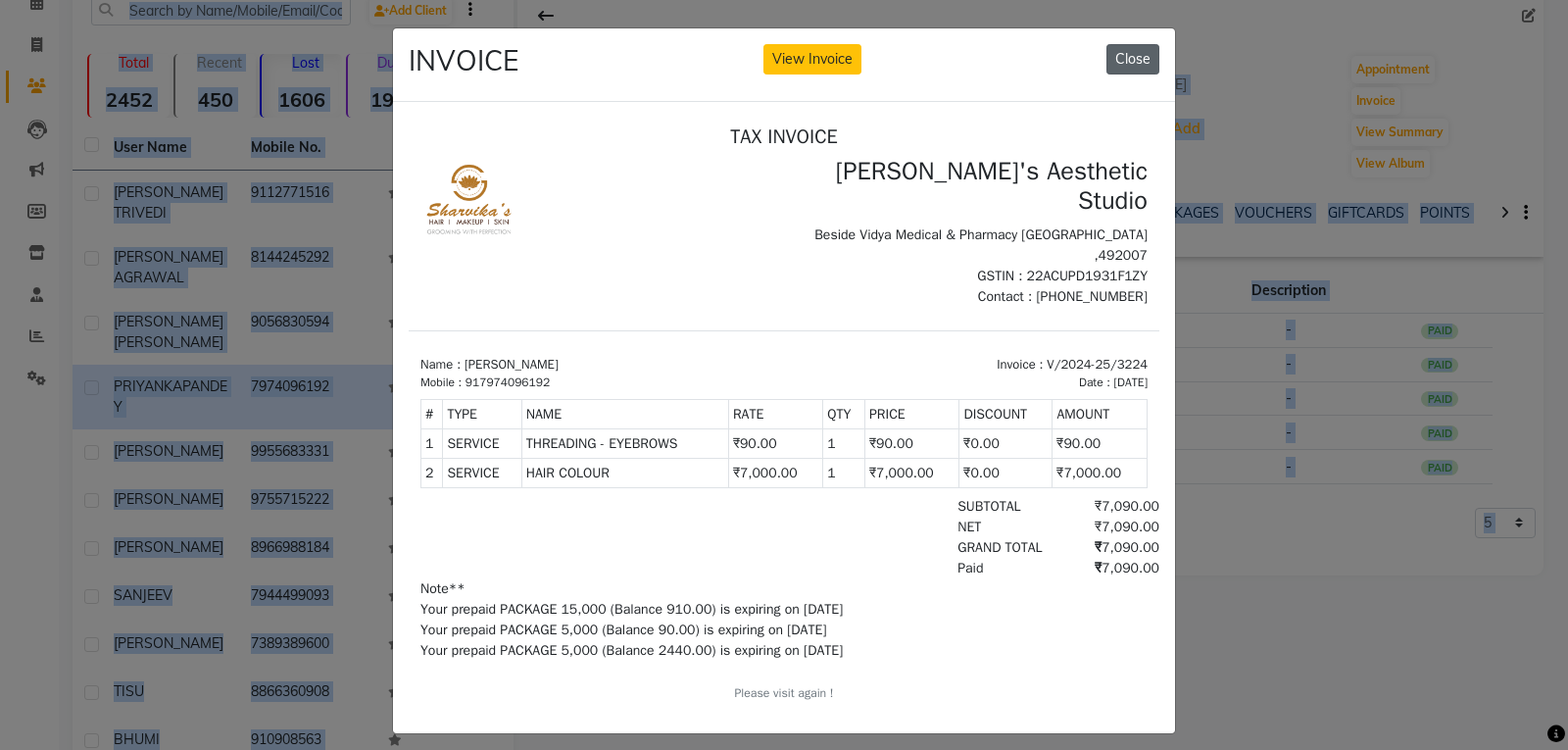 click on "Close" 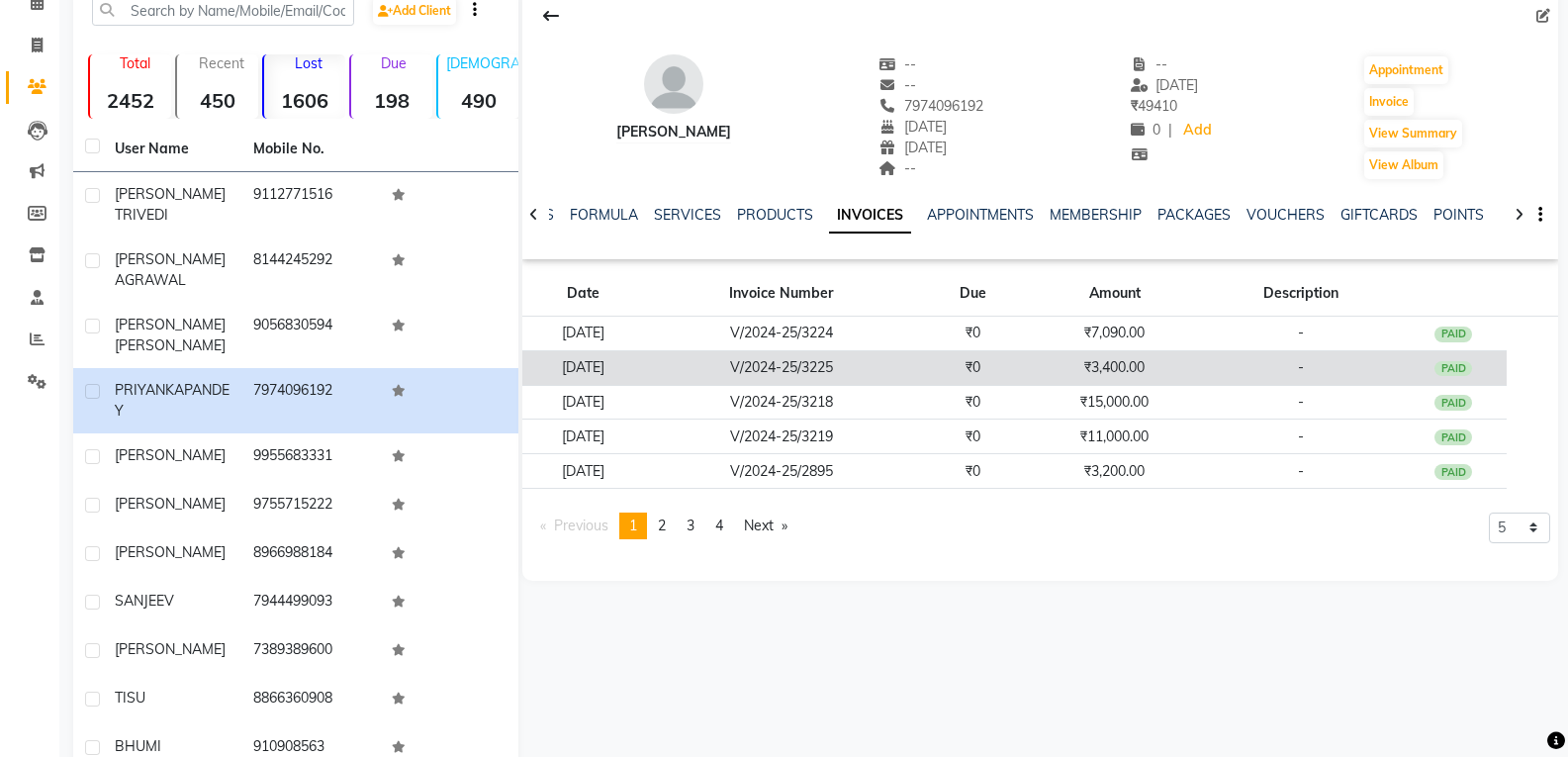 click on "V/2024-25/3225" 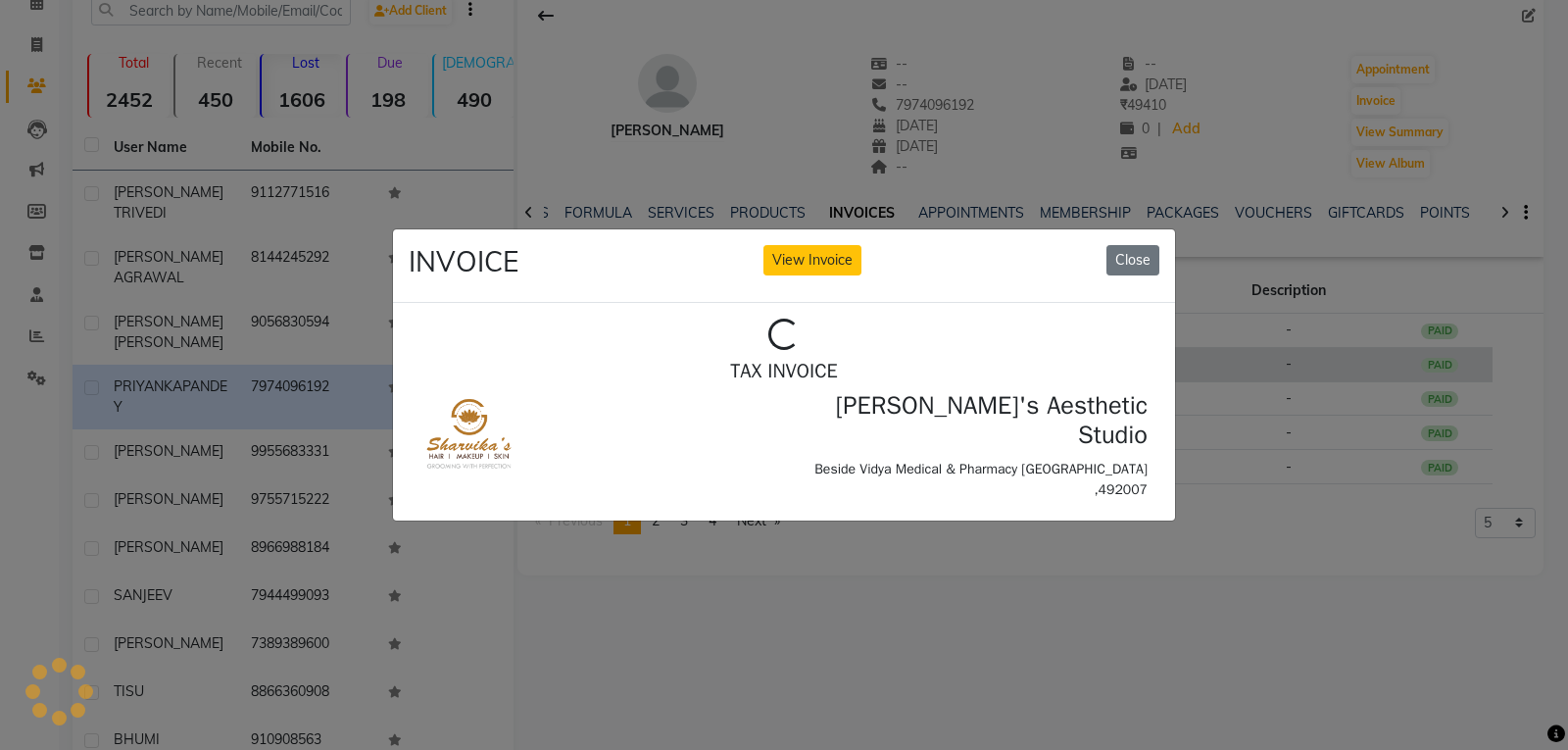 scroll, scrollTop: 0, scrollLeft: 0, axis: both 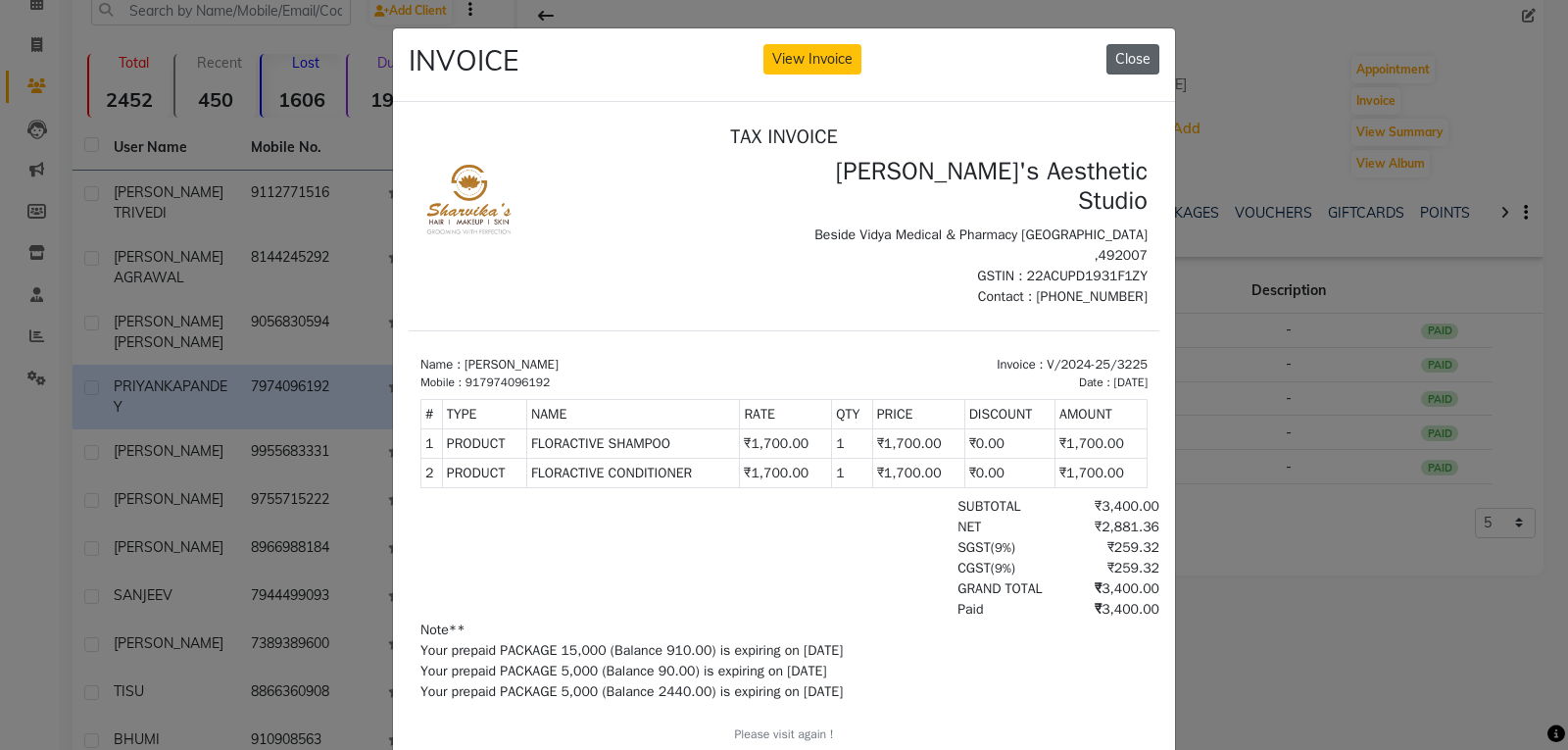 click on "Close" 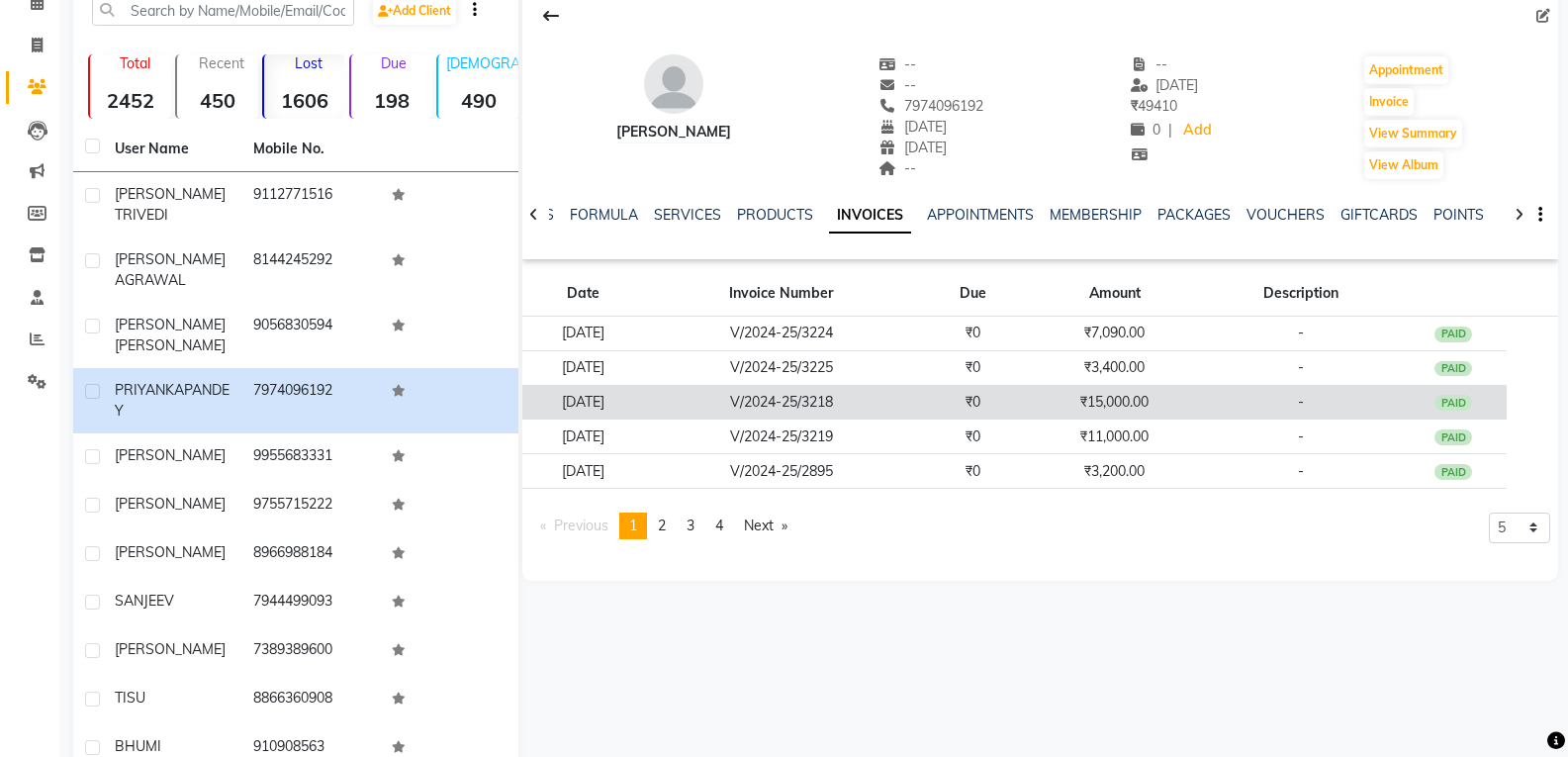 click on "V/2024-25/3218" 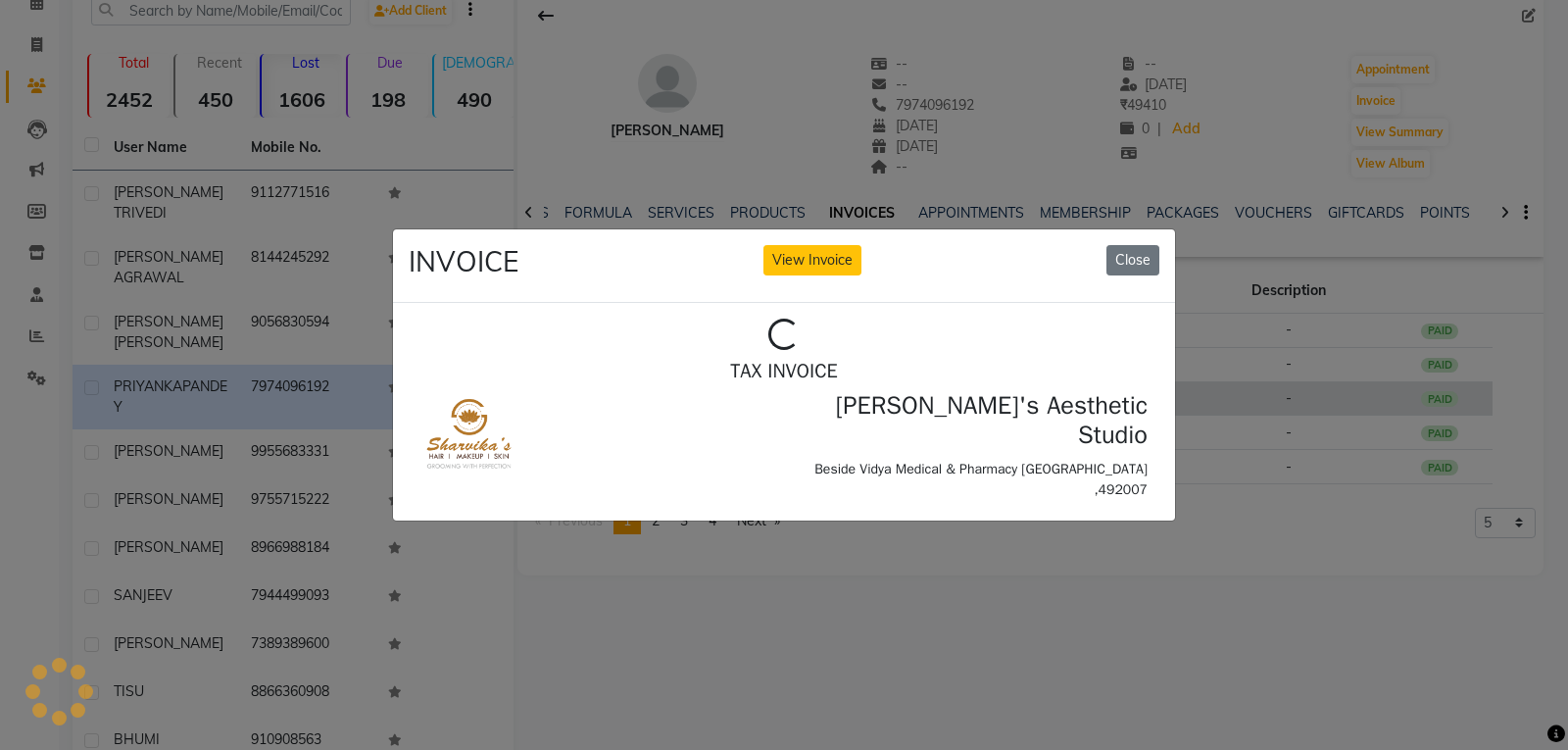 scroll, scrollTop: 0, scrollLeft: 0, axis: both 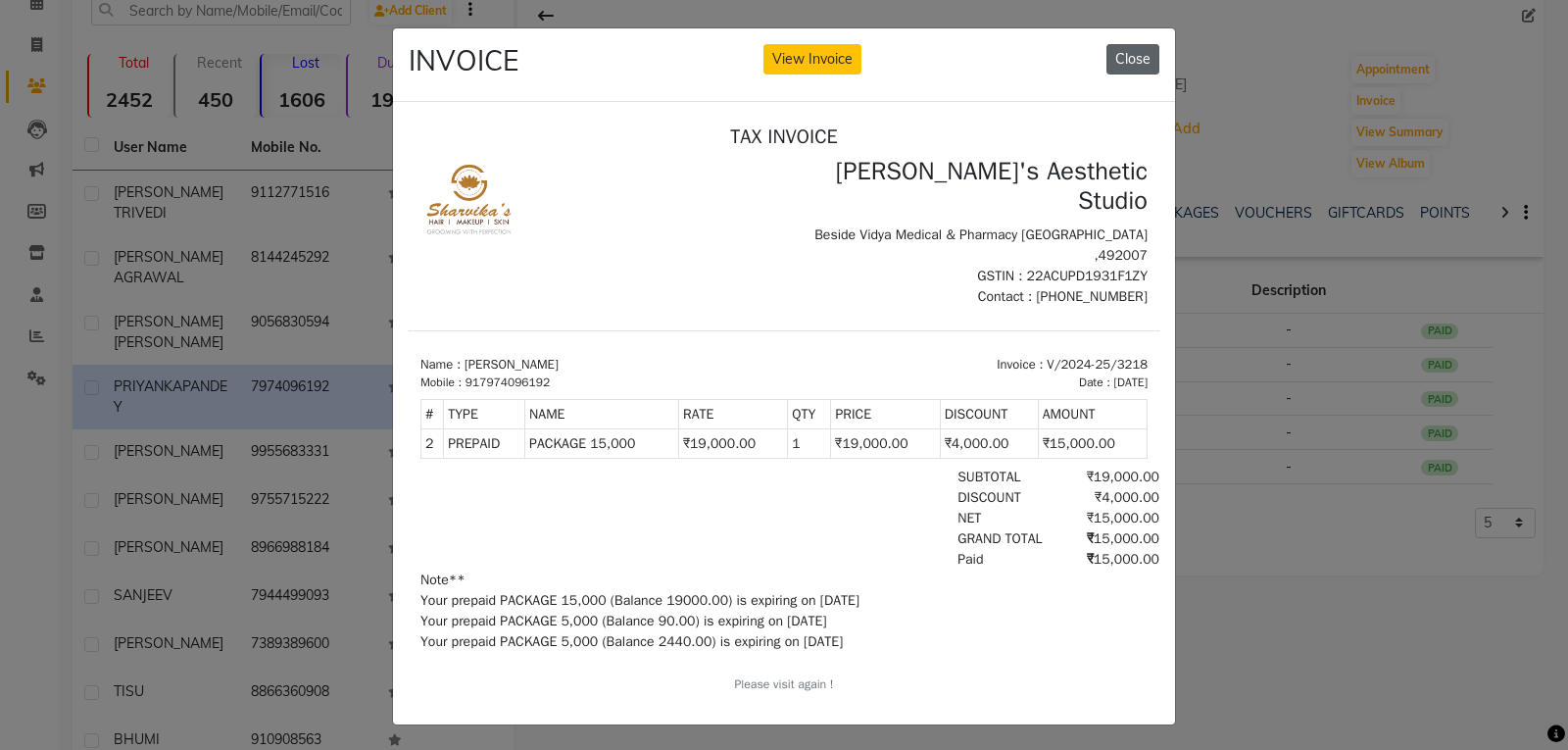 click on "Close" 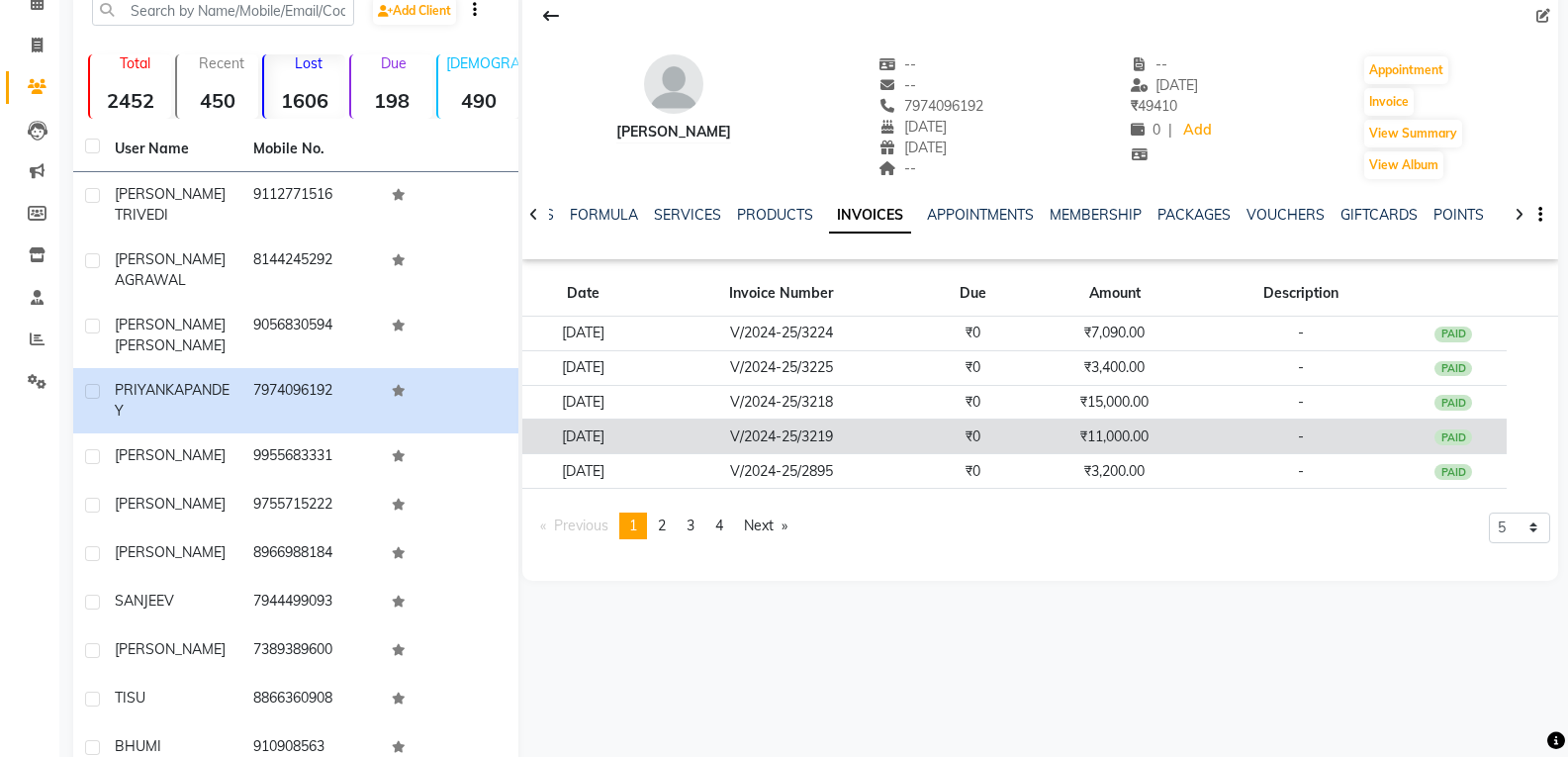 click on "₹11,000.00" 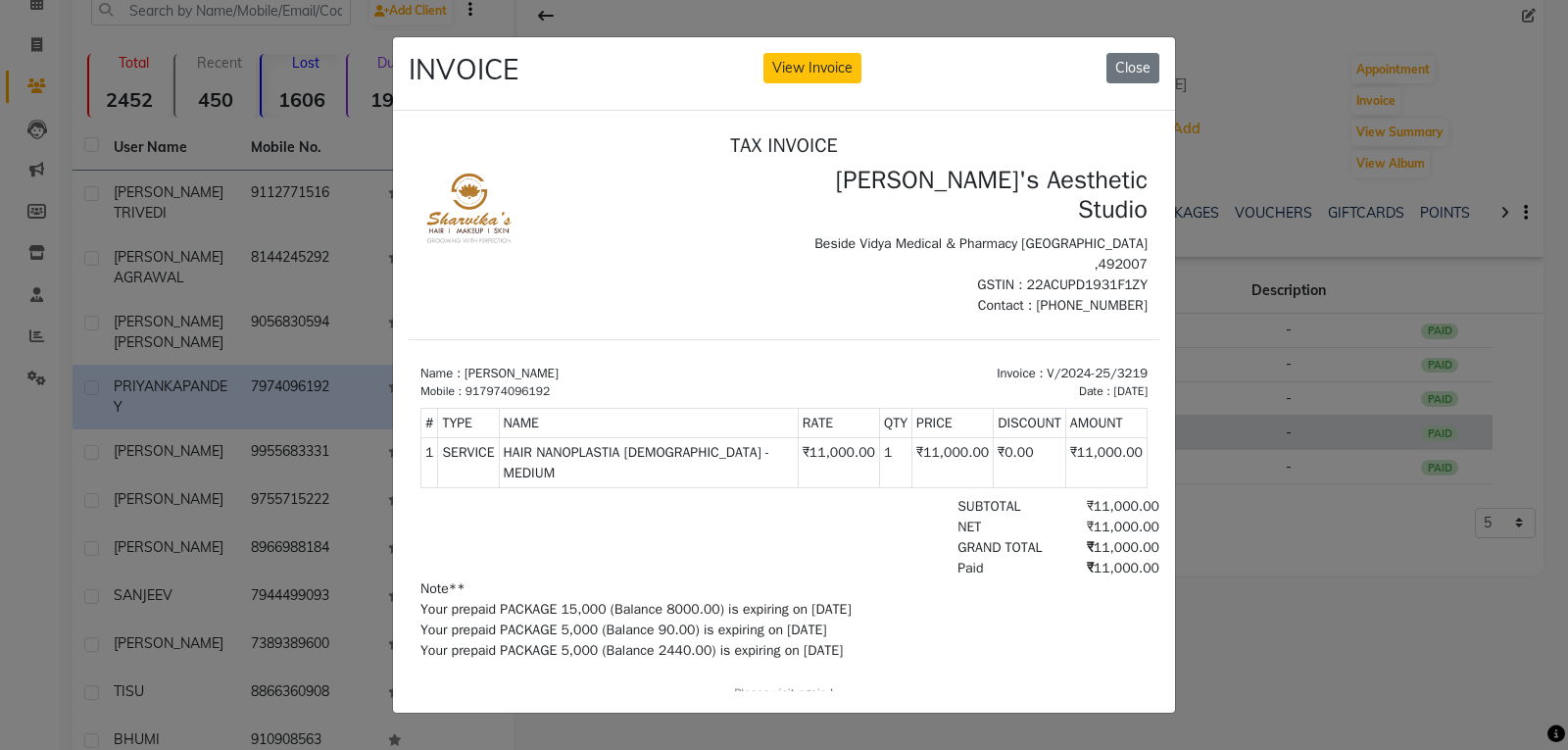 scroll, scrollTop: 0, scrollLeft: 0, axis: both 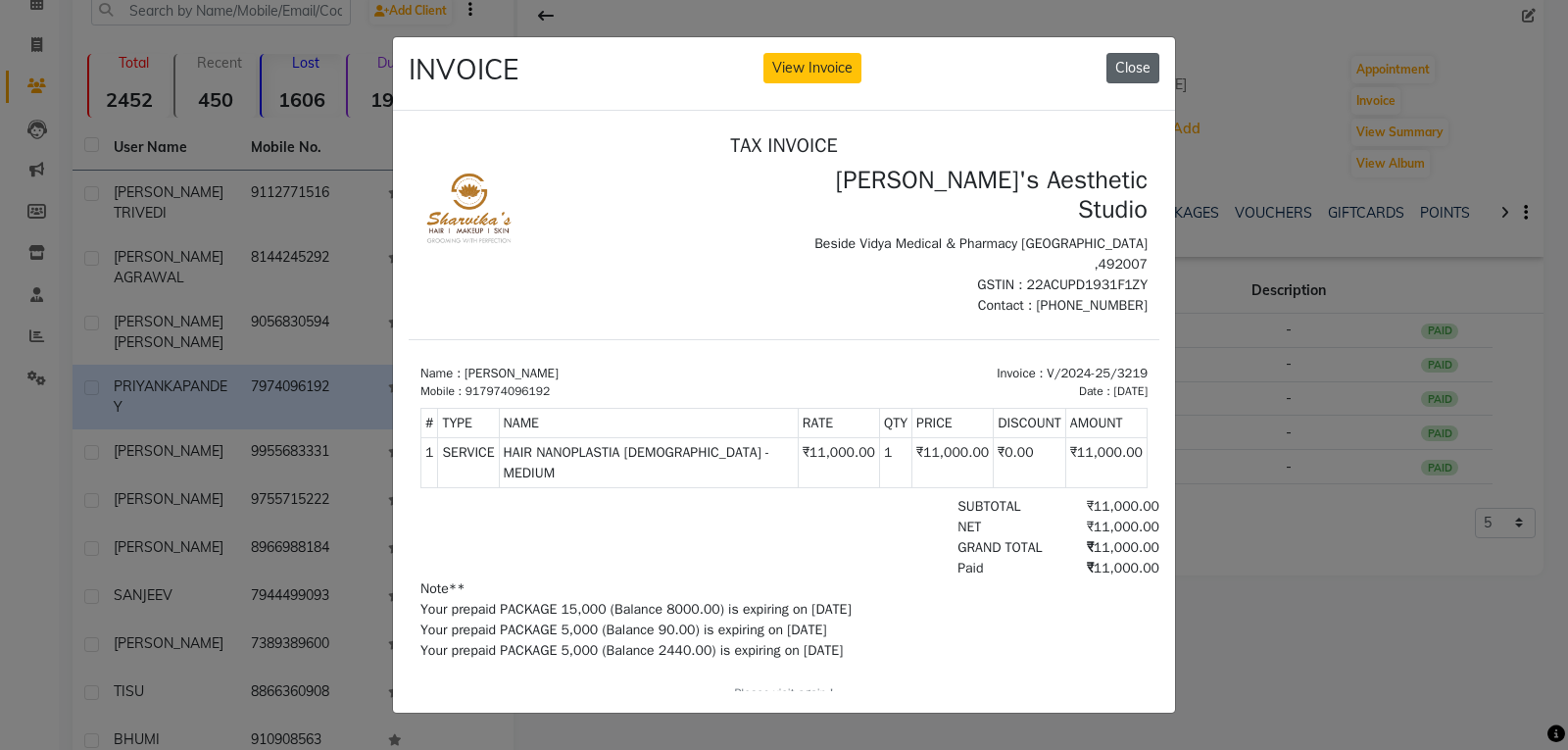 click on "Close" 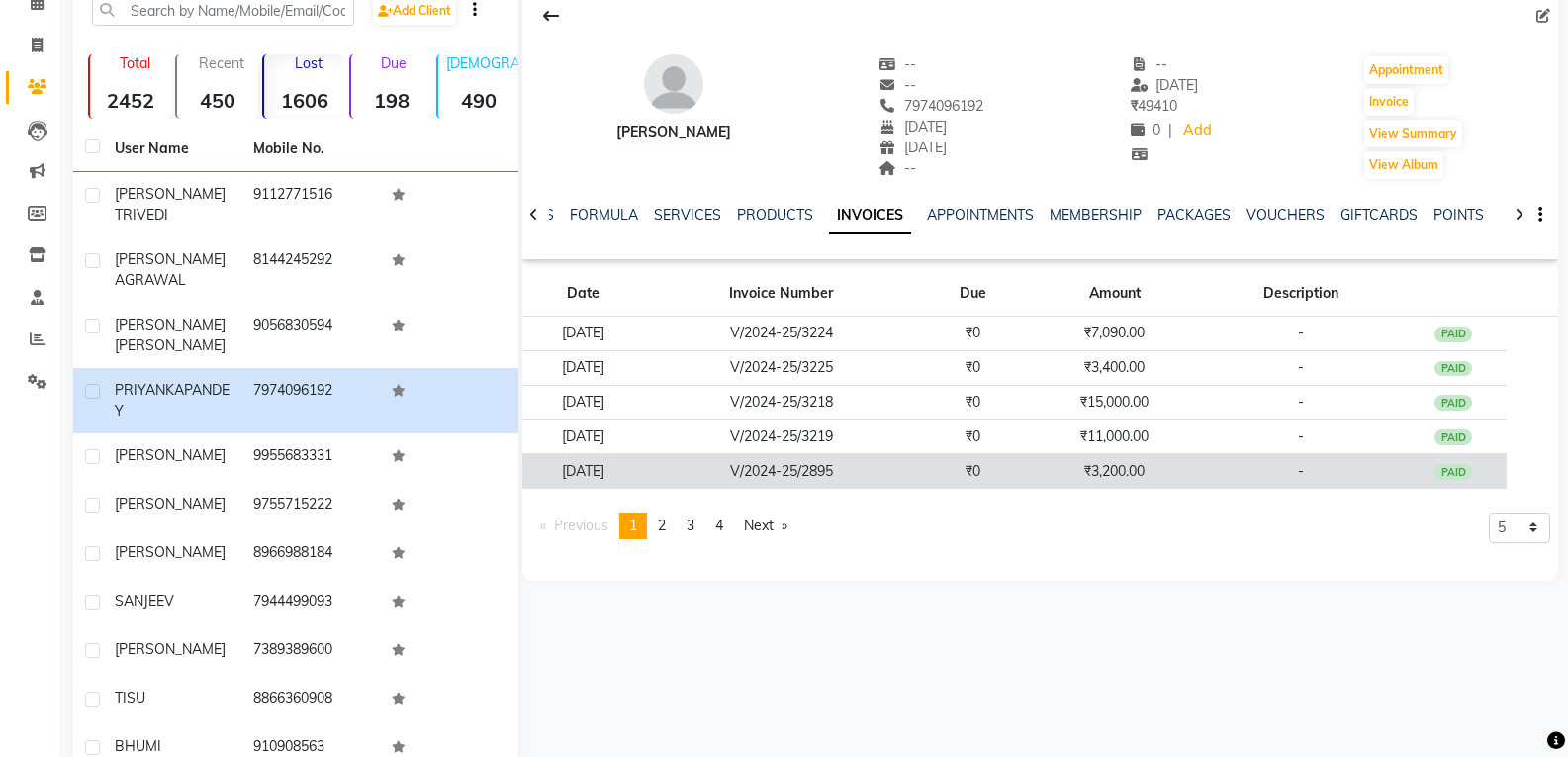 click on "V/2024-25/2895" 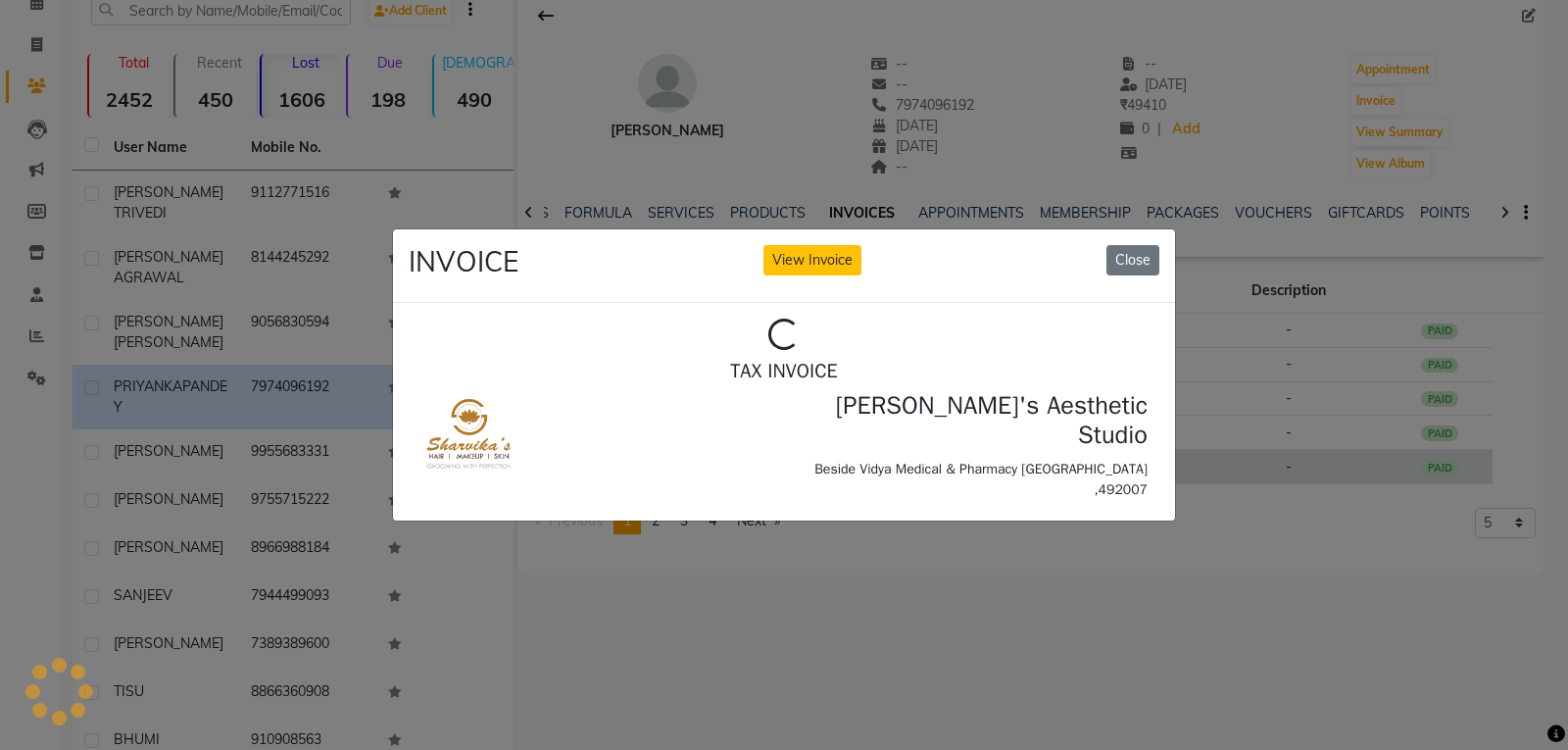 scroll, scrollTop: 0, scrollLeft: 0, axis: both 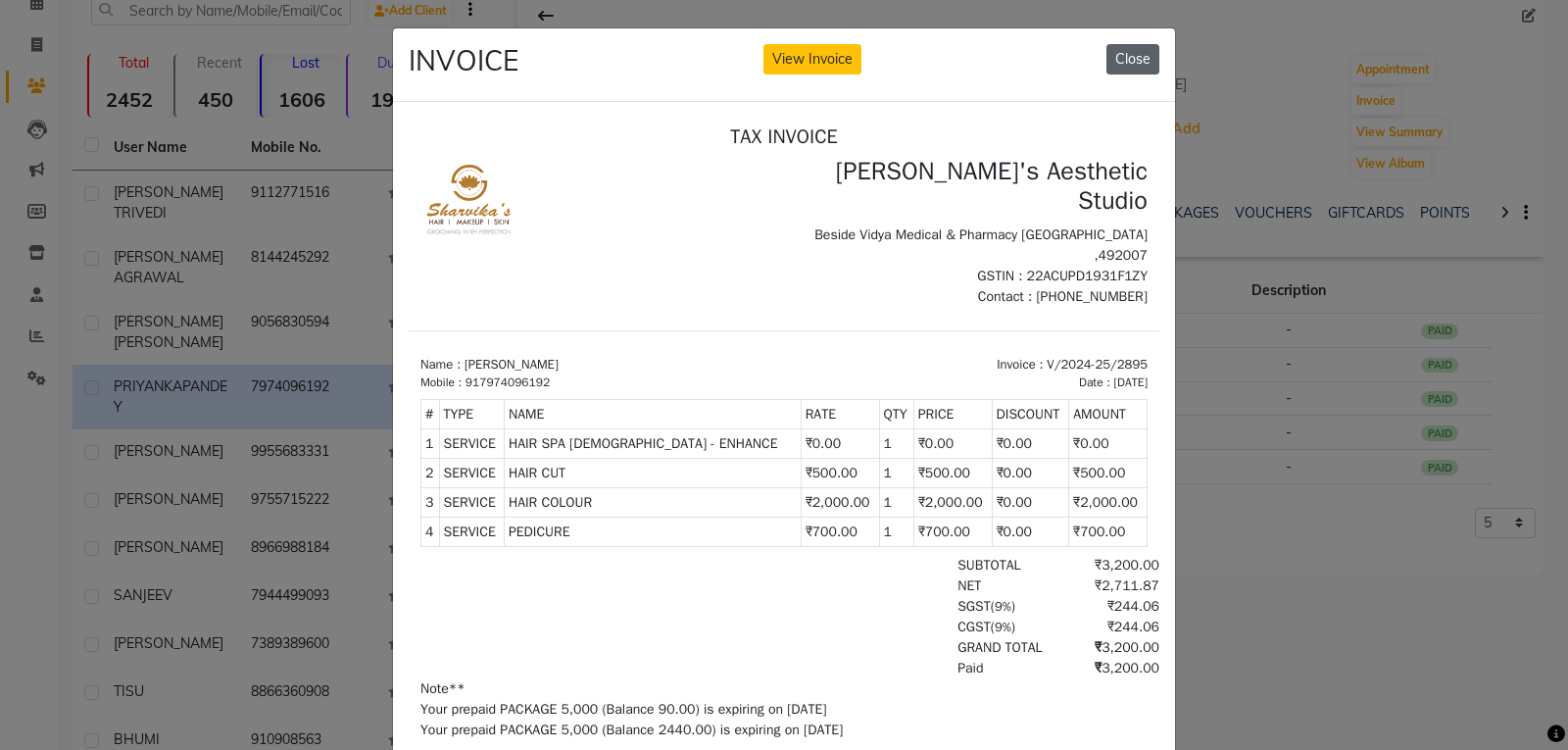 click on "Close" 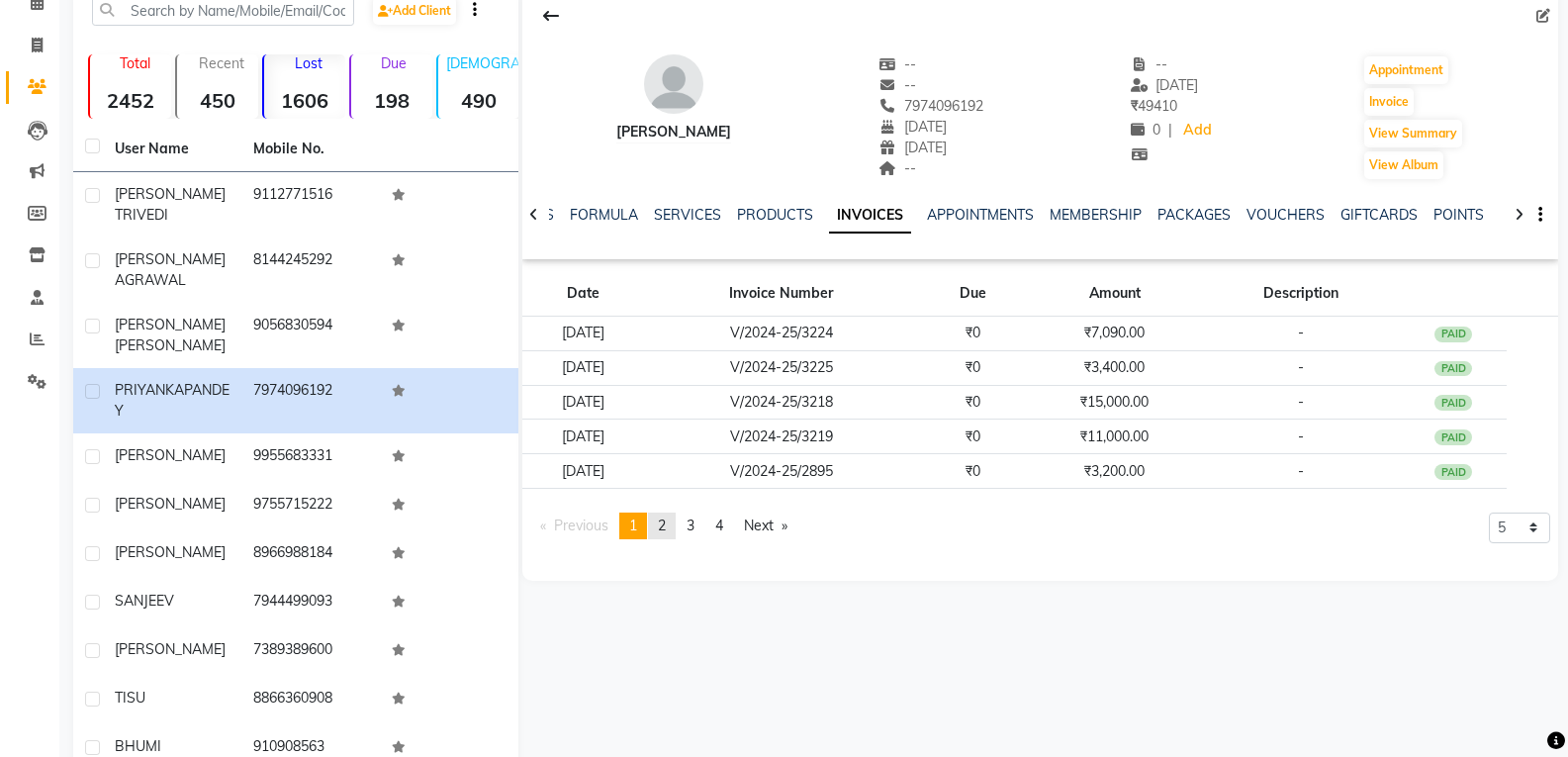 click on "2" 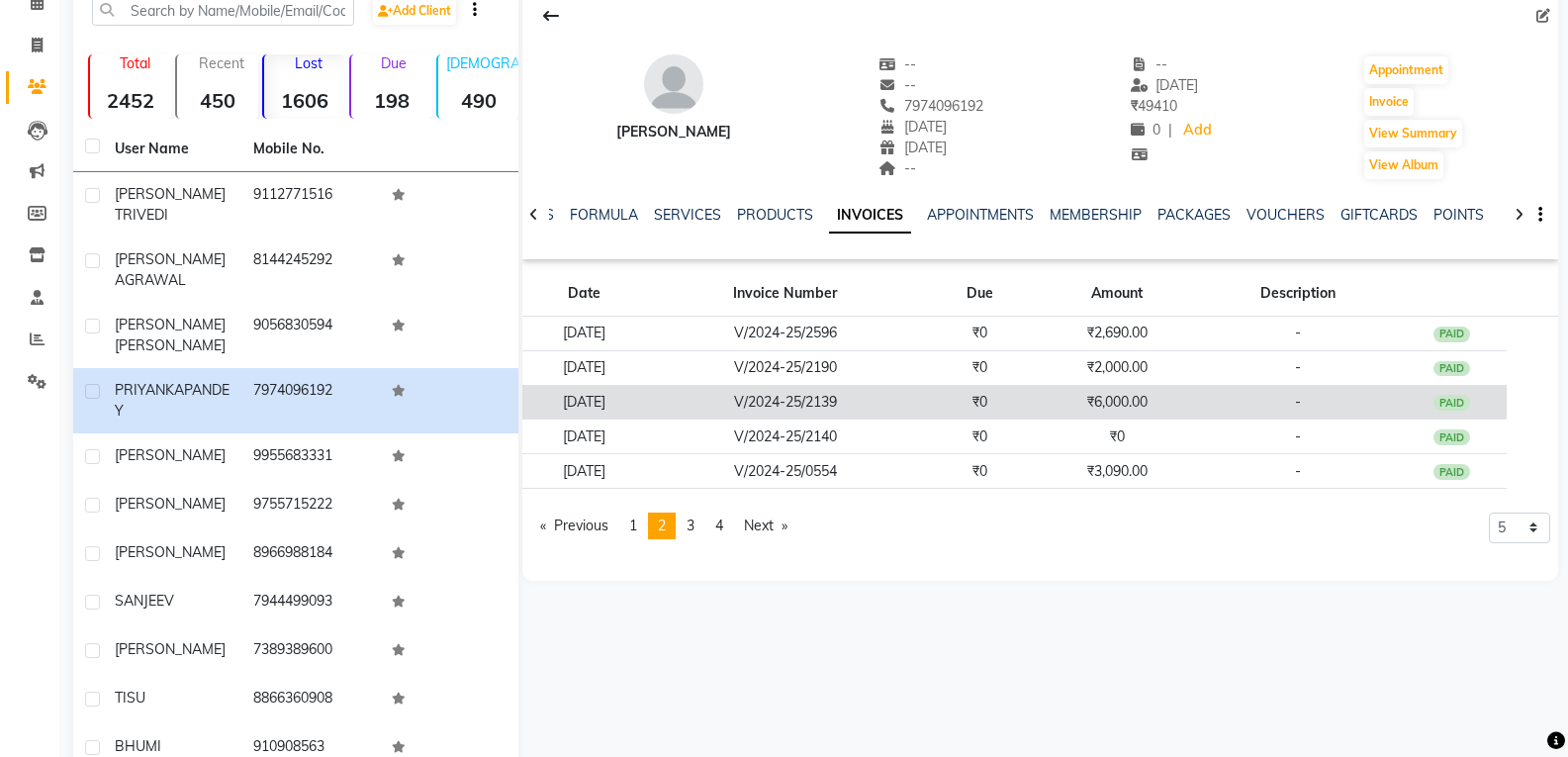 click on "V/2024-25/2139" 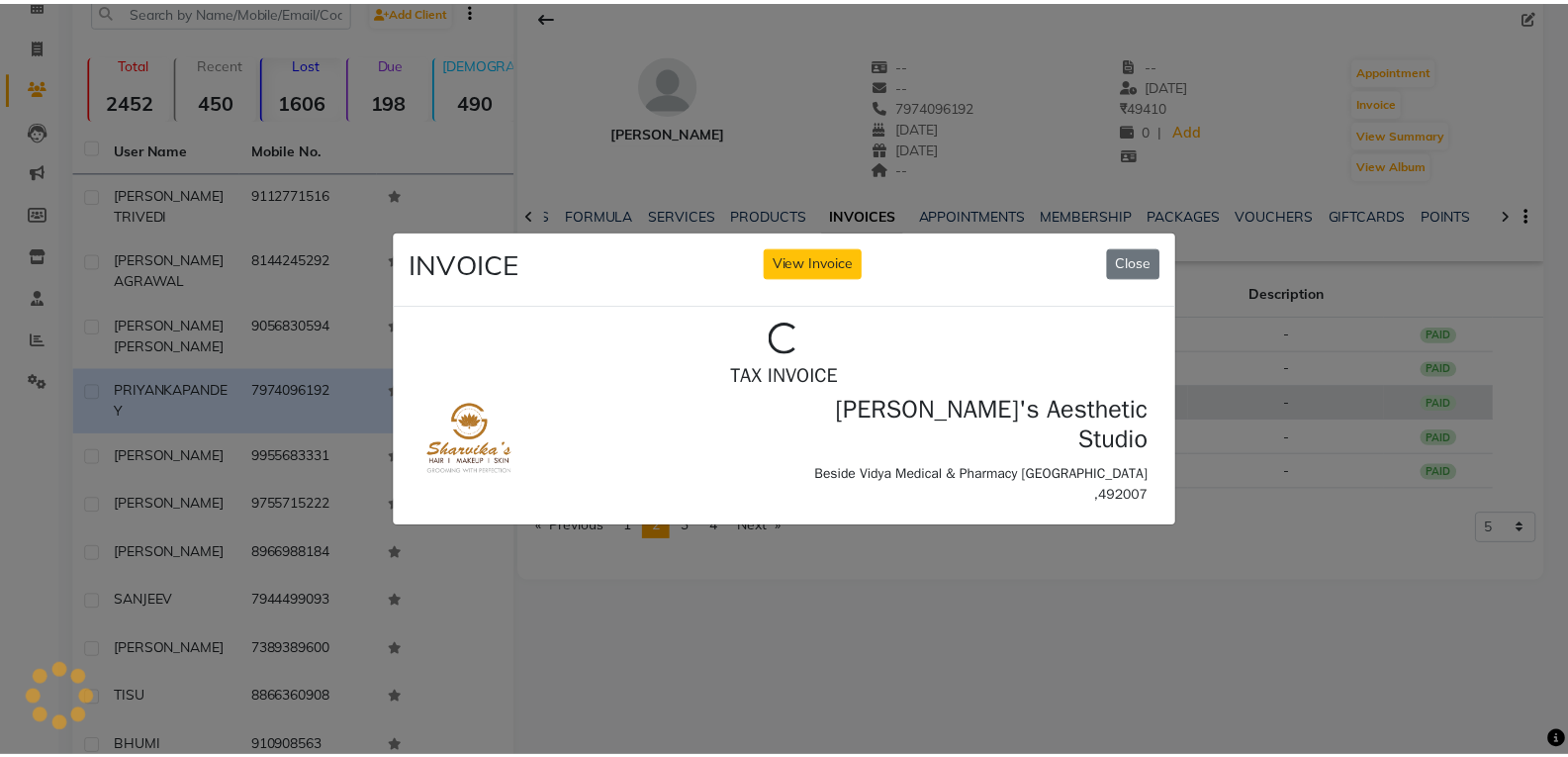 scroll, scrollTop: 0, scrollLeft: 0, axis: both 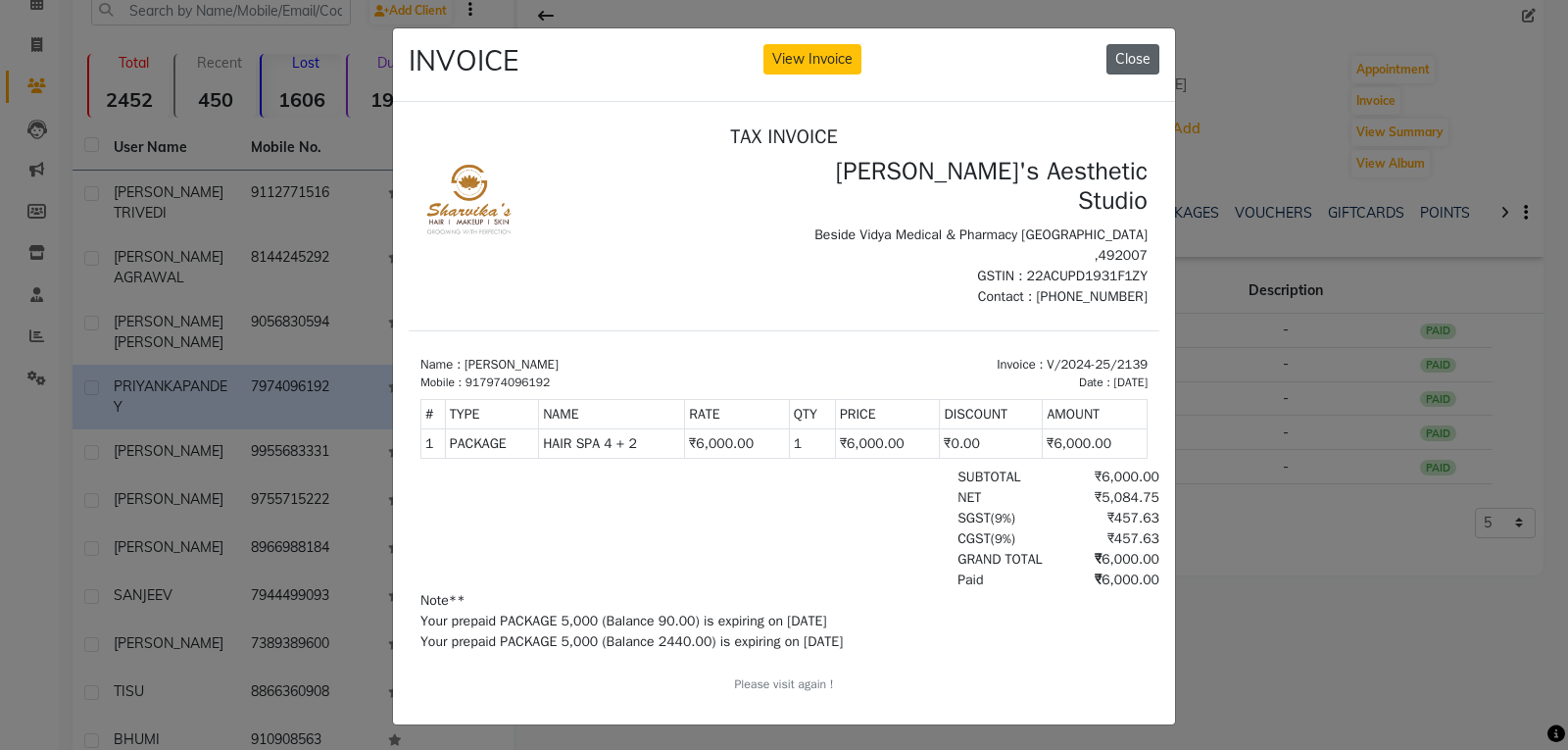 click on "Close" 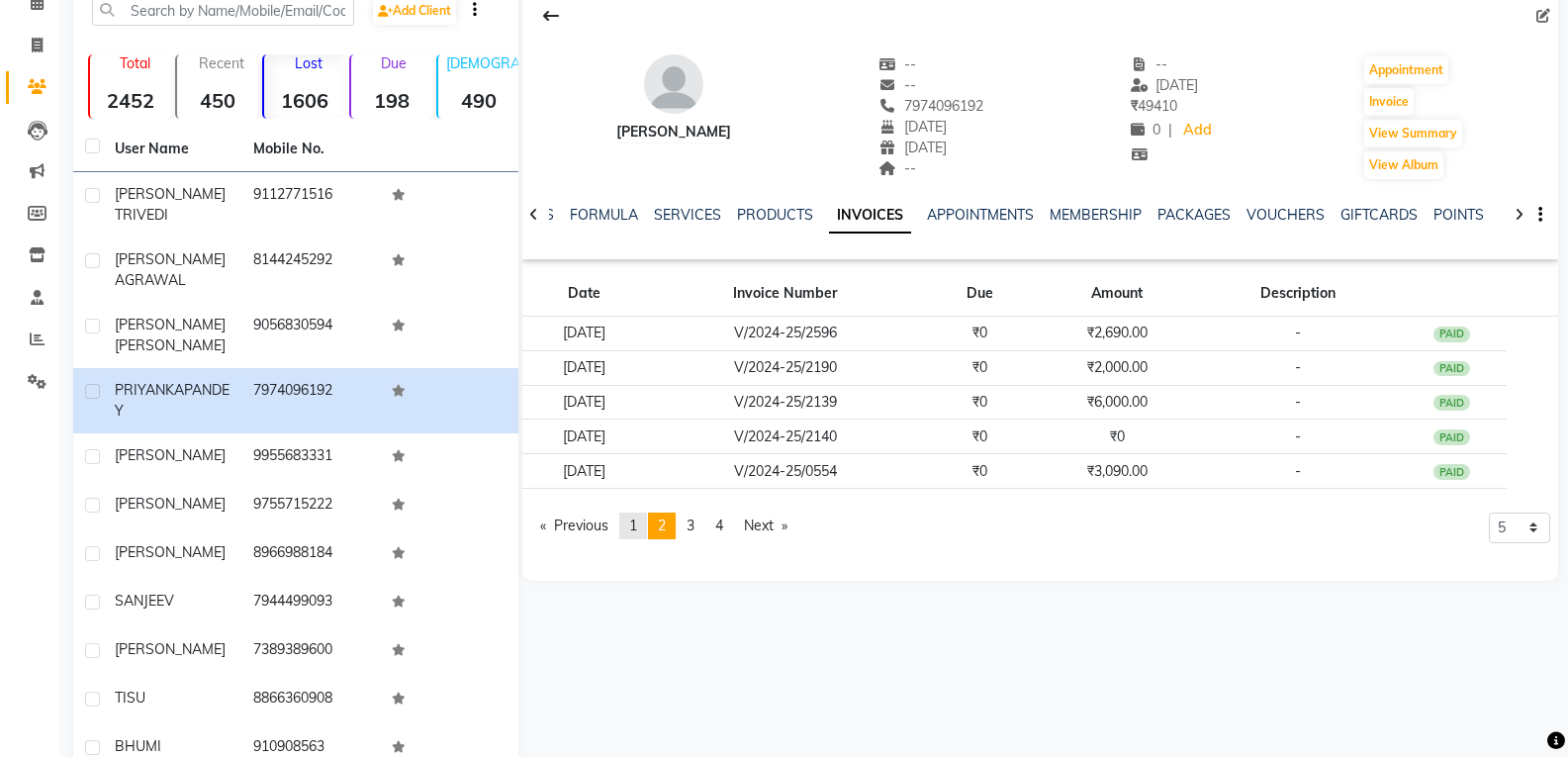 click on "1" 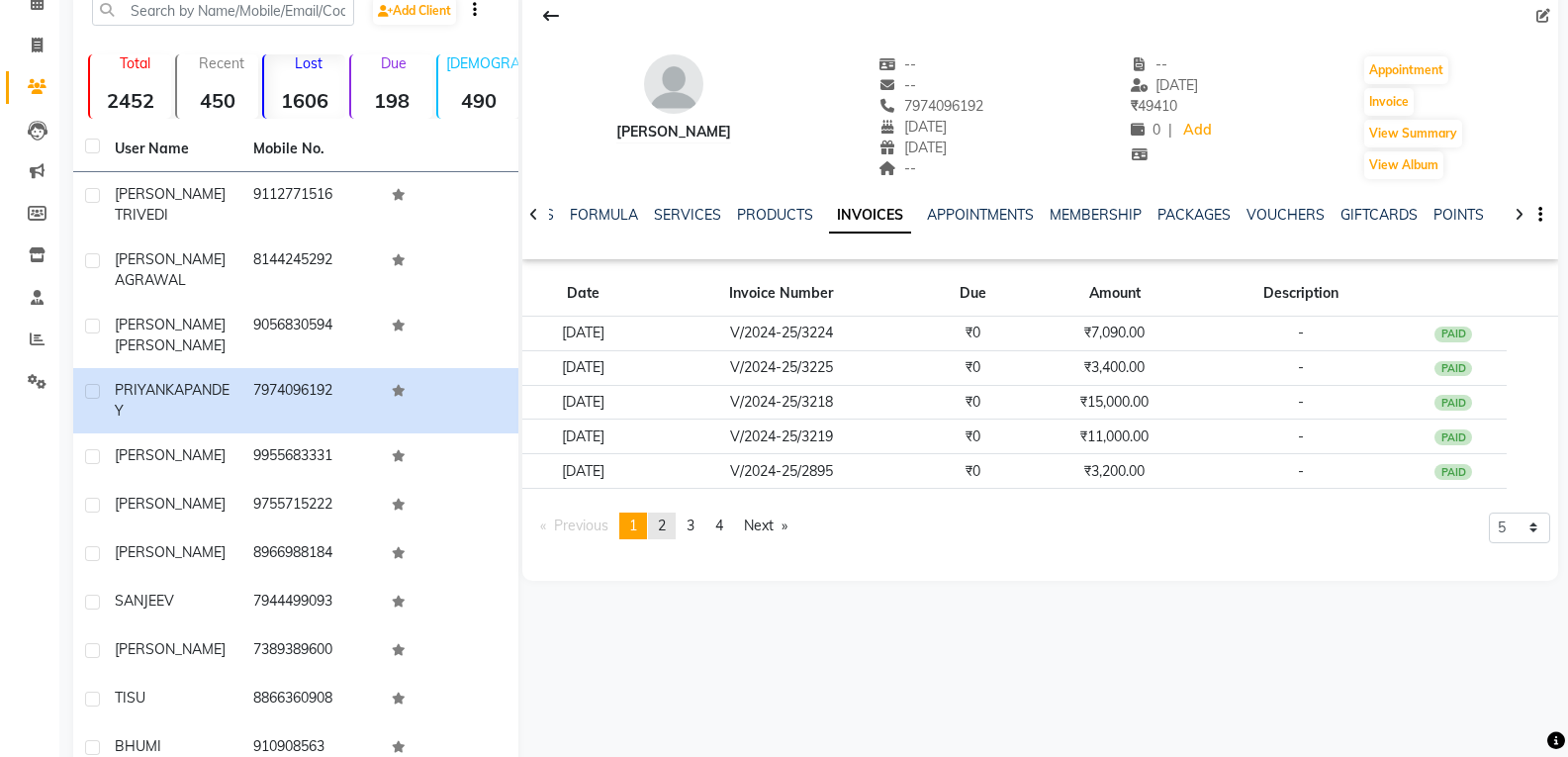 click on "page  2" 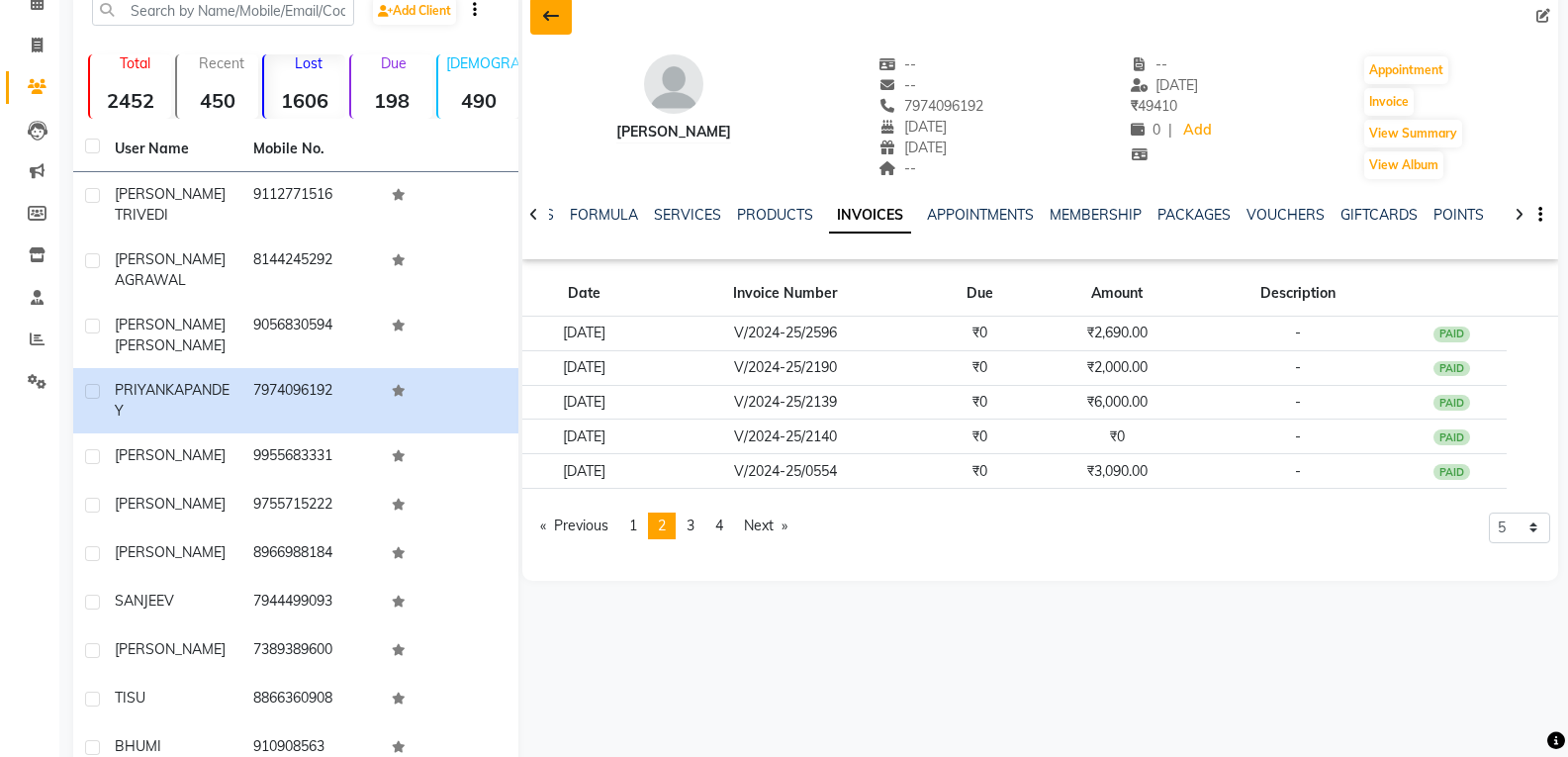 click 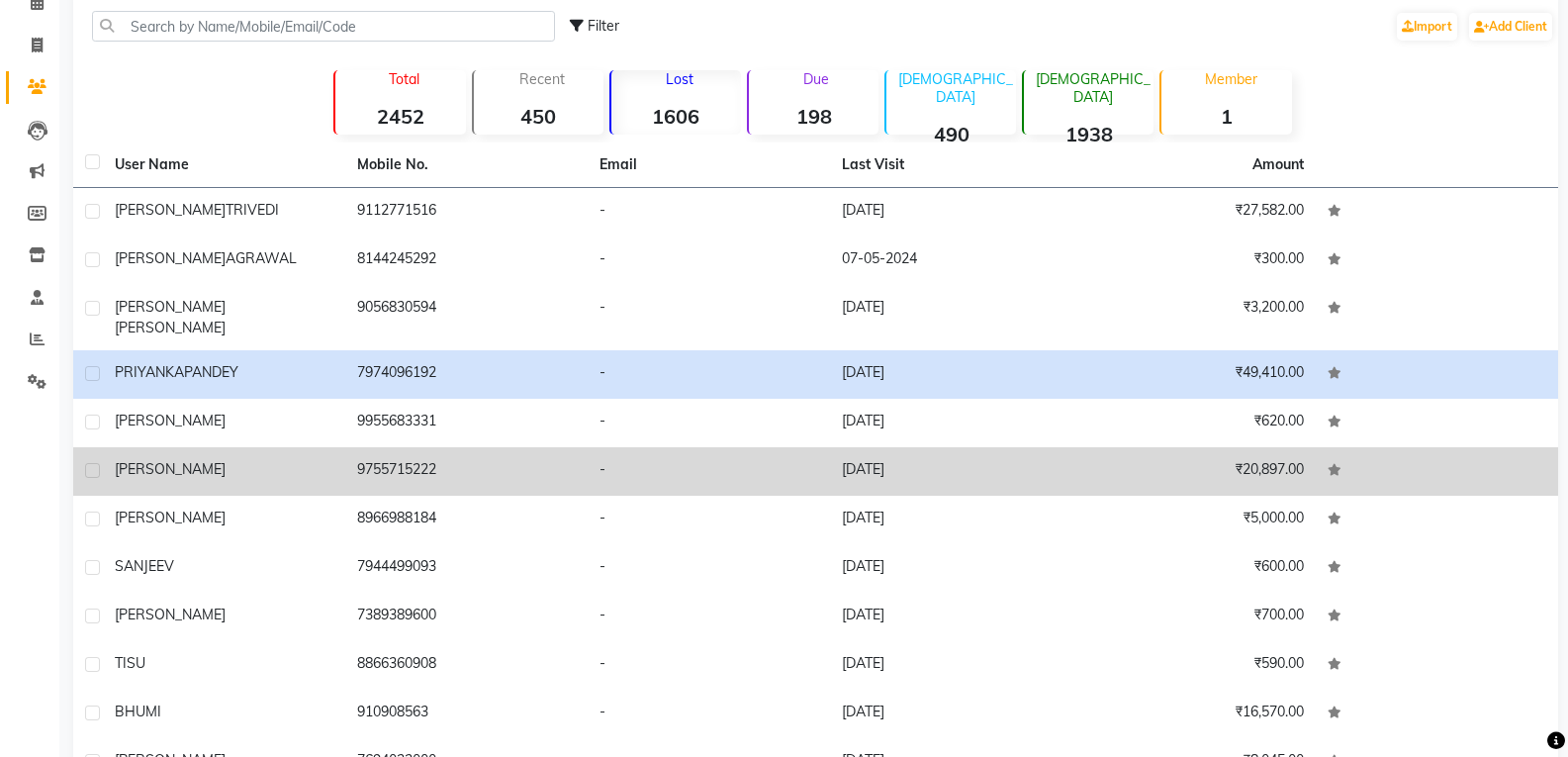 click on "[PERSON_NAME]" 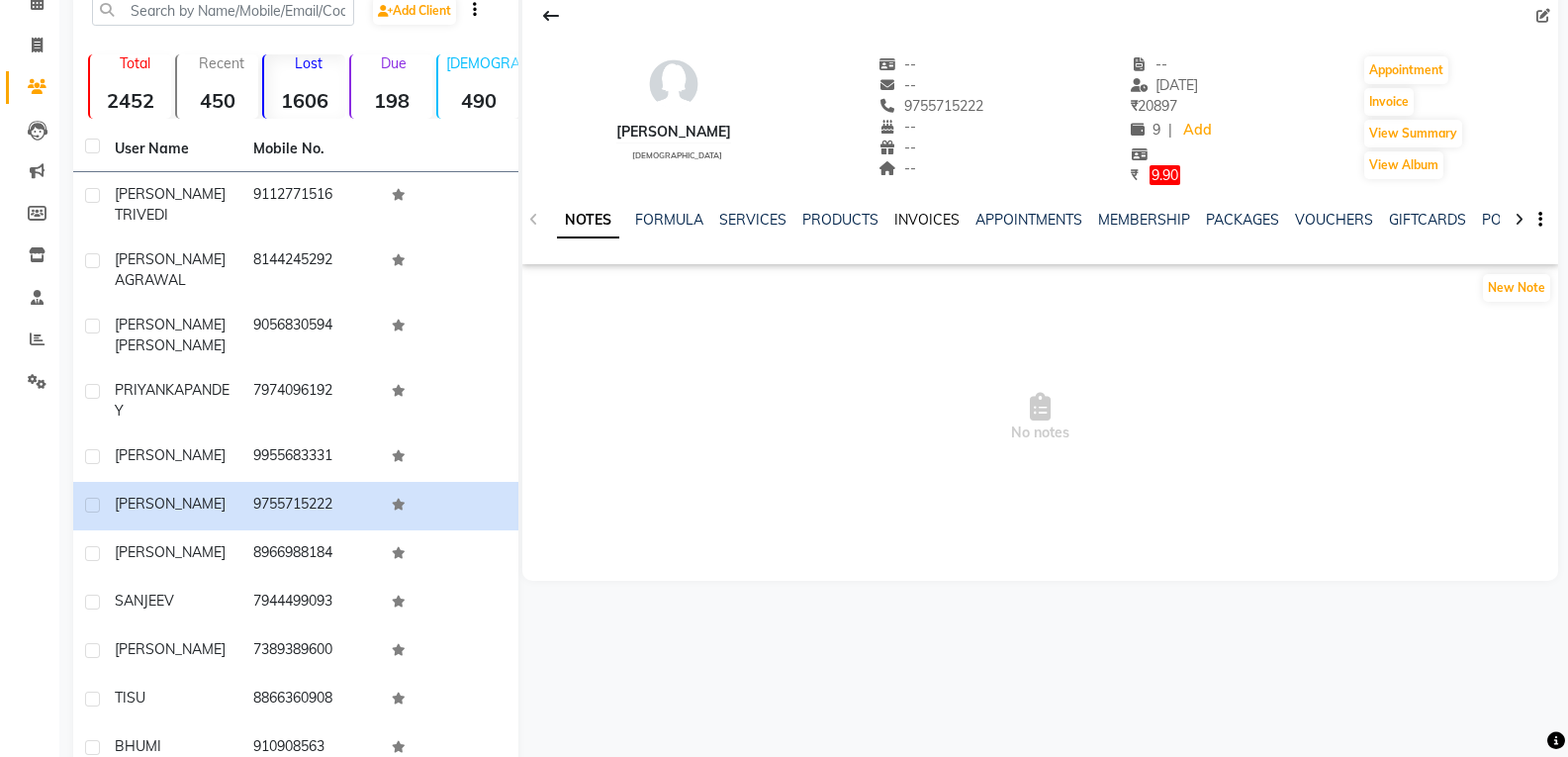 click on "INVOICES" 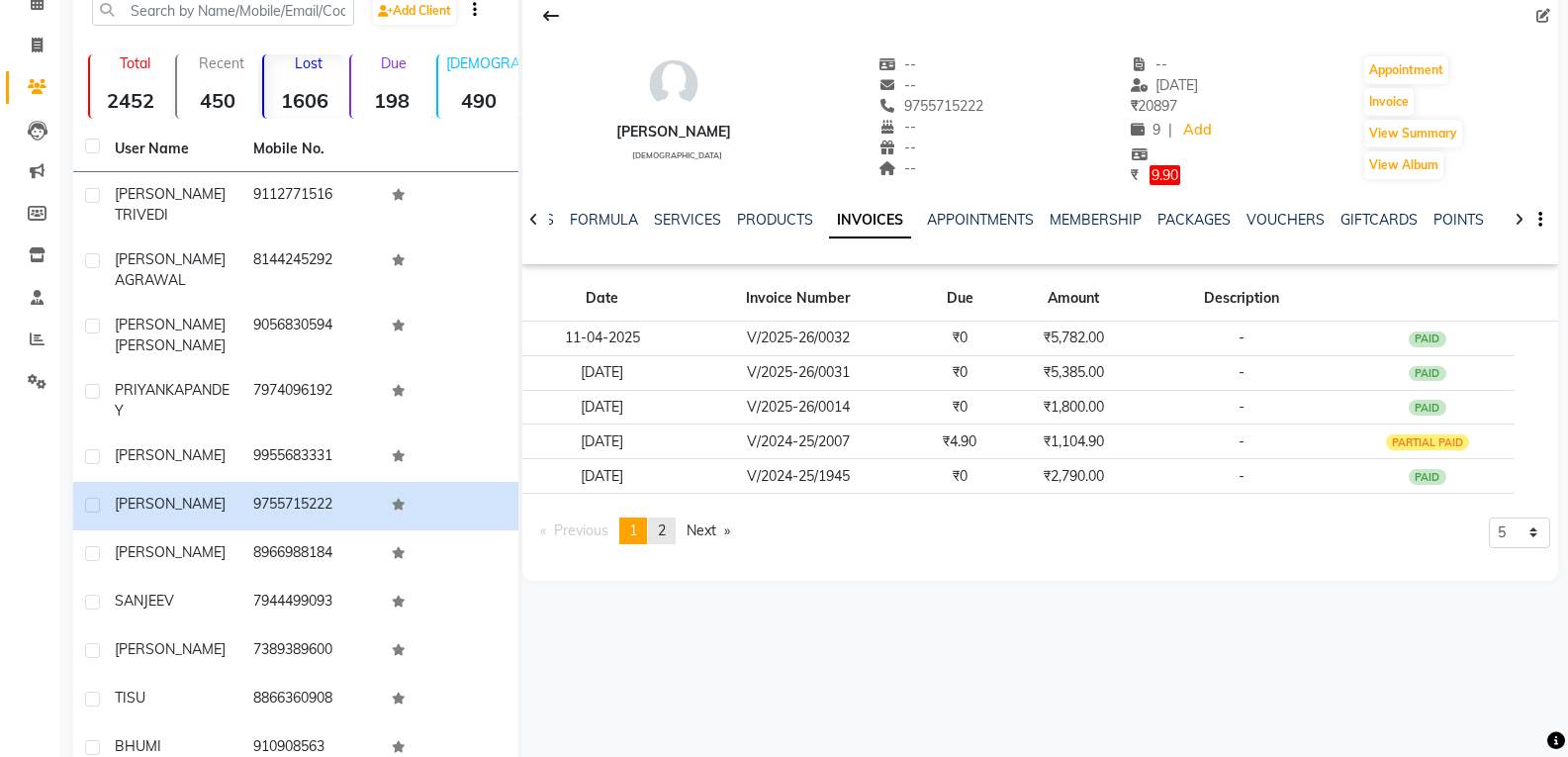 click on "2" 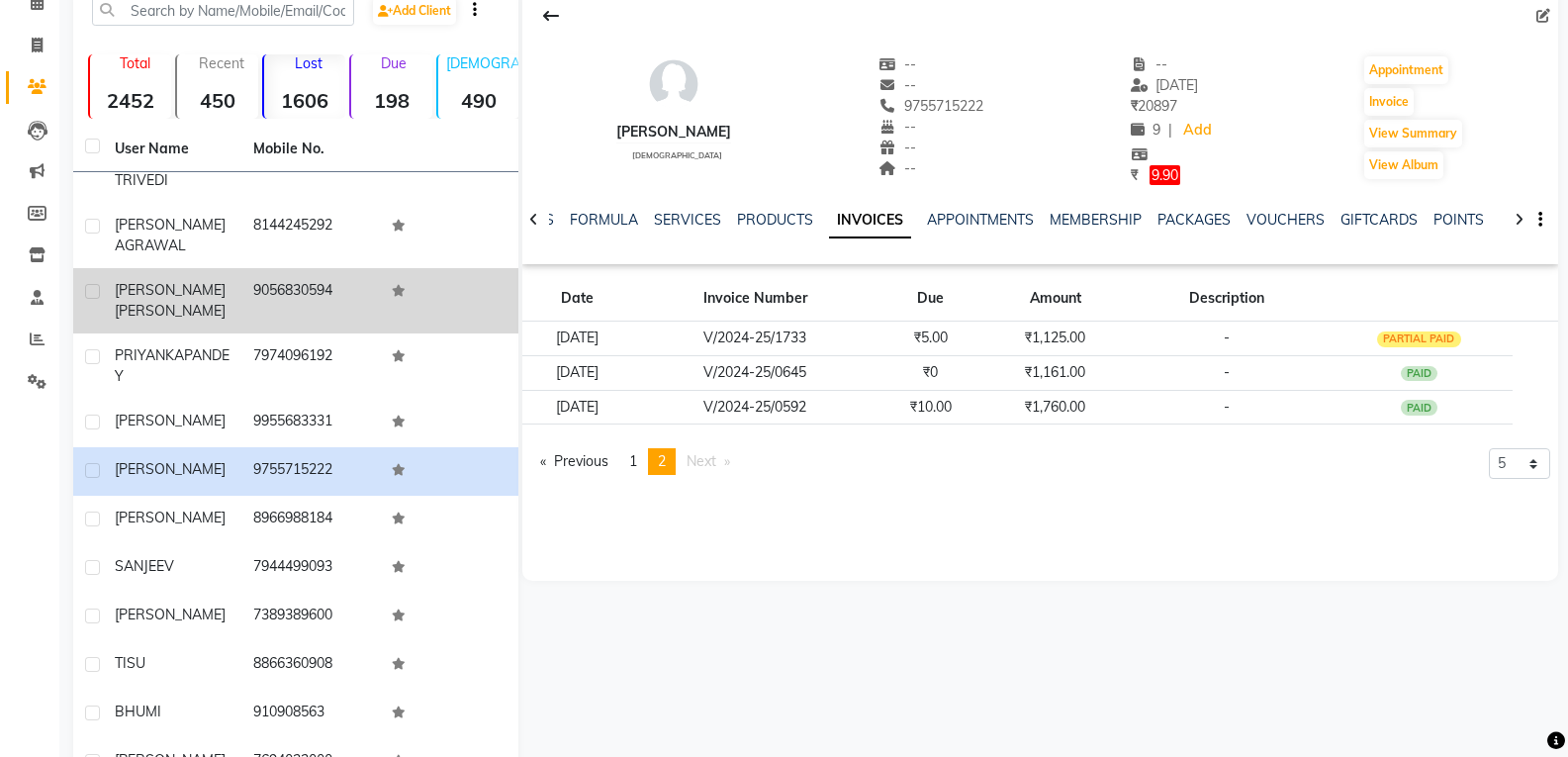 scroll, scrollTop: 0, scrollLeft: 0, axis: both 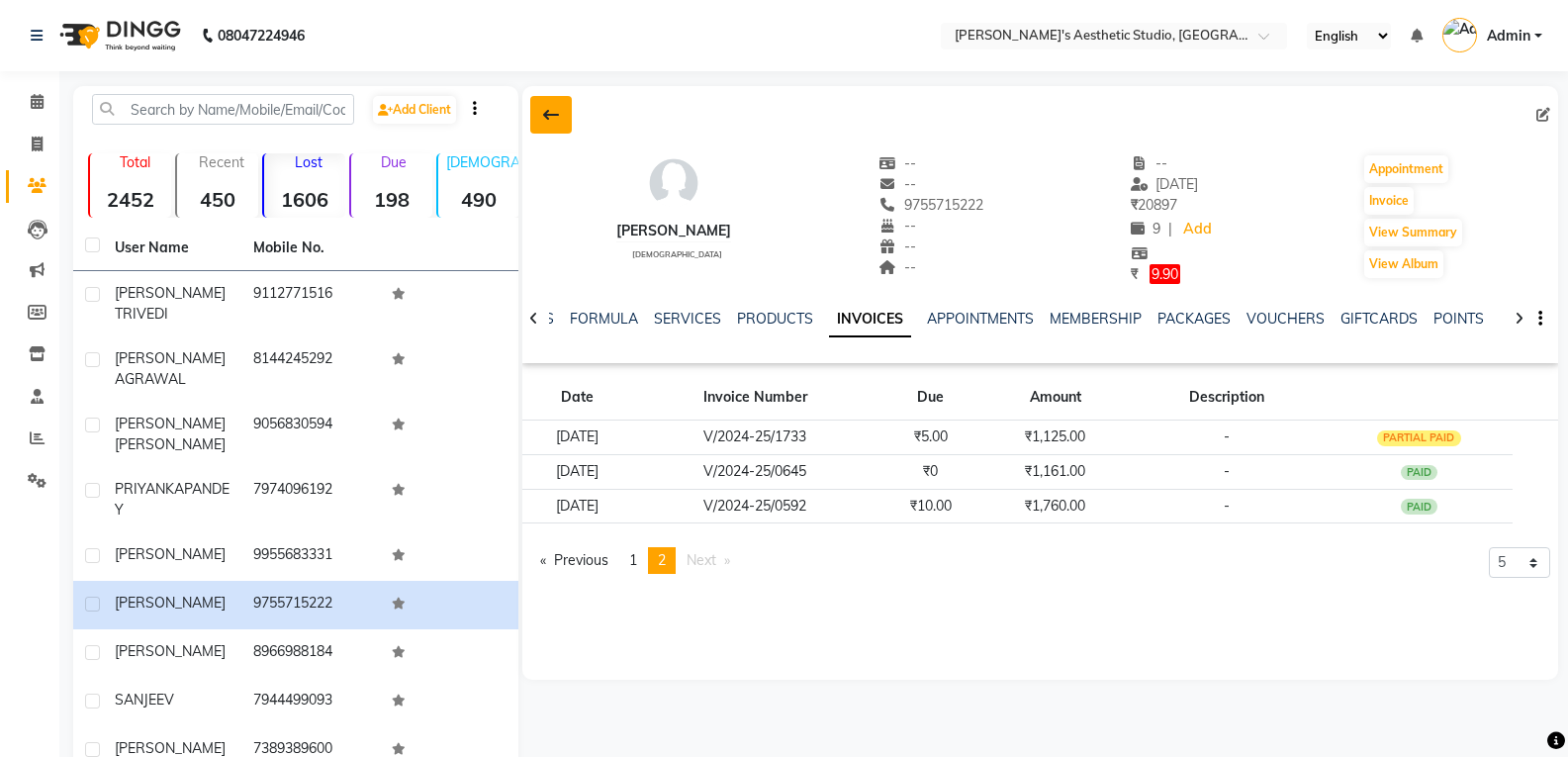click 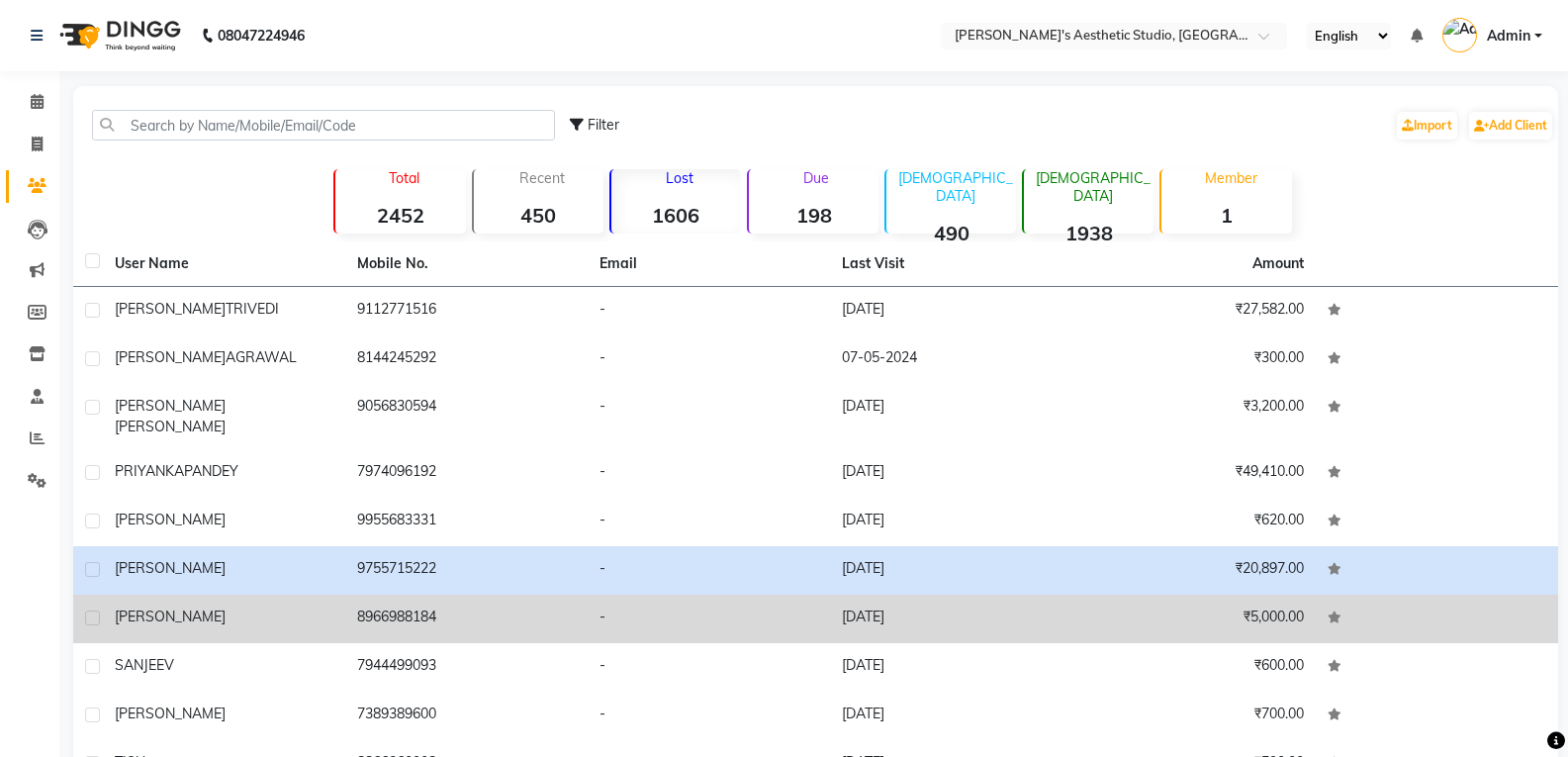 scroll, scrollTop: 99, scrollLeft: 0, axis: vertical 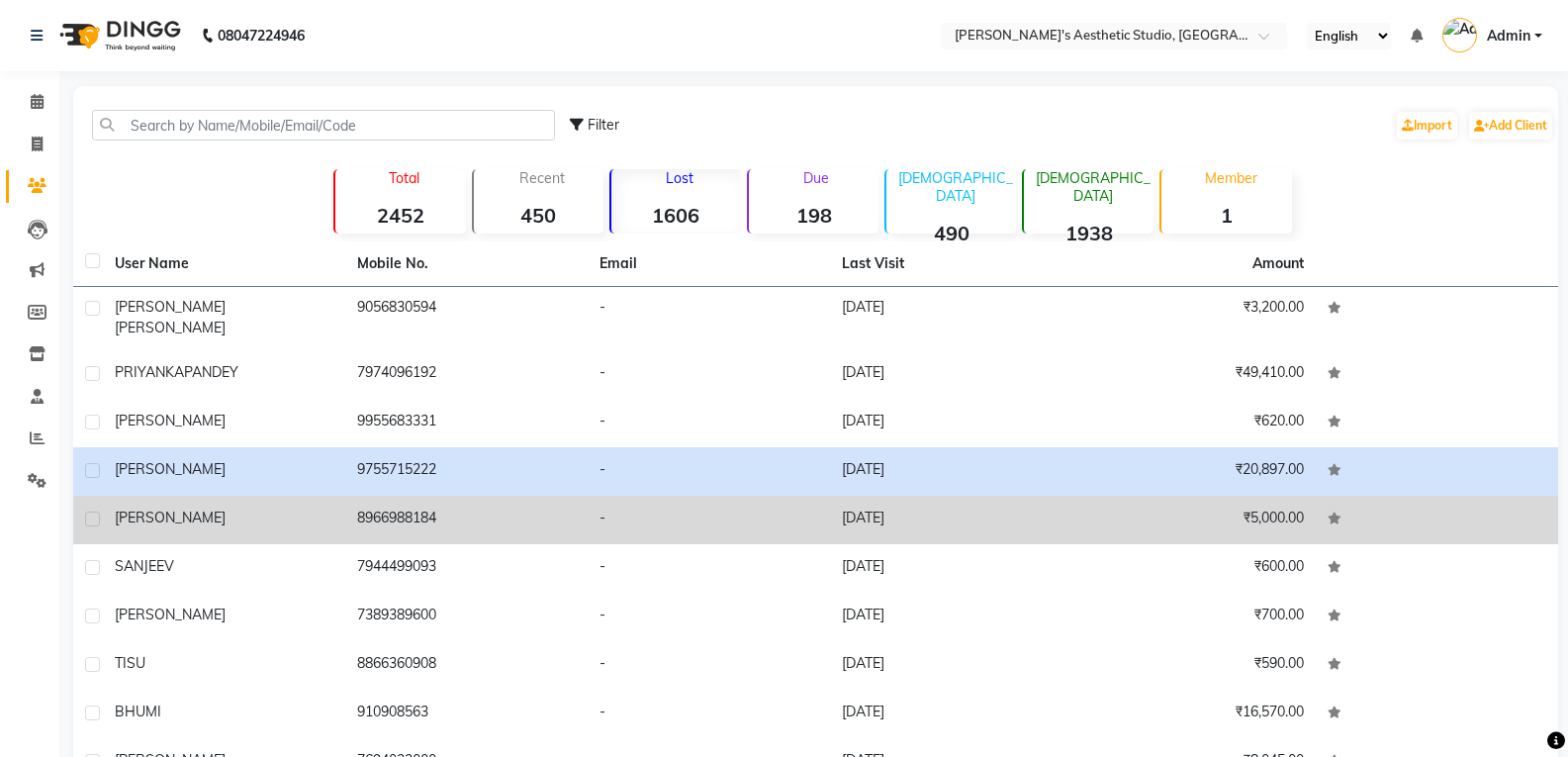 click on "8966988184" 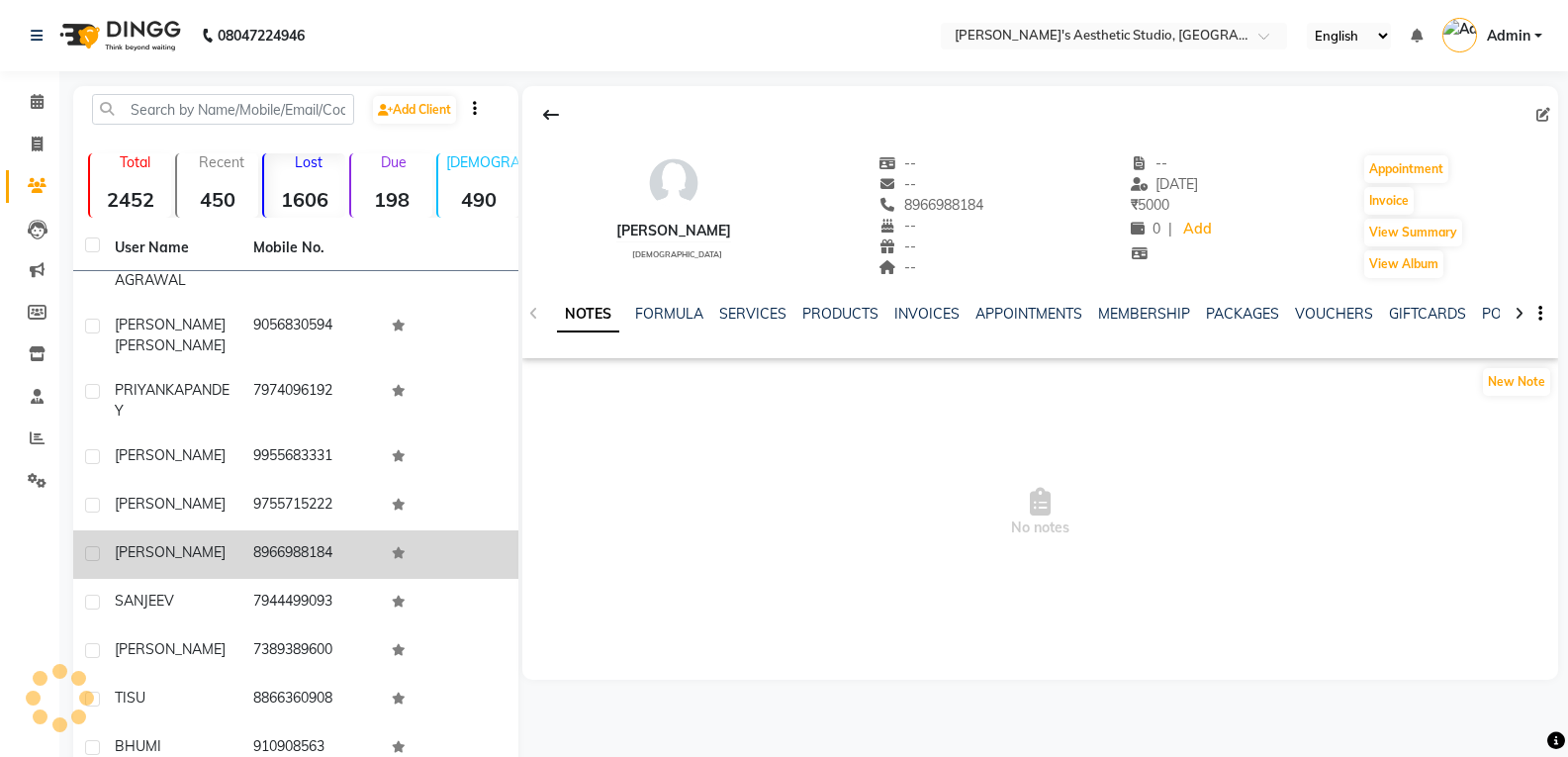 click 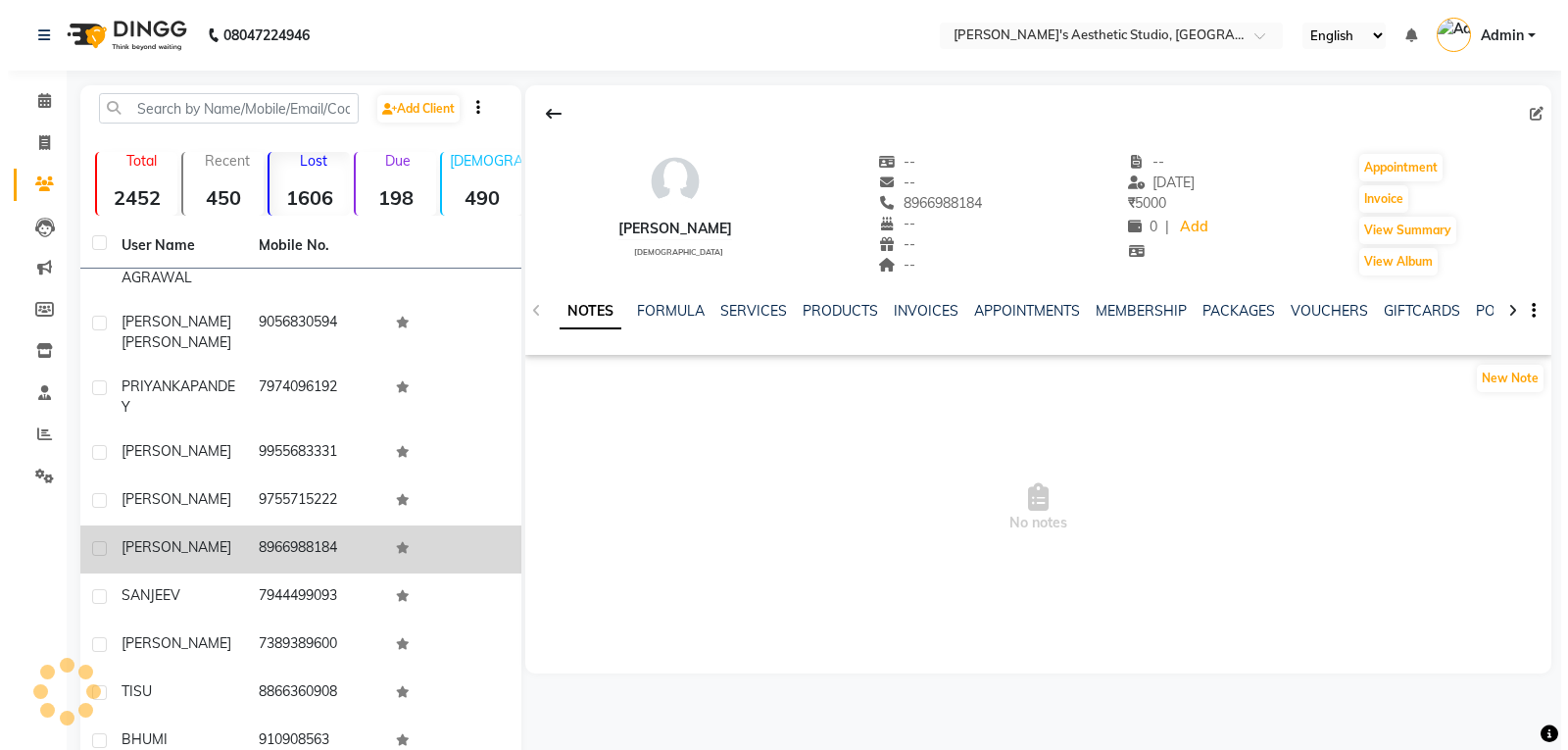 scroll, scrollTop: 131, scrollLeft: 0, axis: vertical 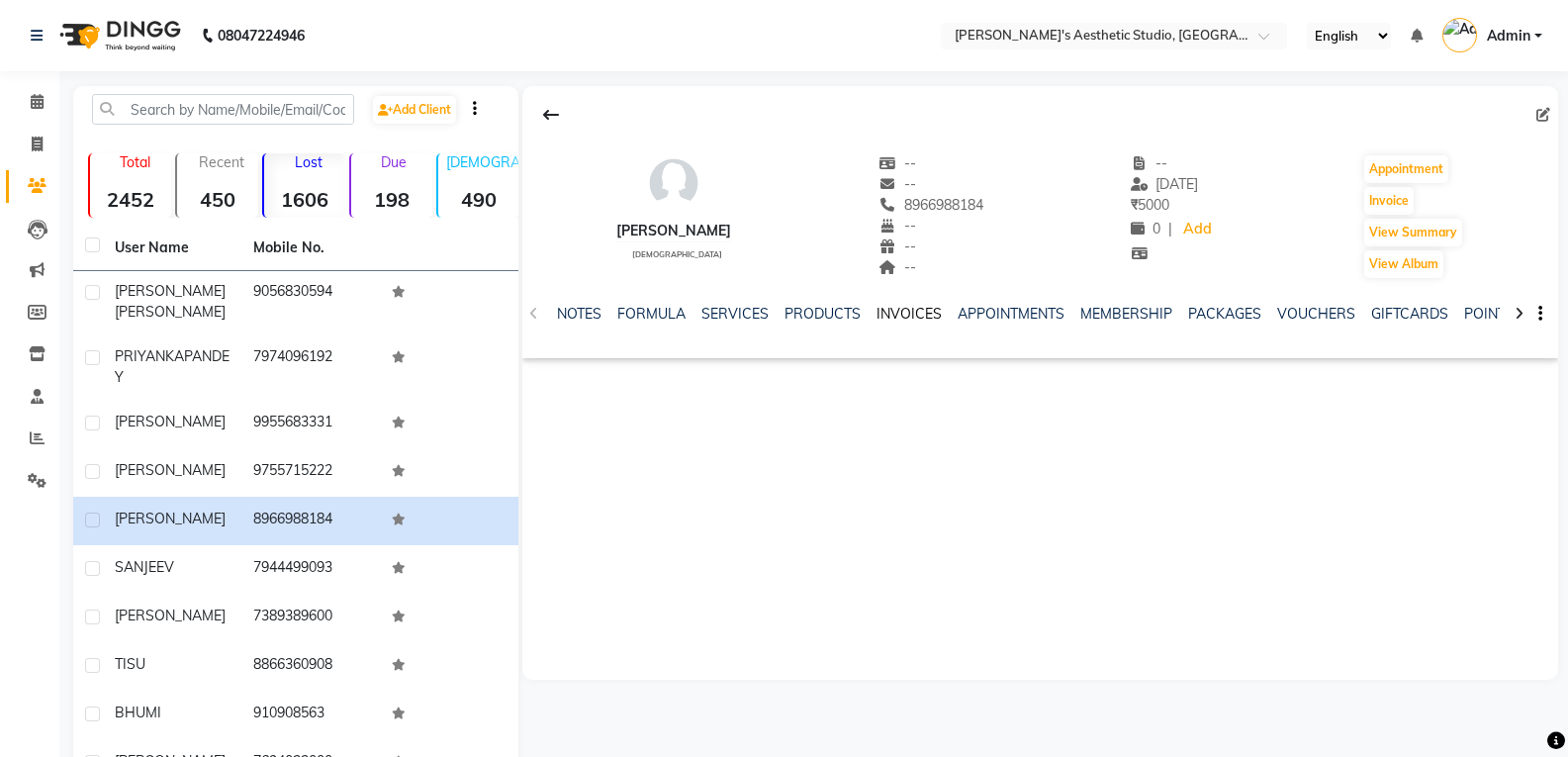 click on "INVOICES" 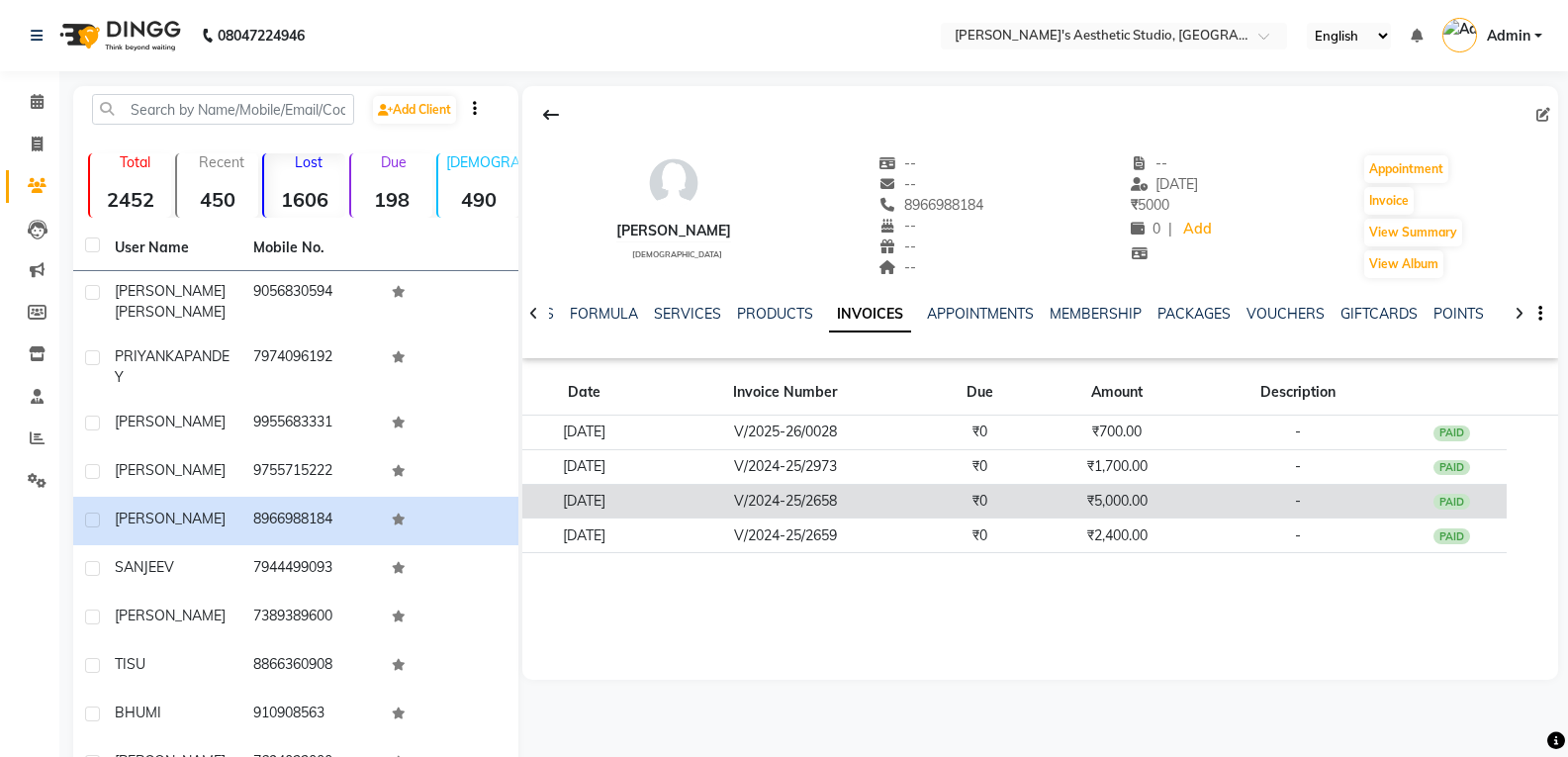 click on "V/2024-25/2658" 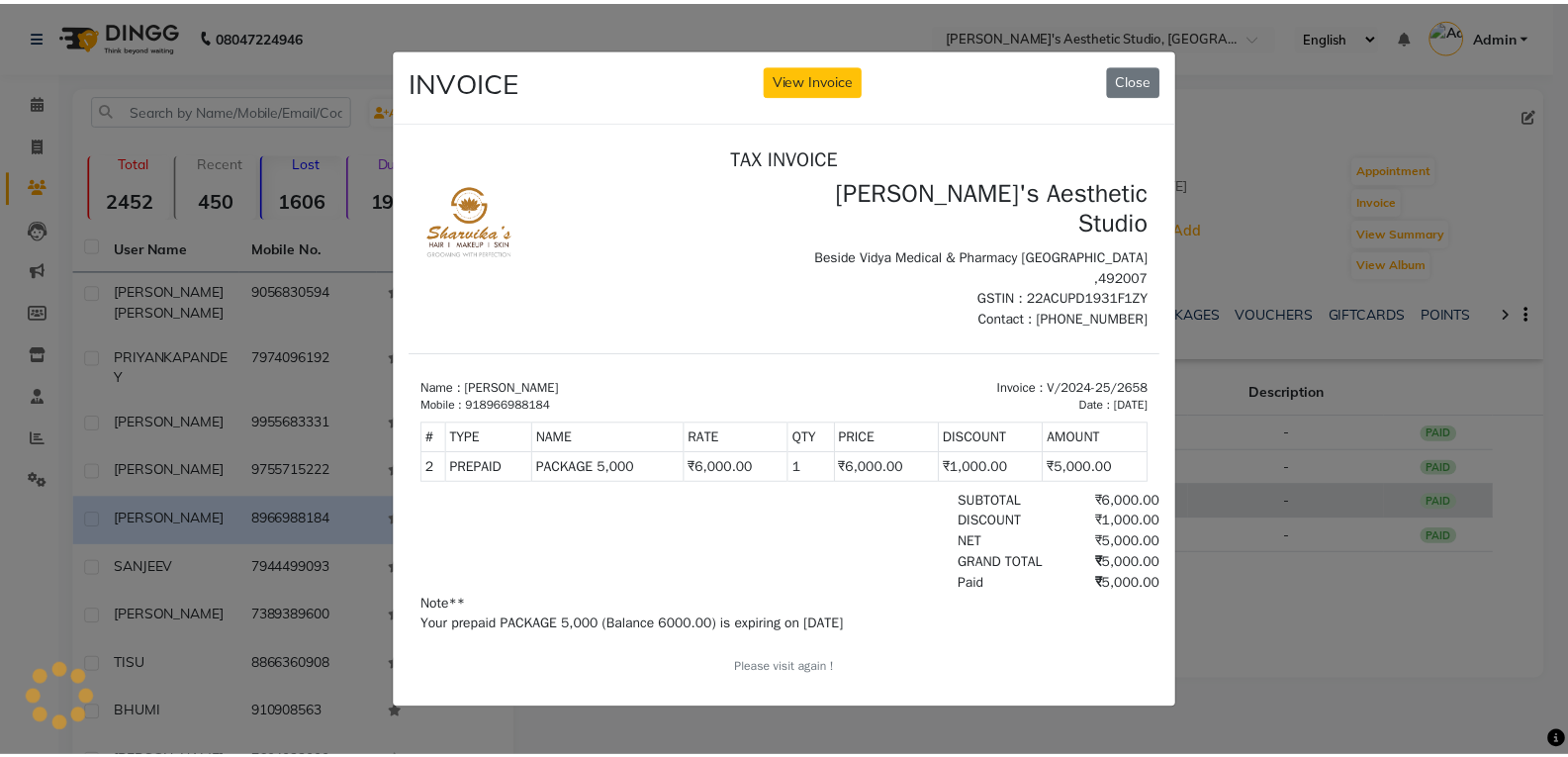 scroll, scrollTop: 0, scrollLeft: 0, axis: both 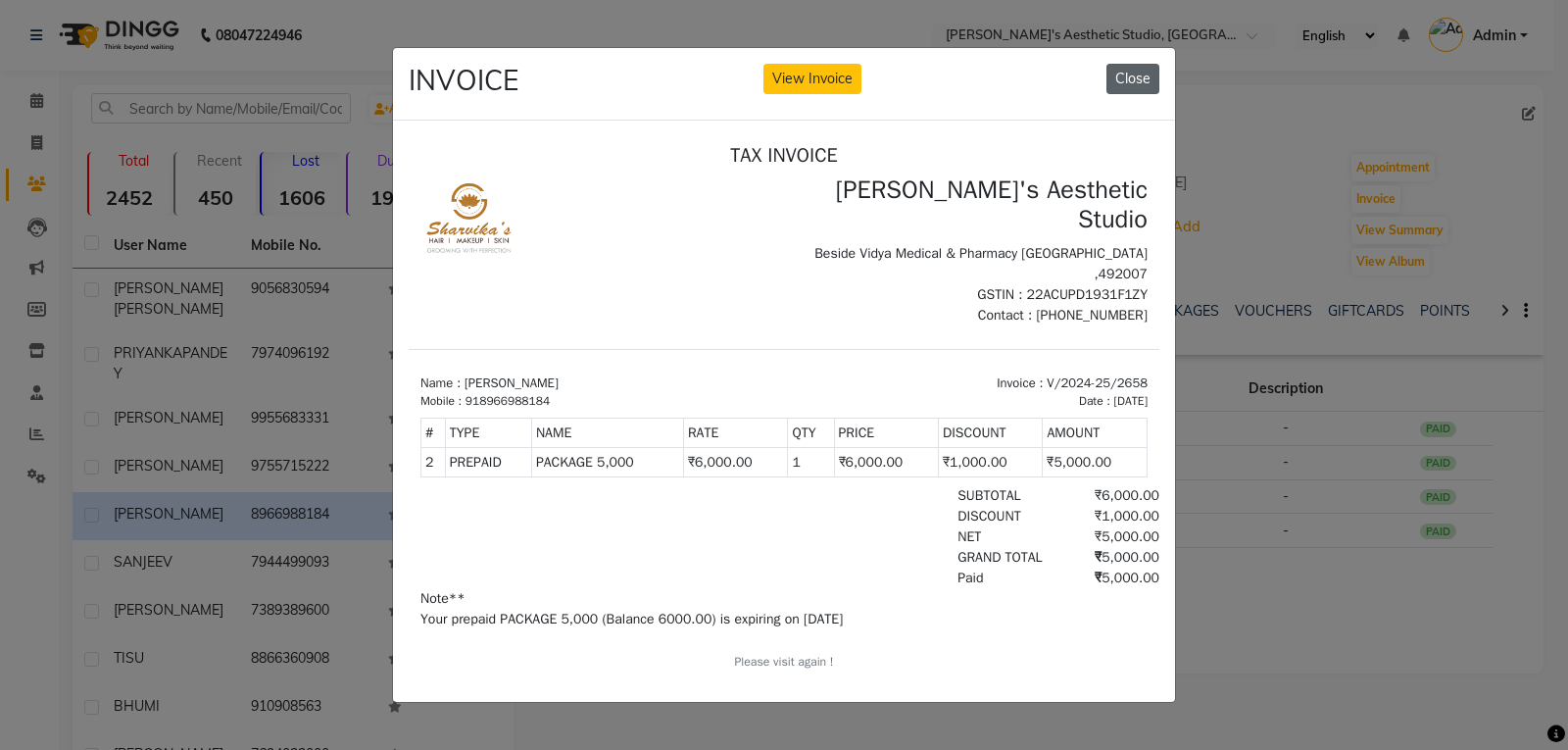 click on "Close" 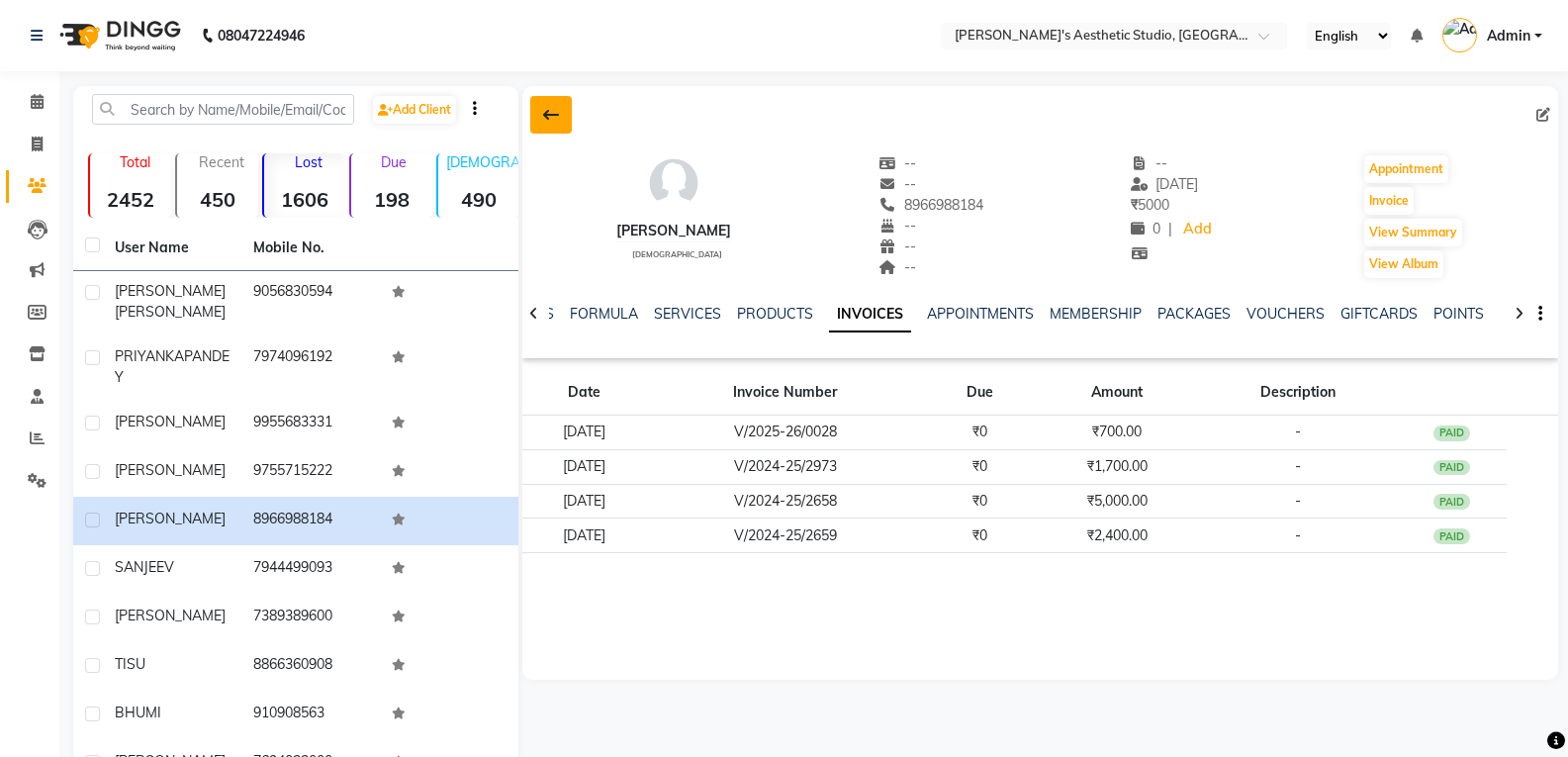 click 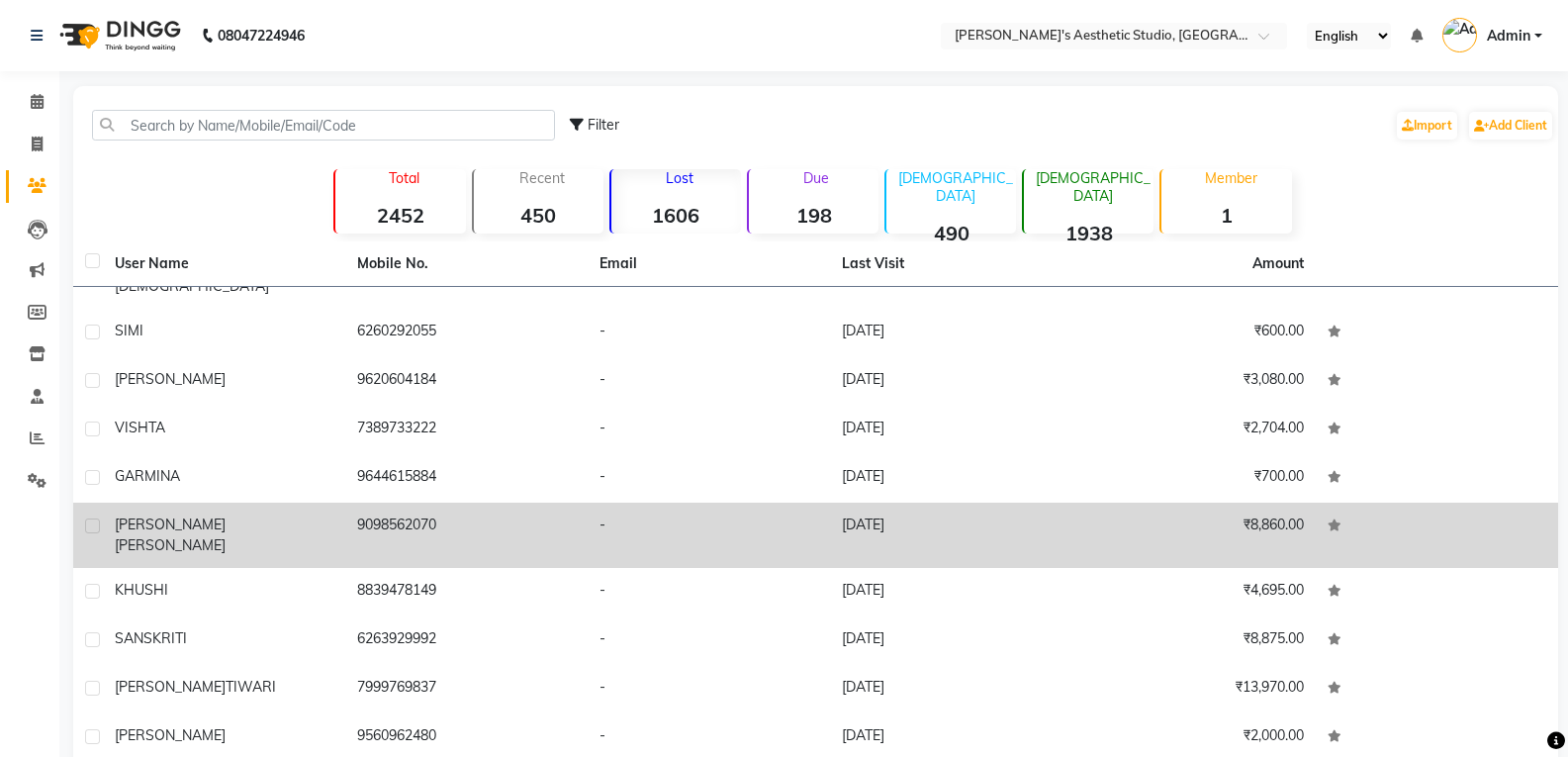 scroll, scrollTop: 693, scrollLeft: 0, axis: vertical 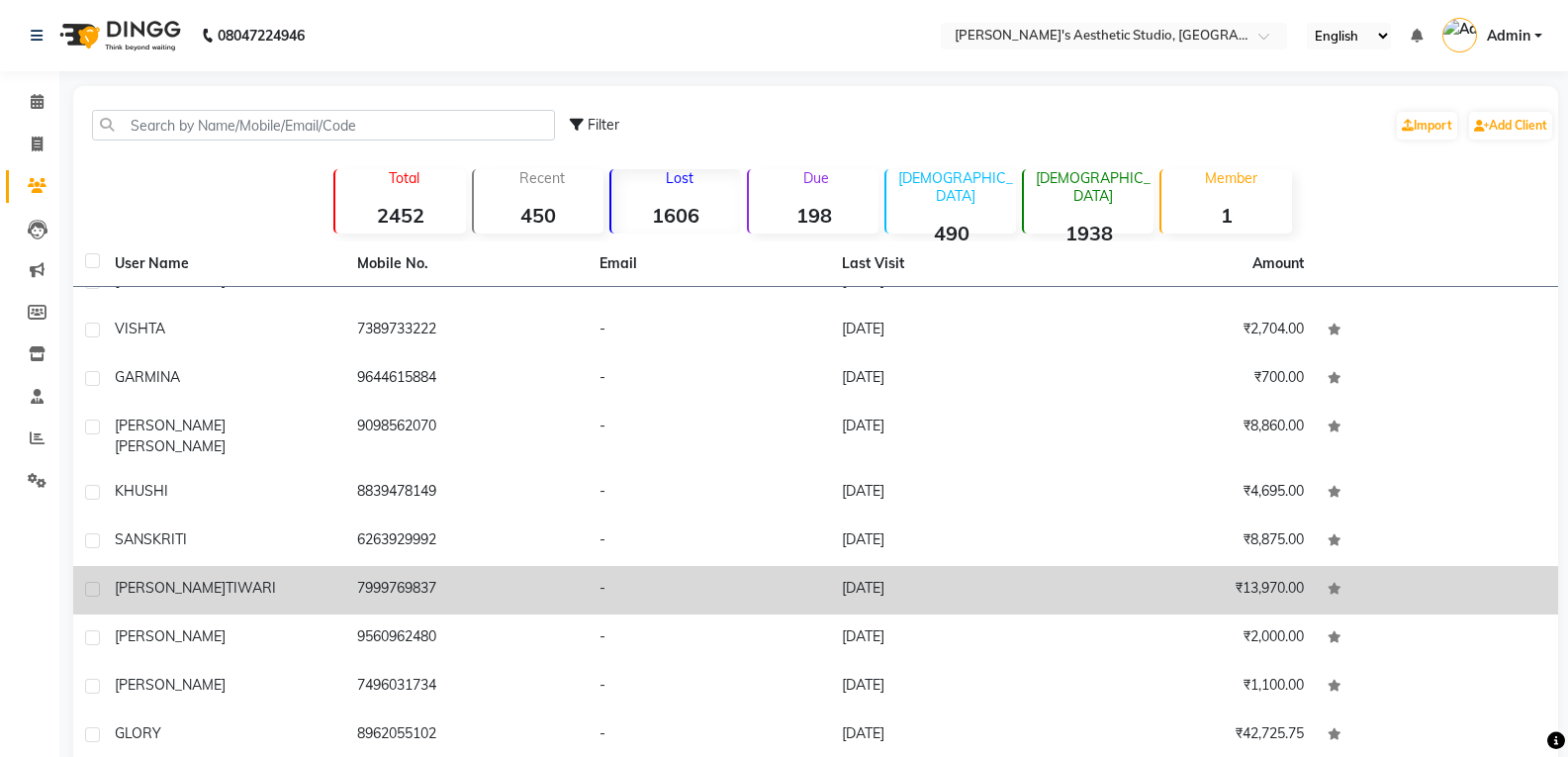 click on "7999769837" 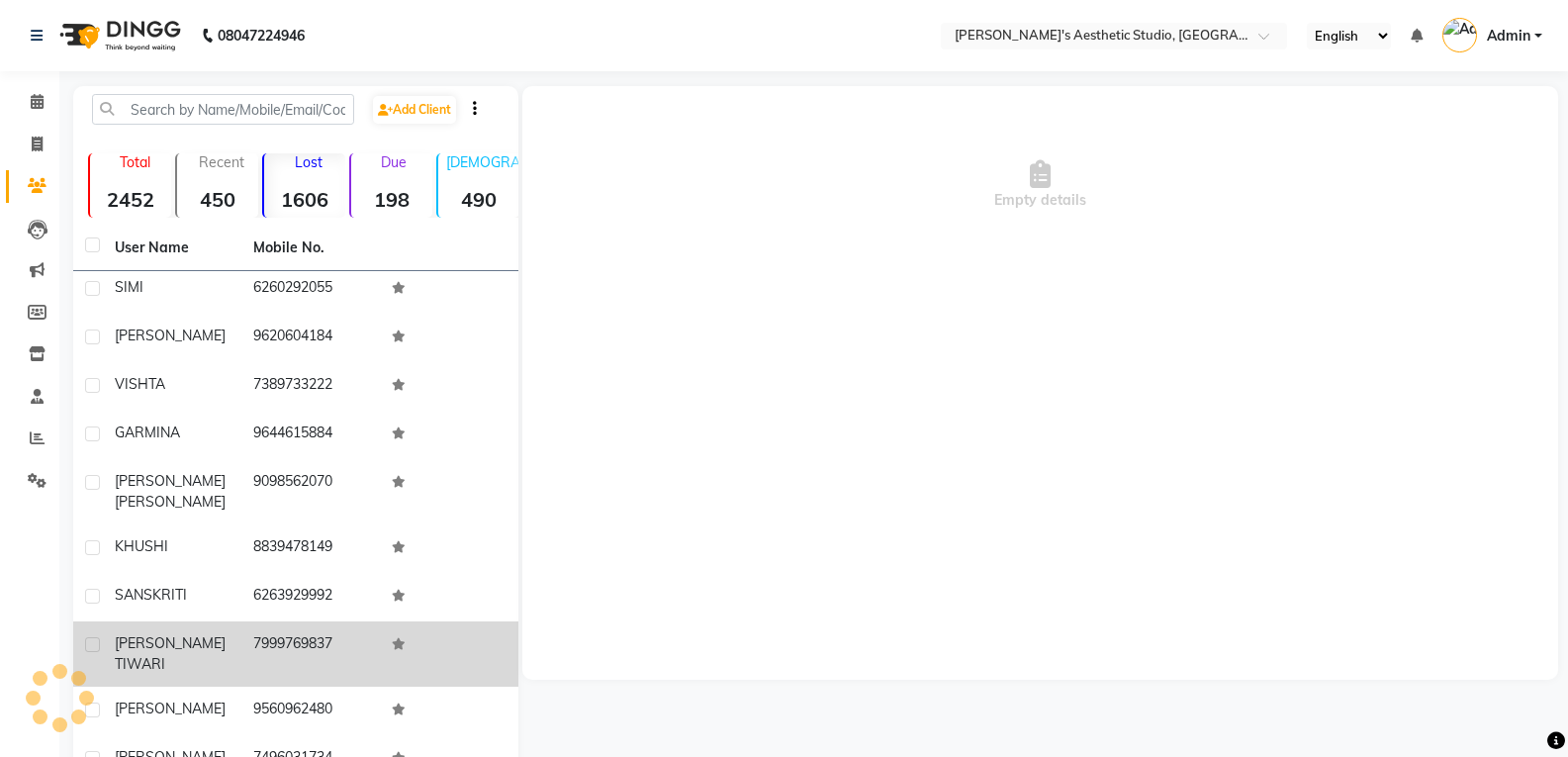 scroll, scrollTop: 760, scrollLeft: 0, axis: vertical 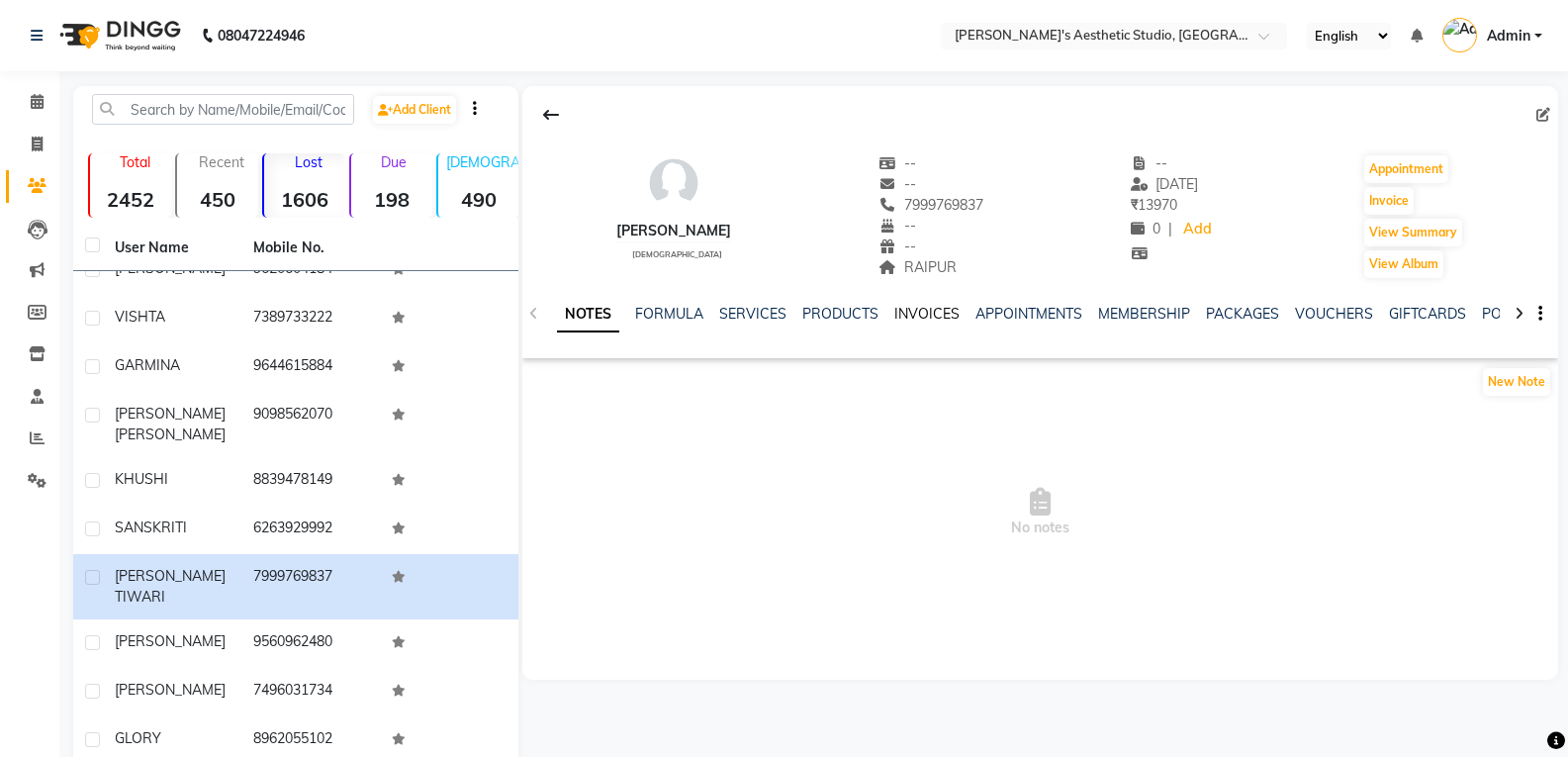 click on "INVOICES" 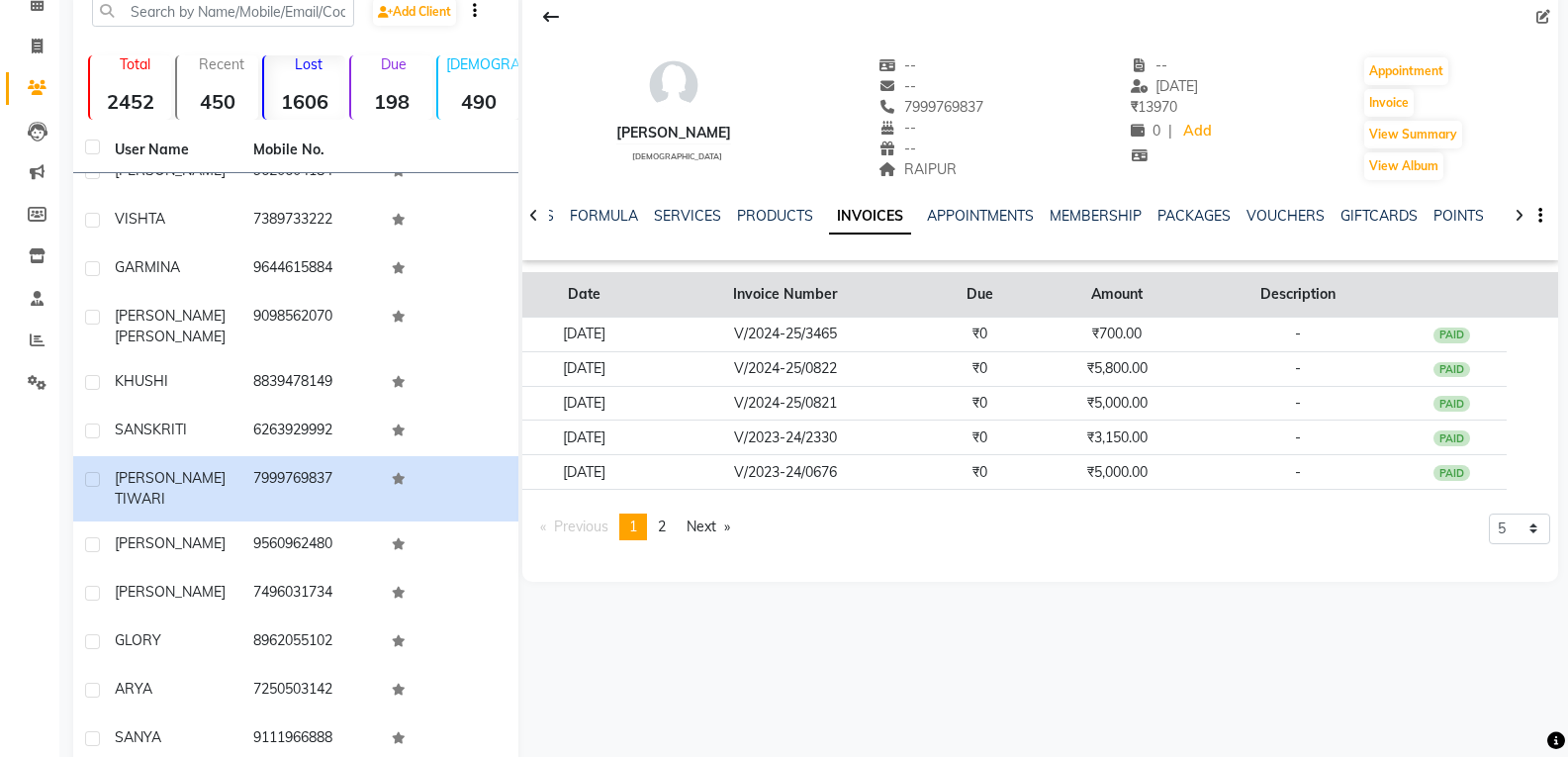 scroll, scrollTop: 99, scrollLeft: 0, axis: vertical 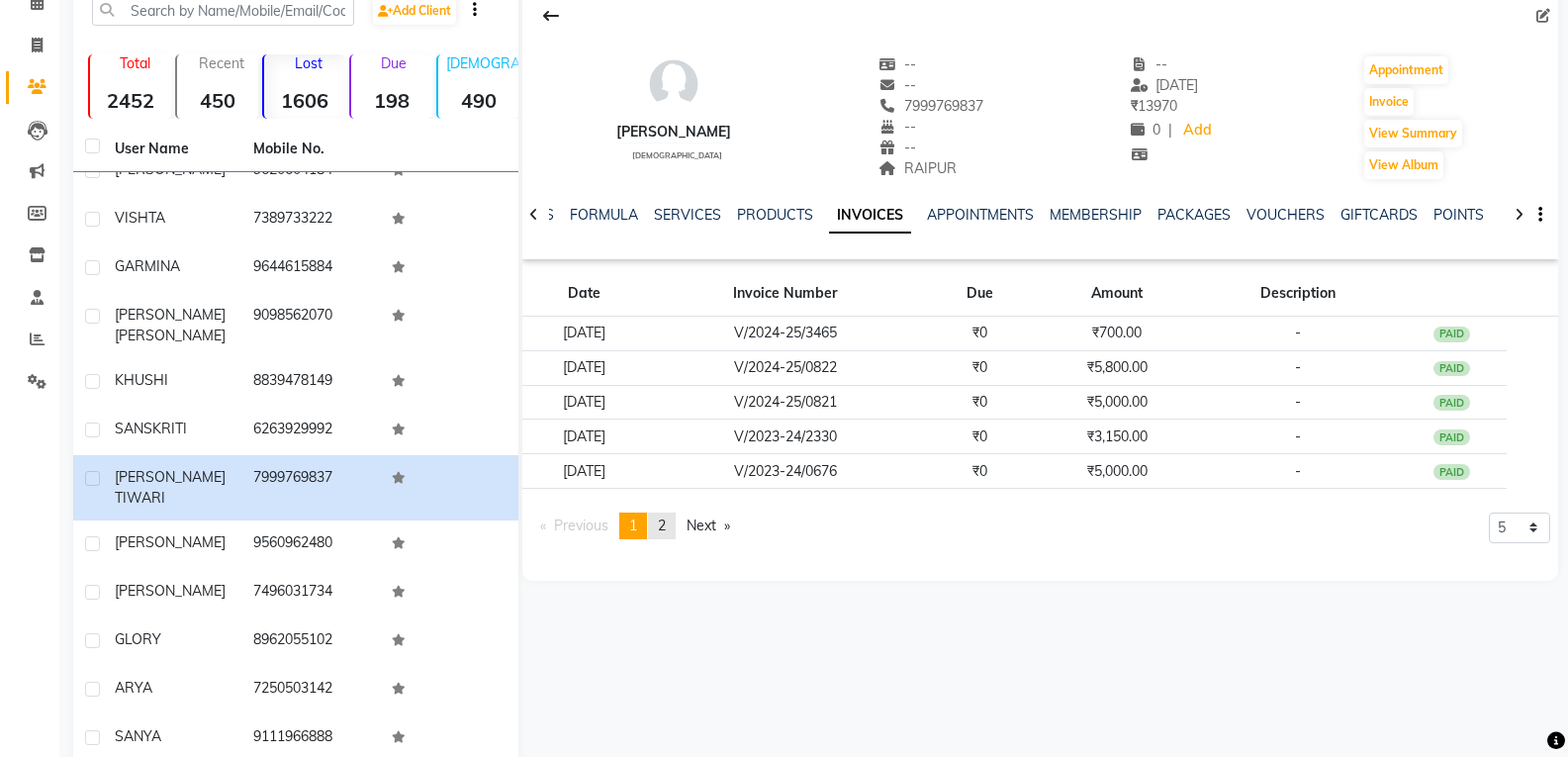 click on "2" 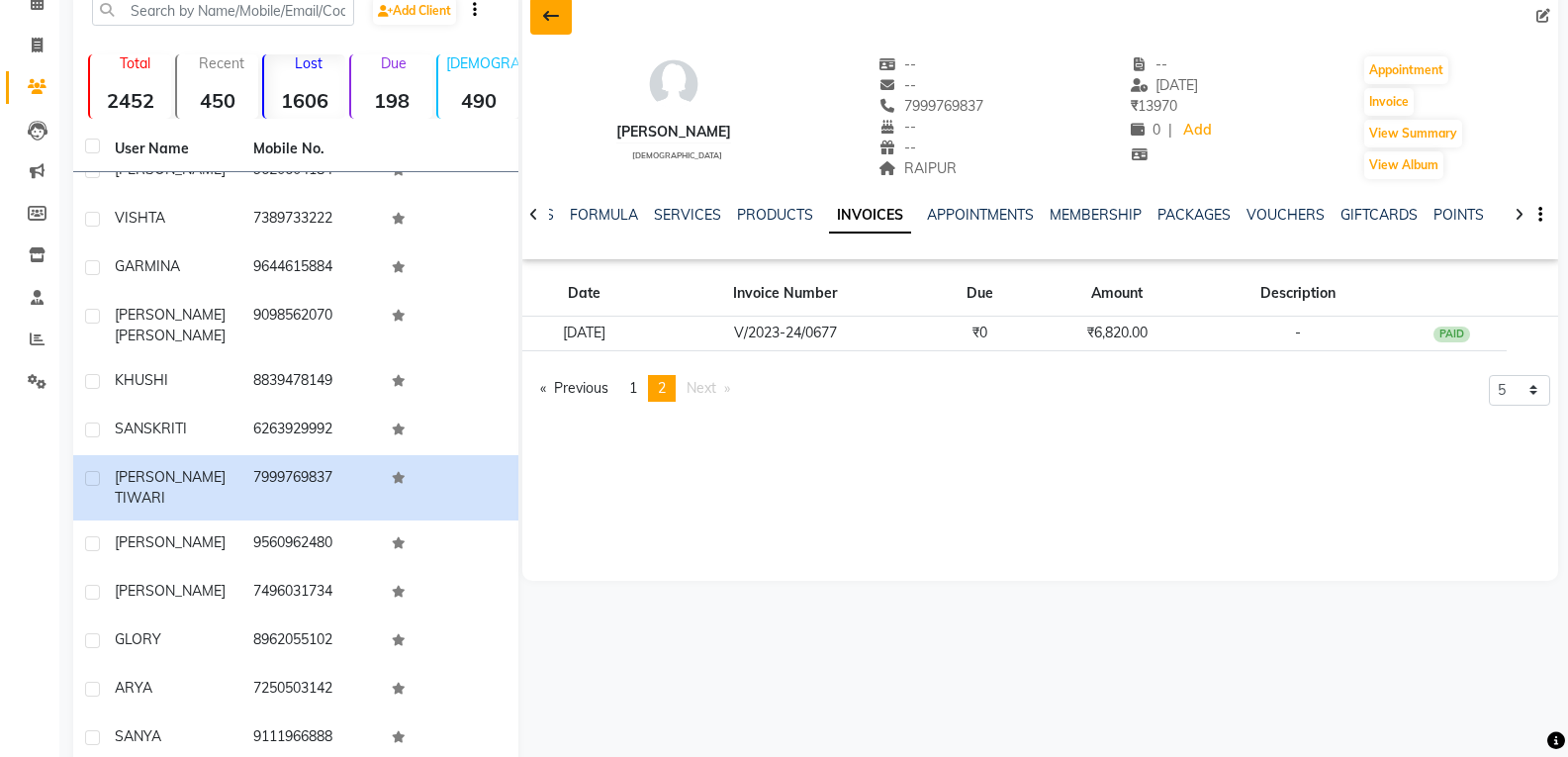 click 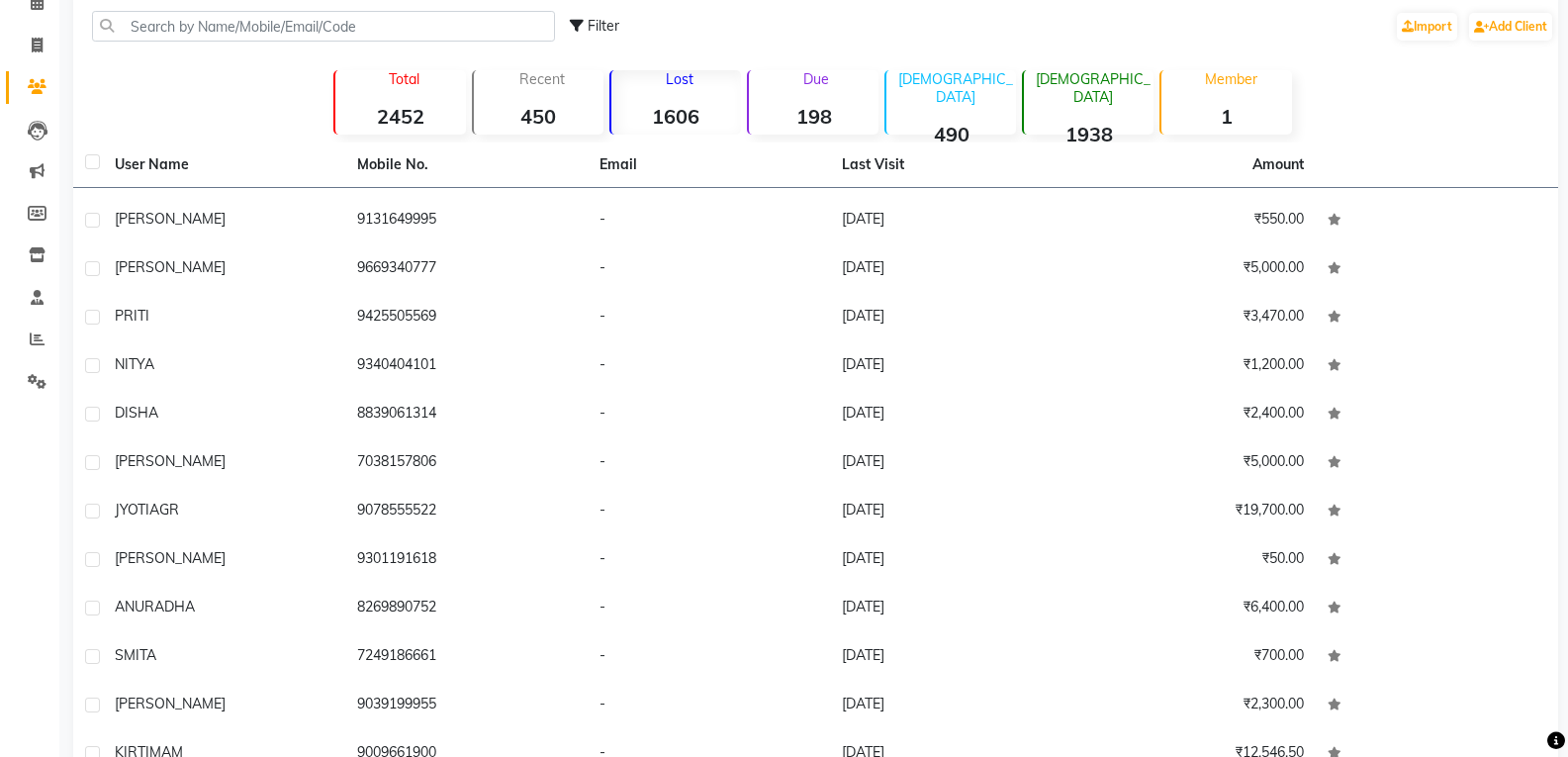 scroll, scrollTop: 1385, scrollLeft: 0, axis: vertical 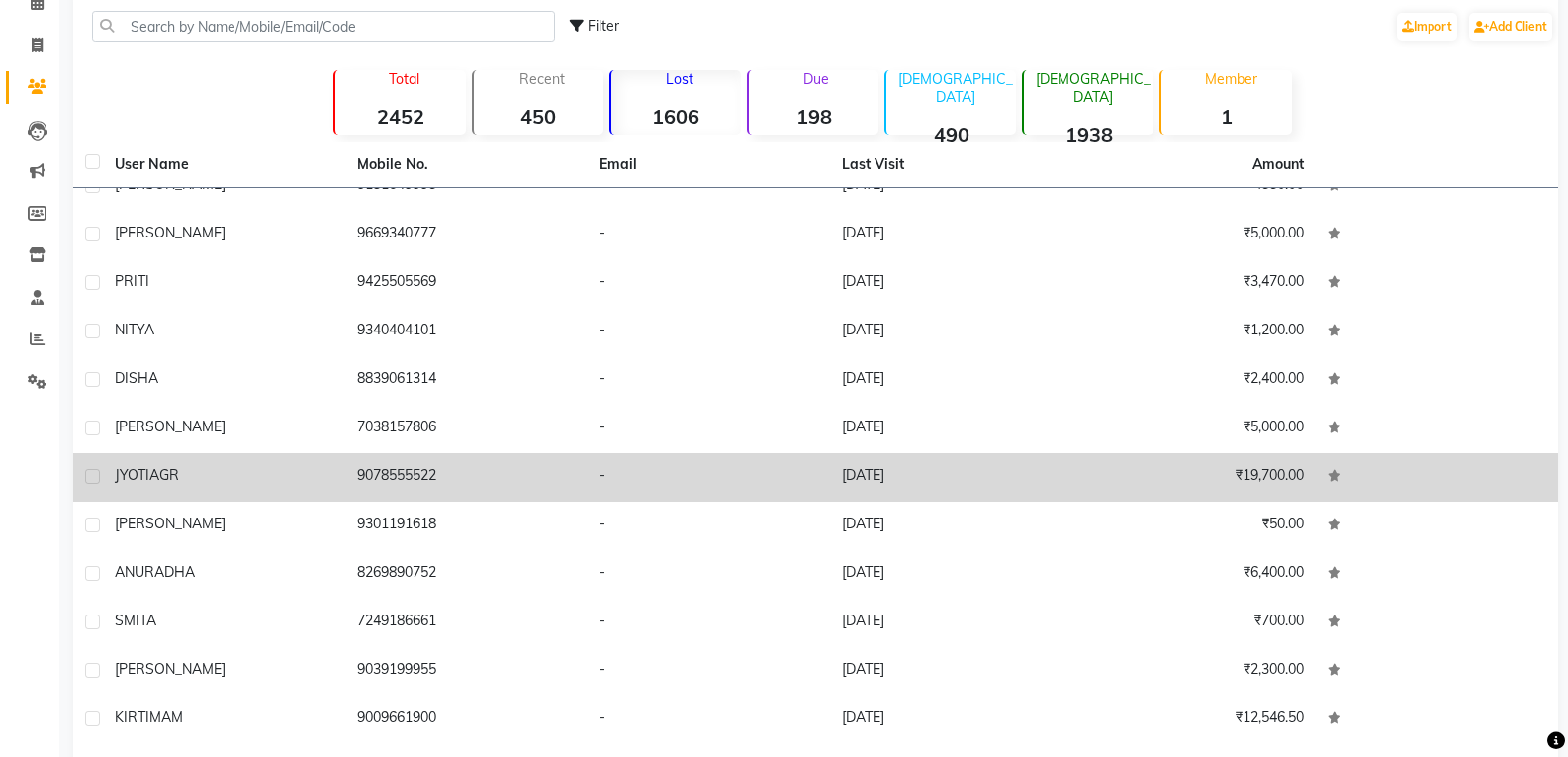 click on "9078555522" 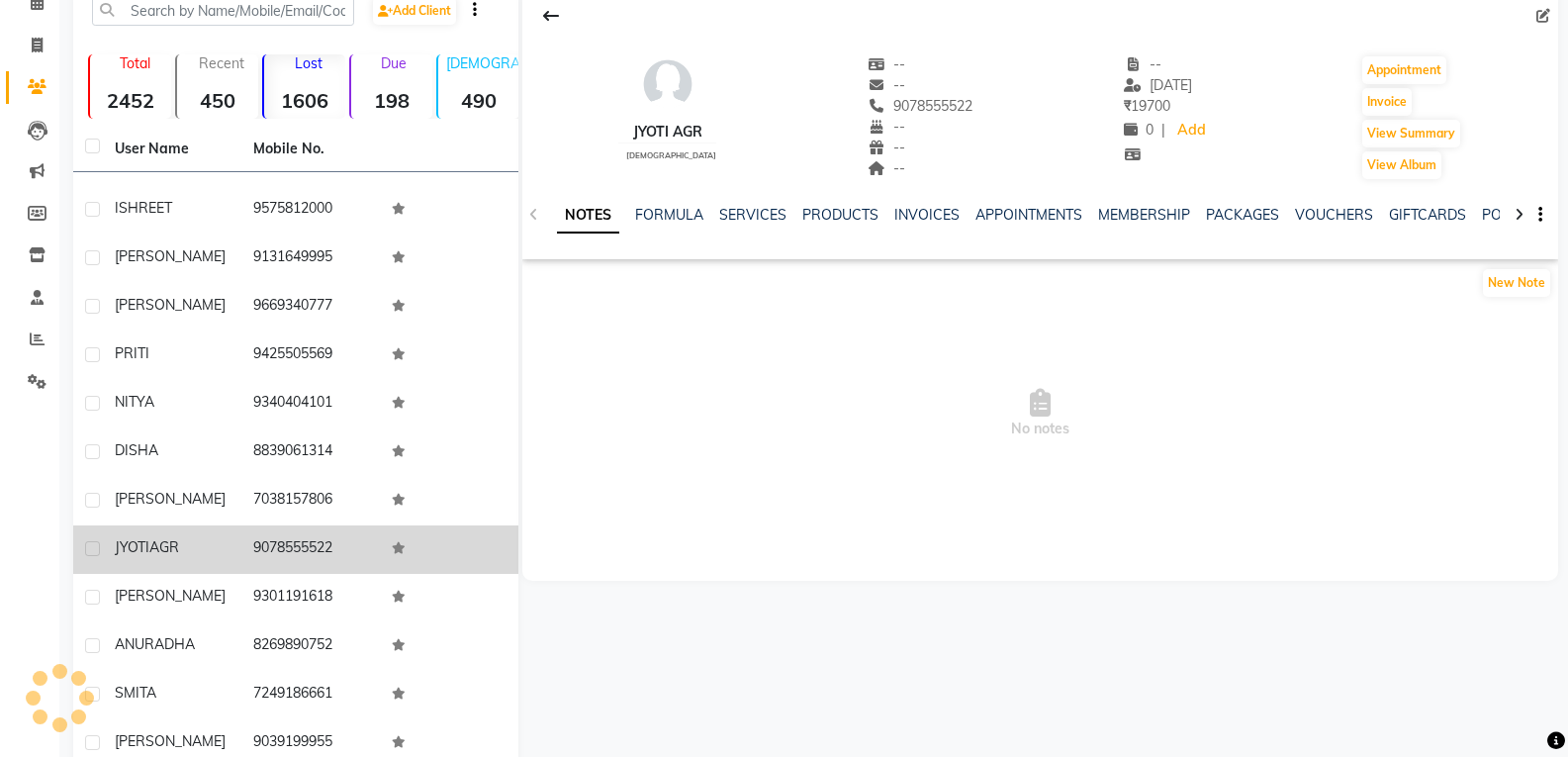 scroll, scrollTop: 1469, scrollLeft: 0, axis: vertical 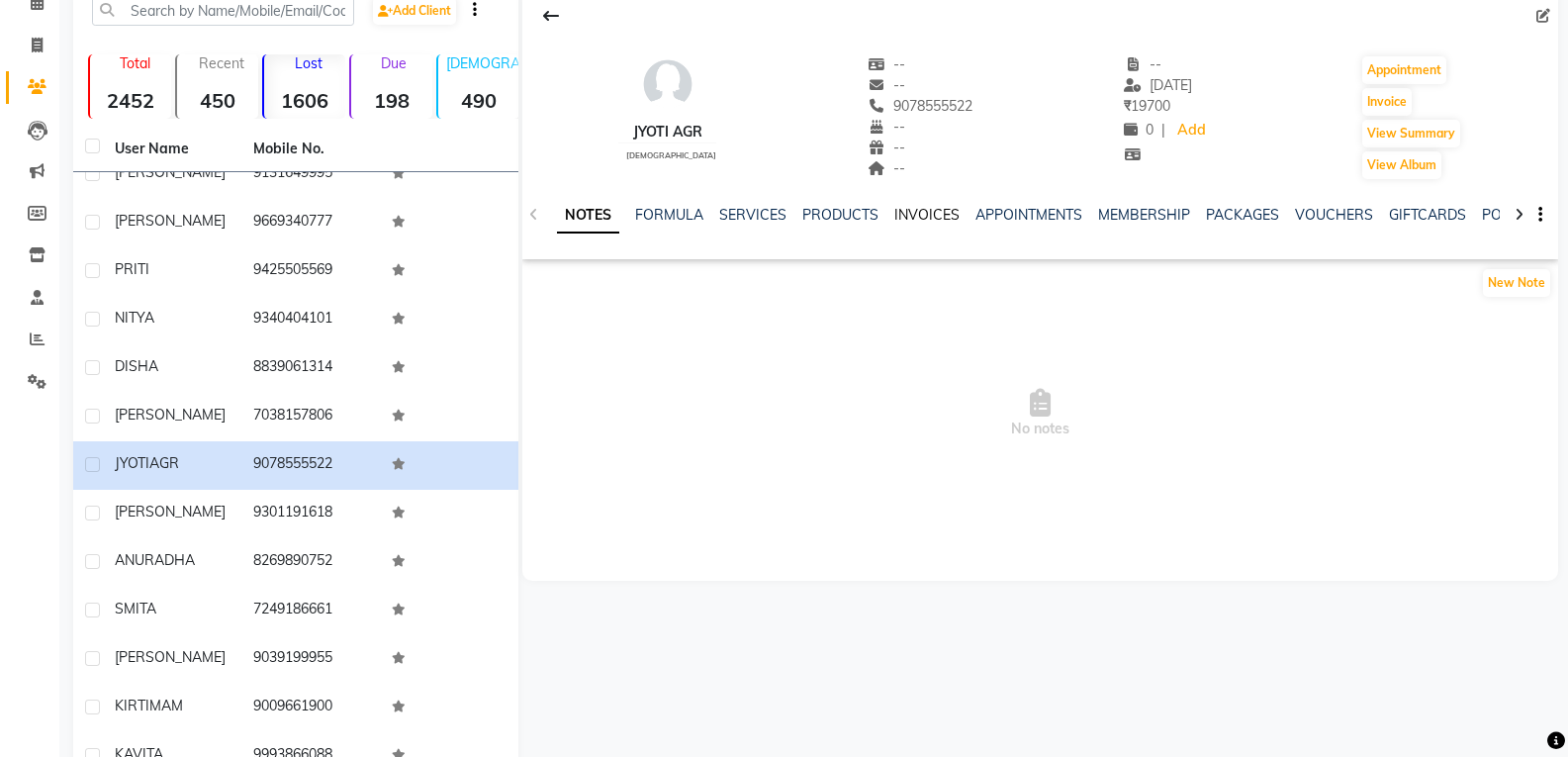 click on "INVOICES" 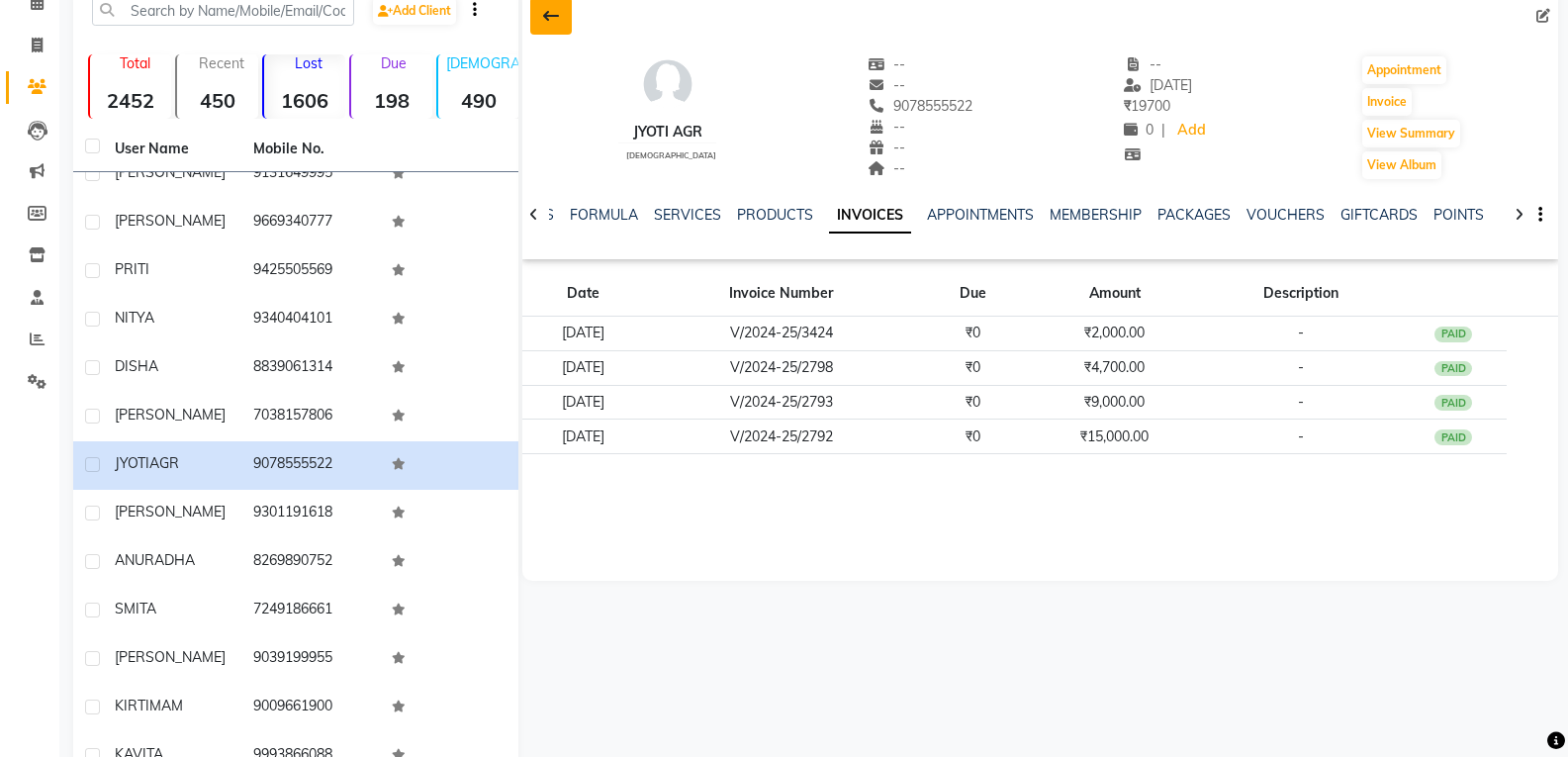 click 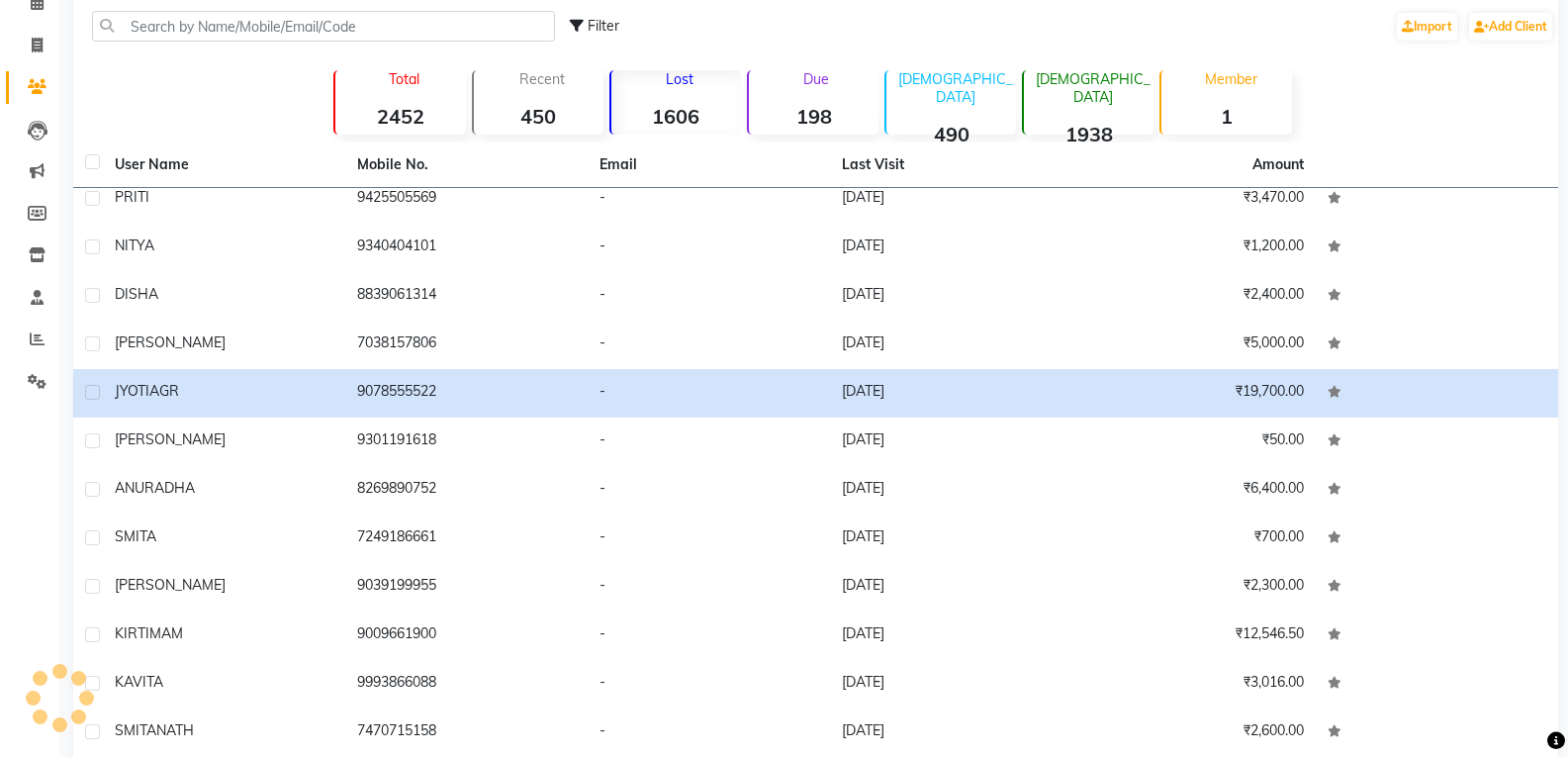 scroll, scrollTop: 1385, scrollLeft: 0, axis: vertical 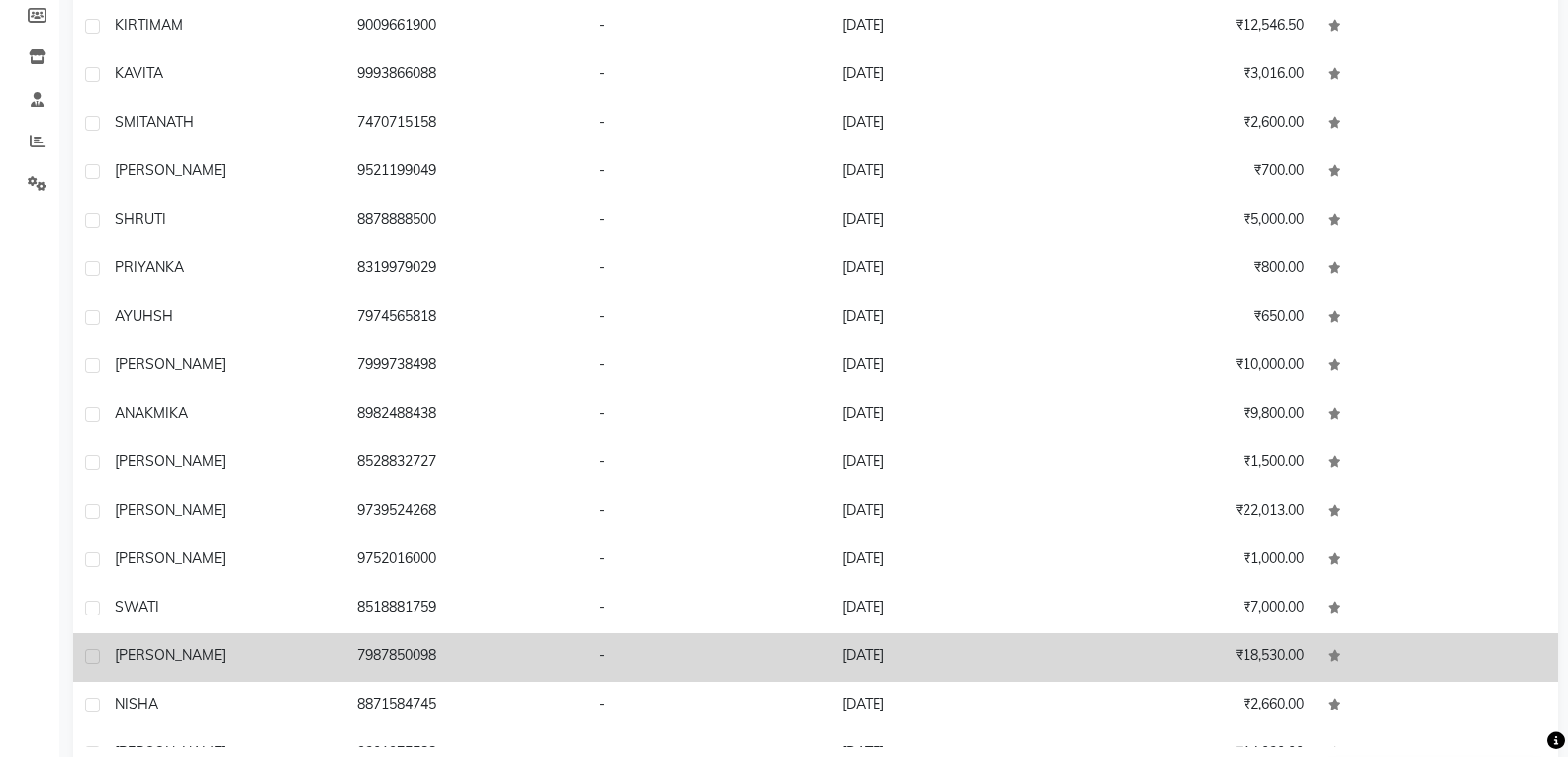 click on "7987850098" 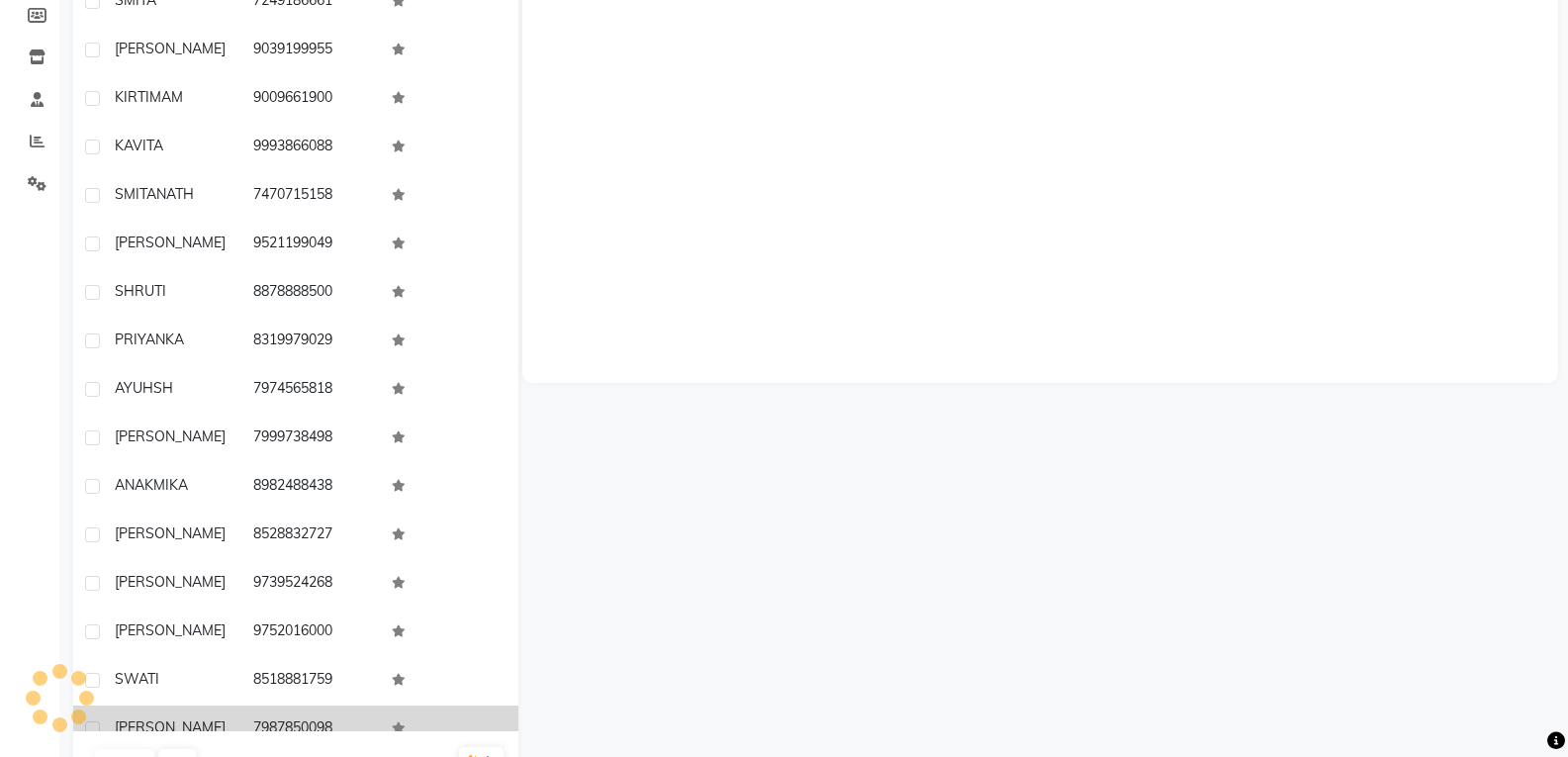 scroll, scrollTop: 1964, scrollLeft: 0, axis: vertical 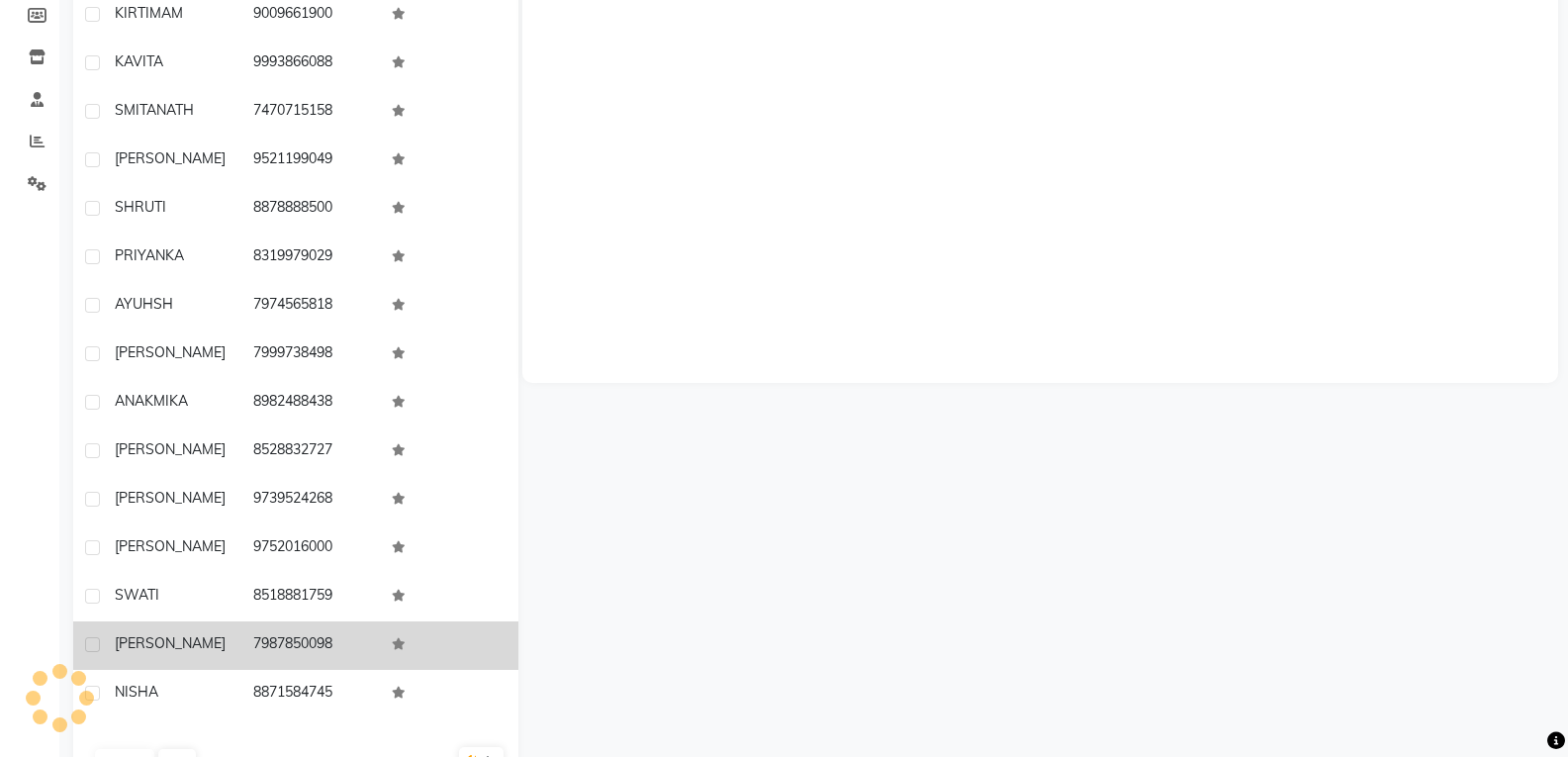 click 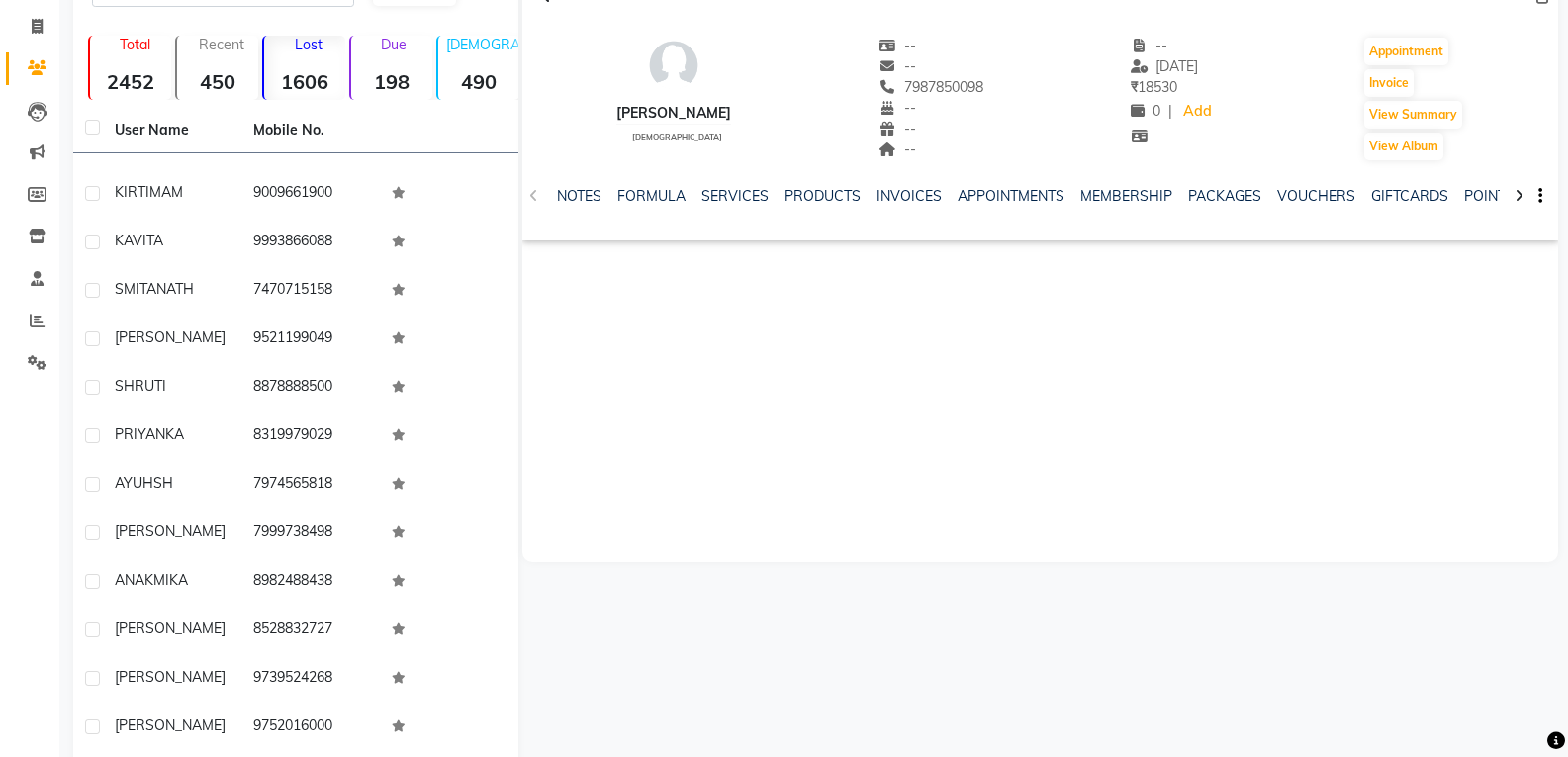 scroll, scrollTop: 99, scrollLeft: 0, axis: vertical 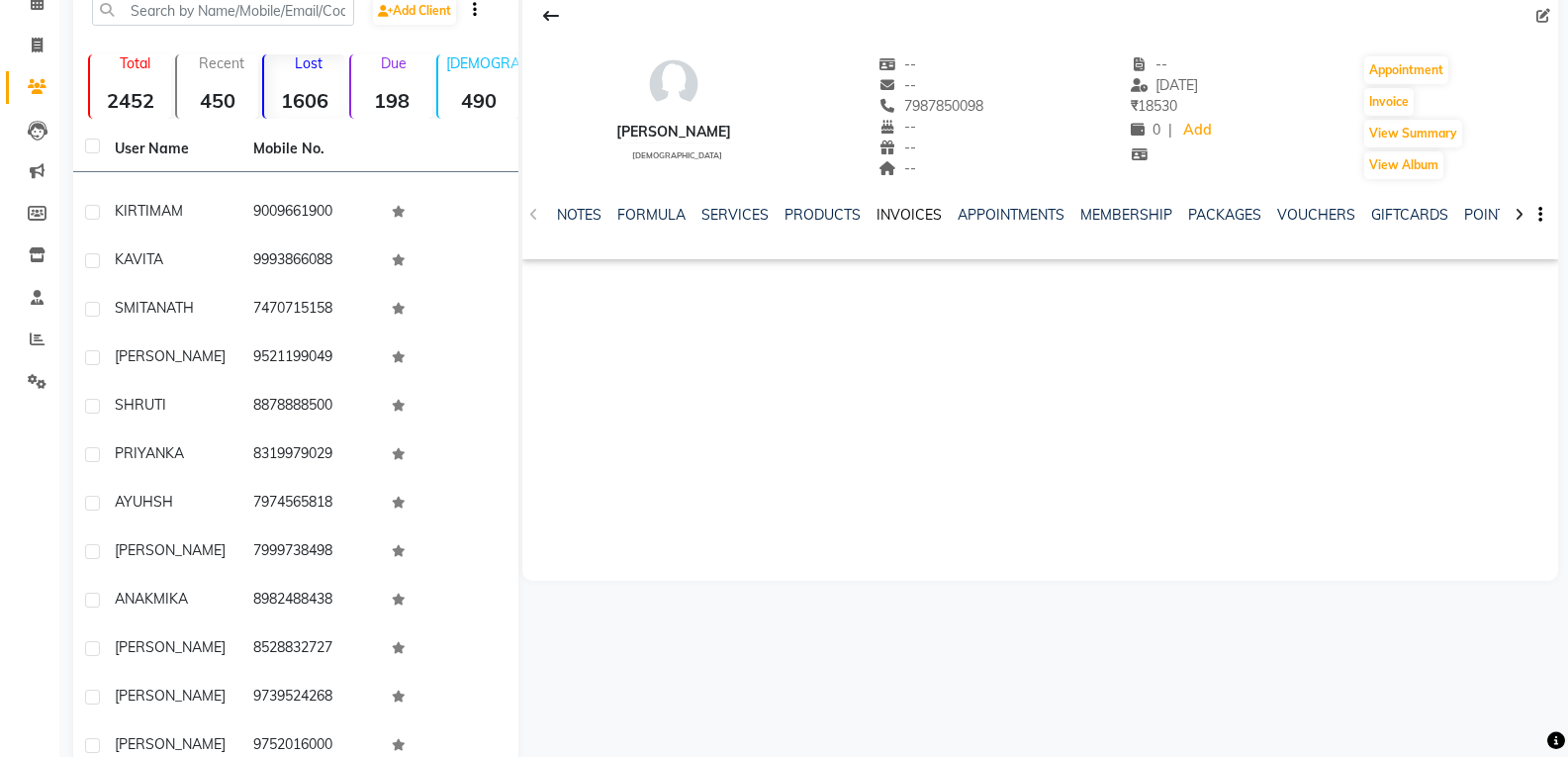 click on "INVOICES" 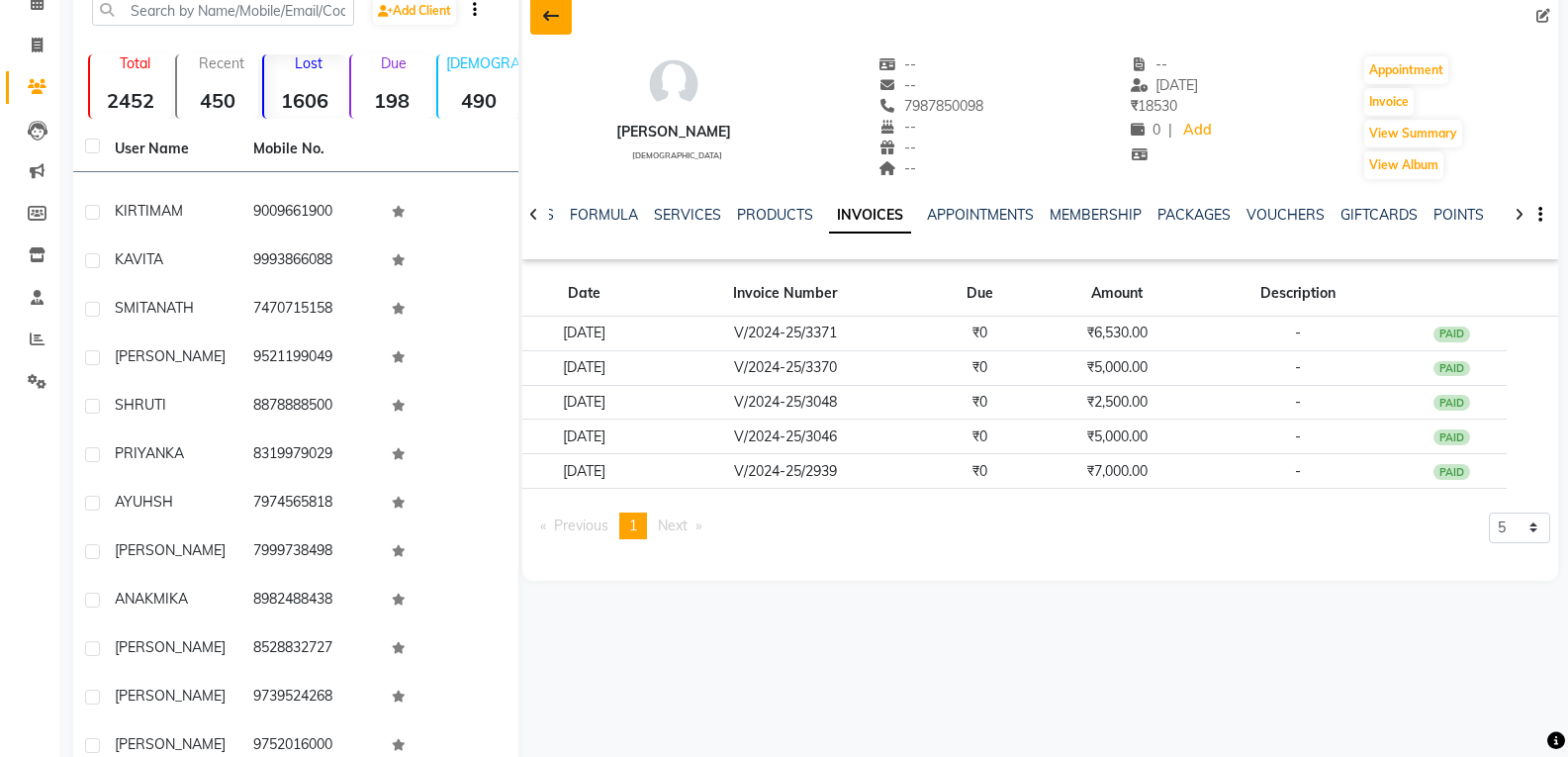 click 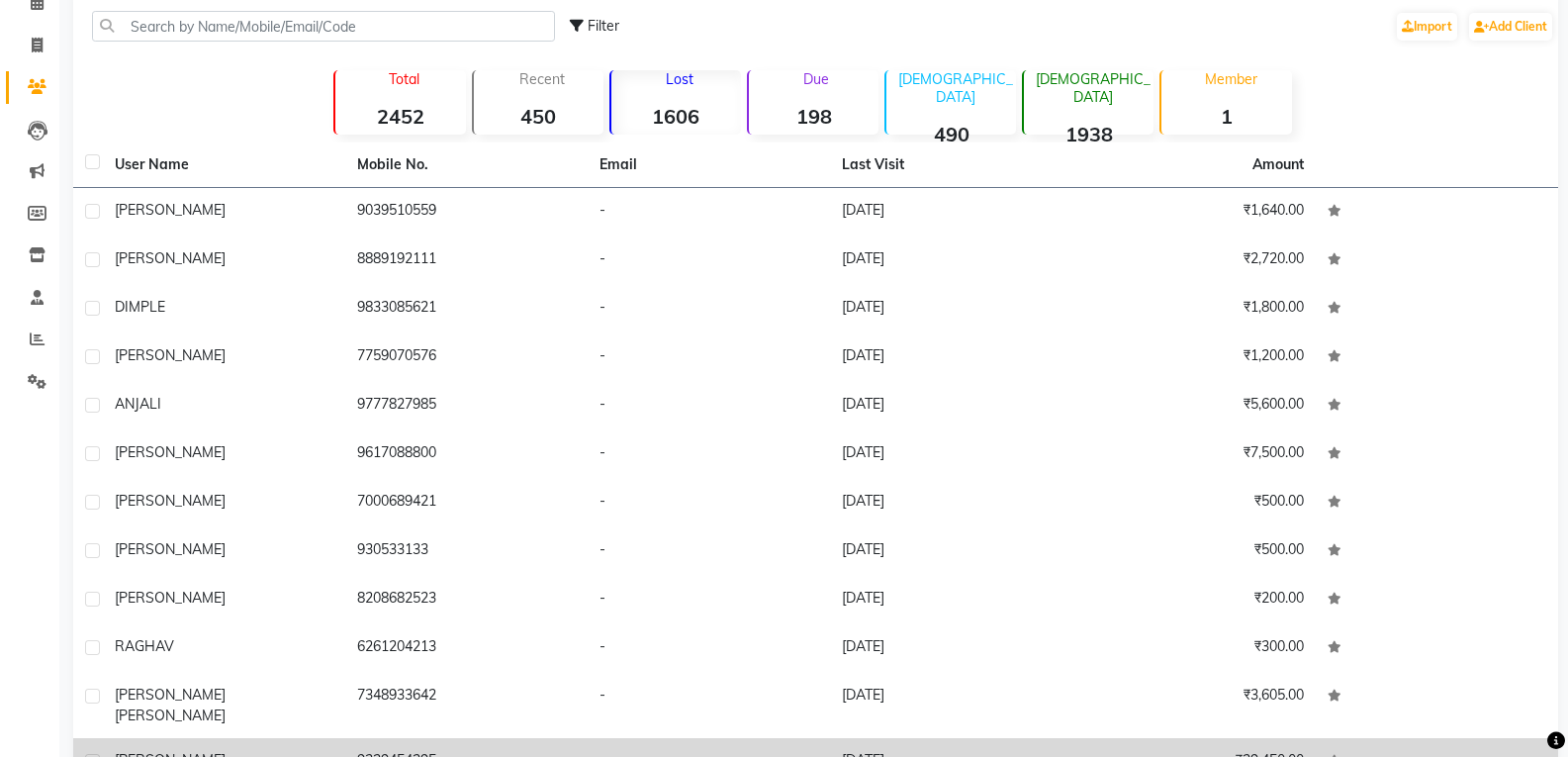 scroll, scrollTop: 4092, scrollLeft: 0, axis: vertical 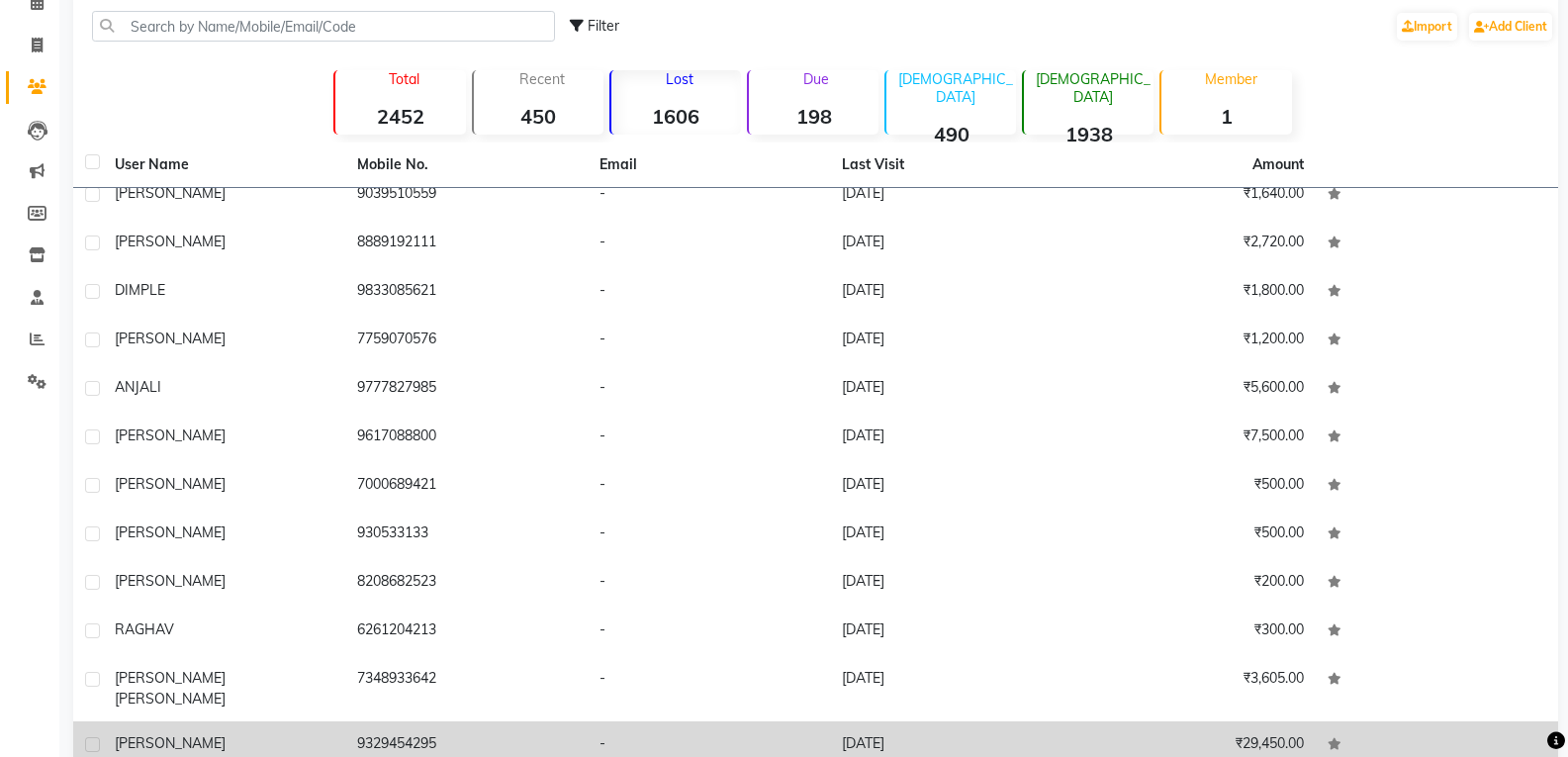 click on "₹29,450.00" 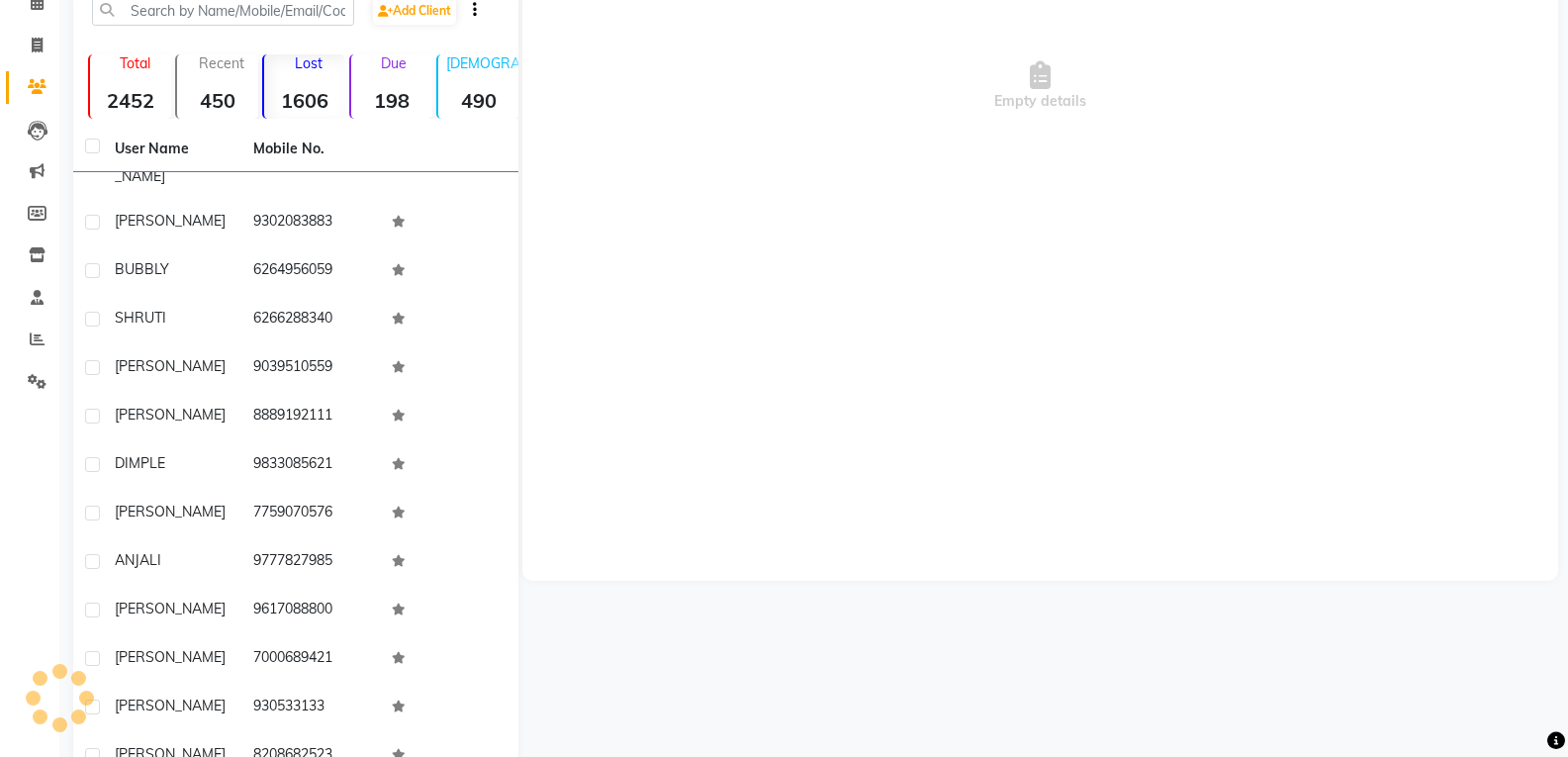 scroll, scrollTop: 4226, scrollLeft: 0, axis: vertical 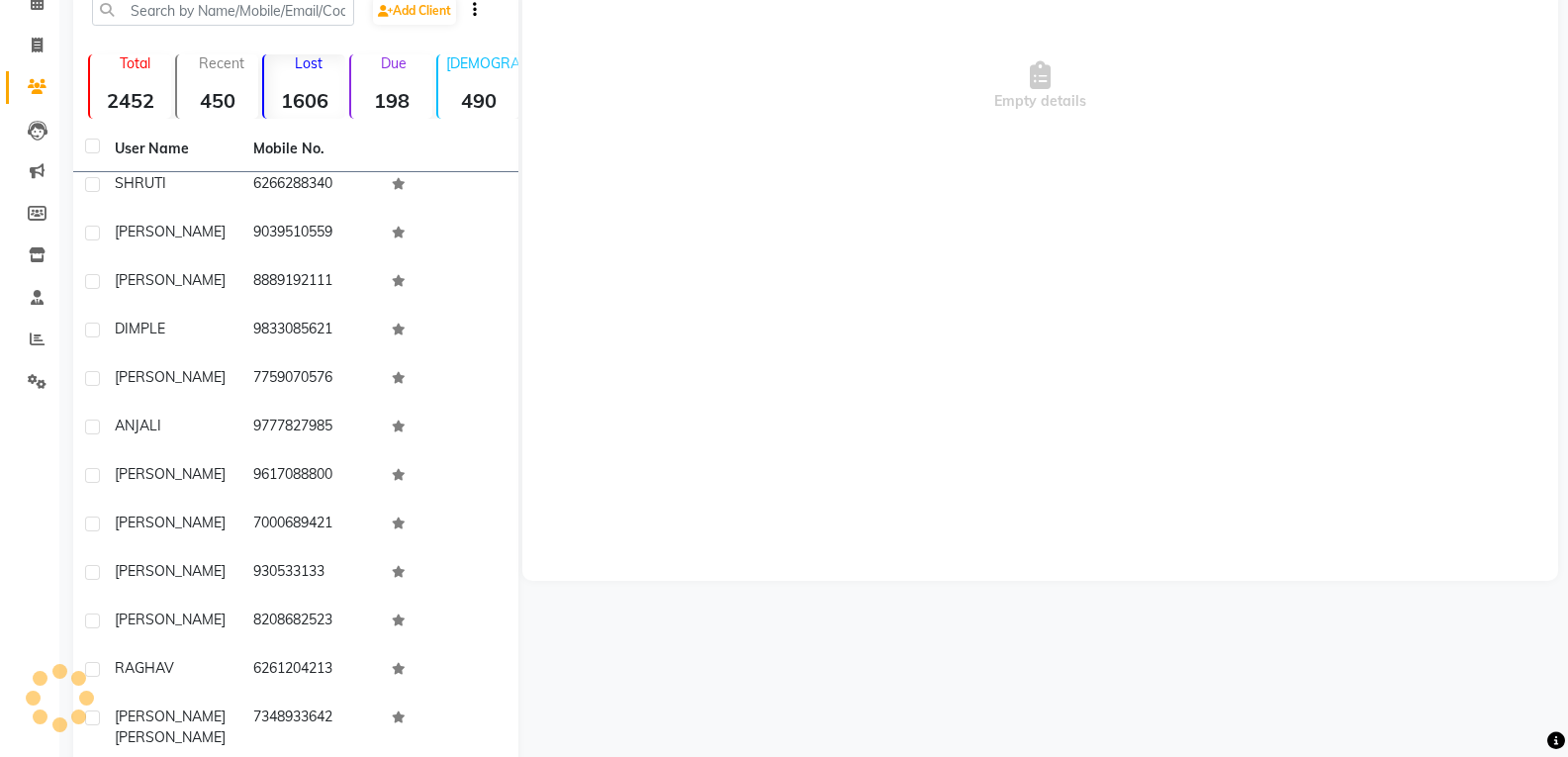 click on "Empty details" 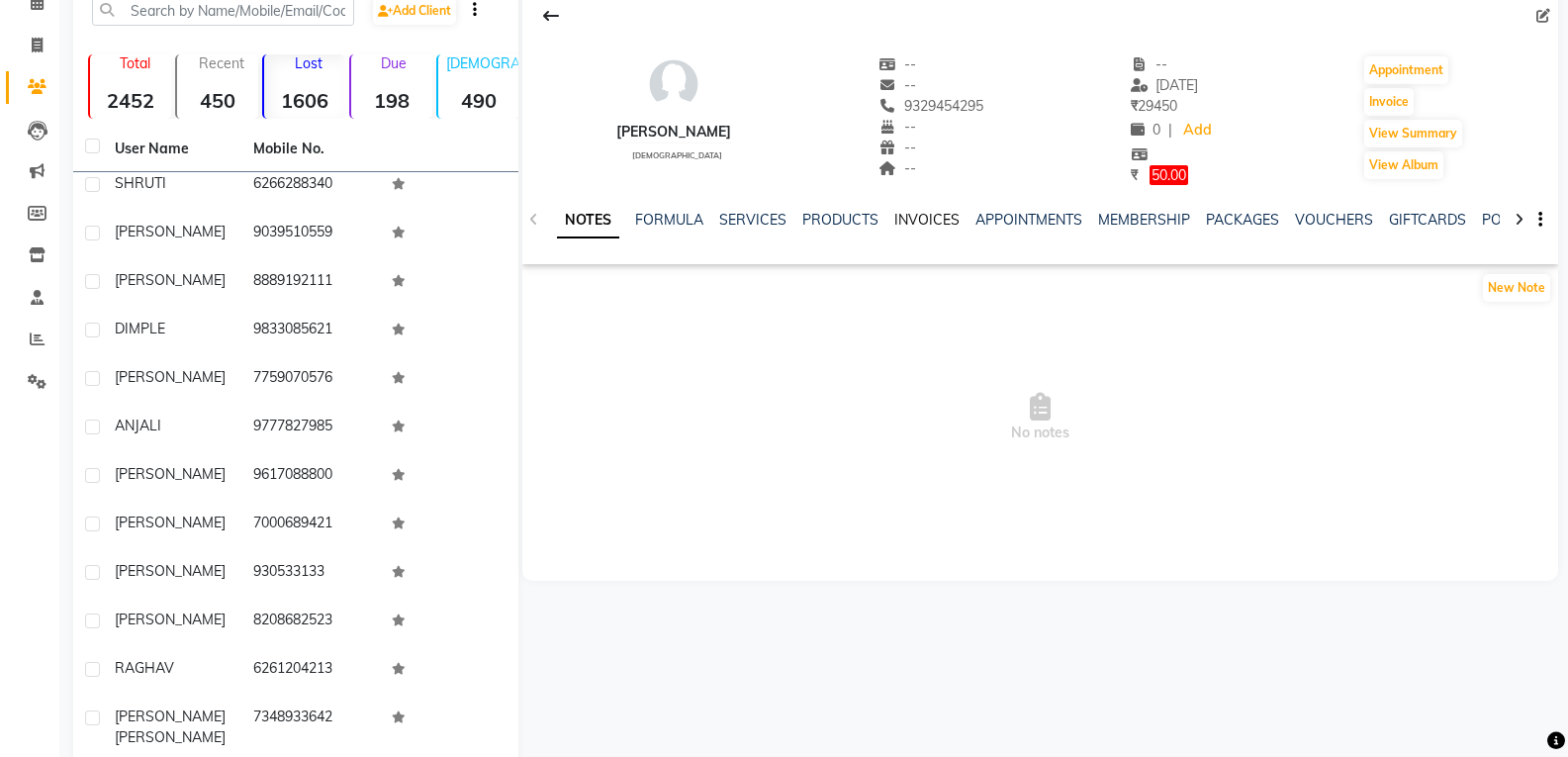 click on "INVOICES" 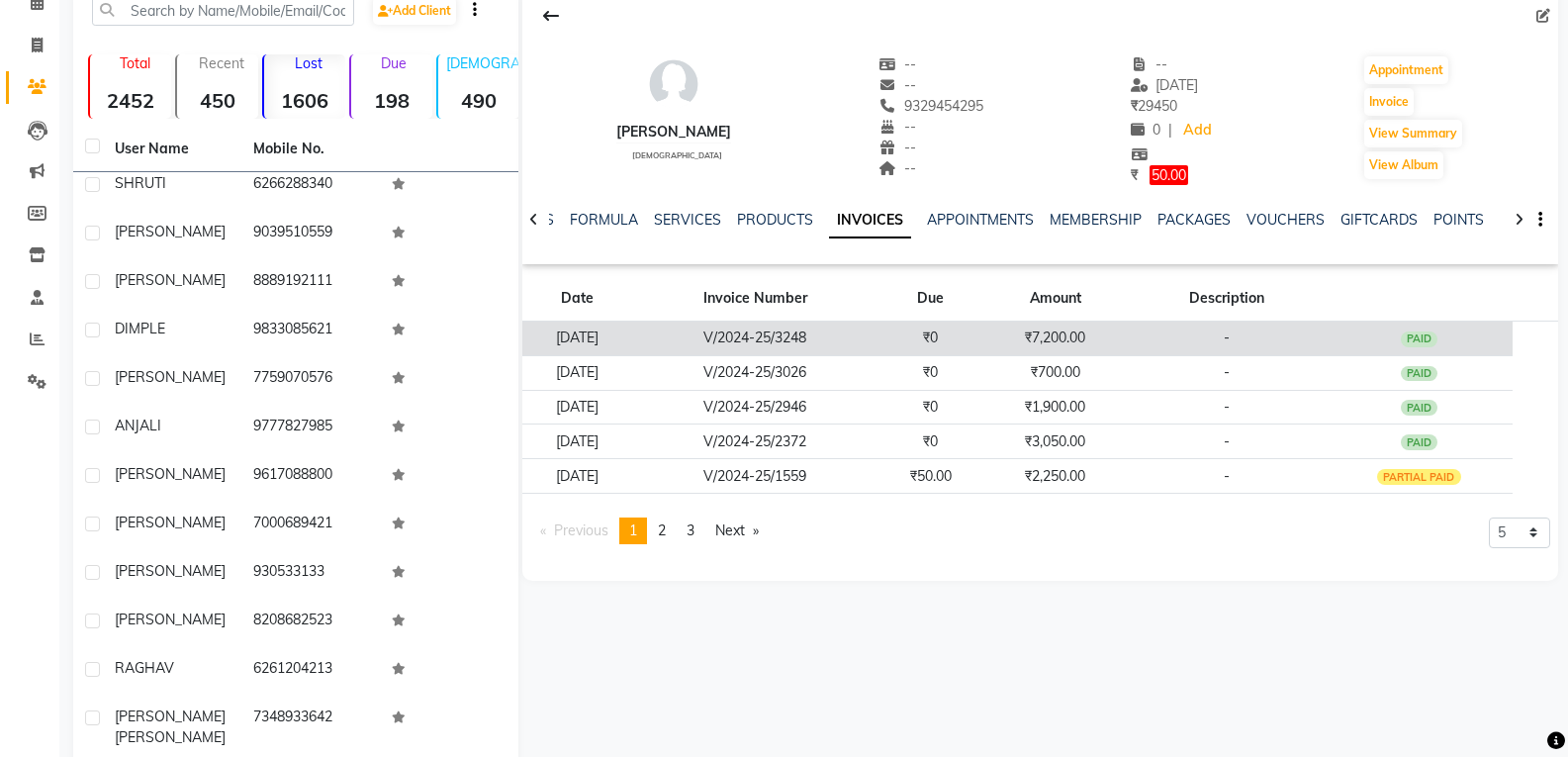 click on "V/2024-25/3248" 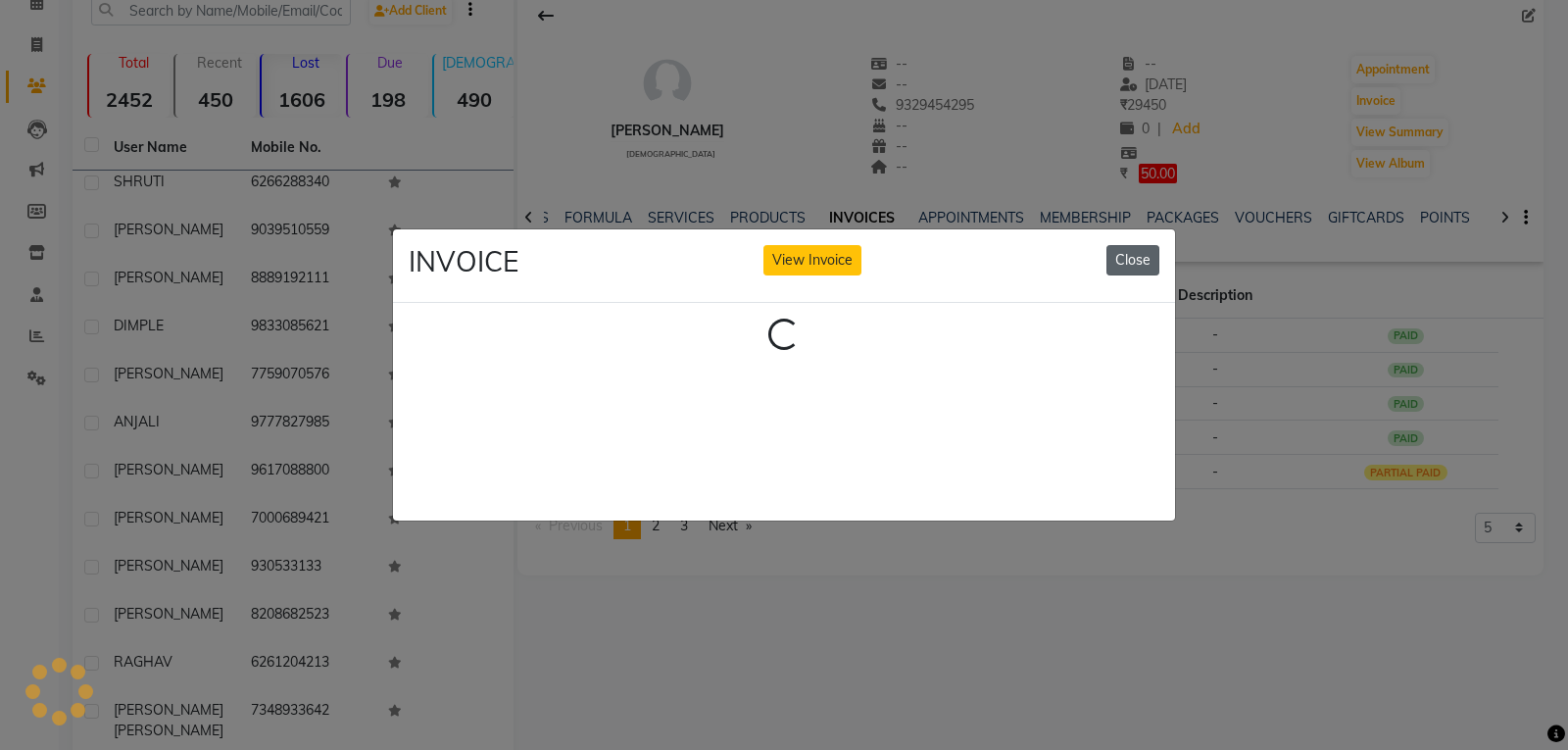 click on "Close" 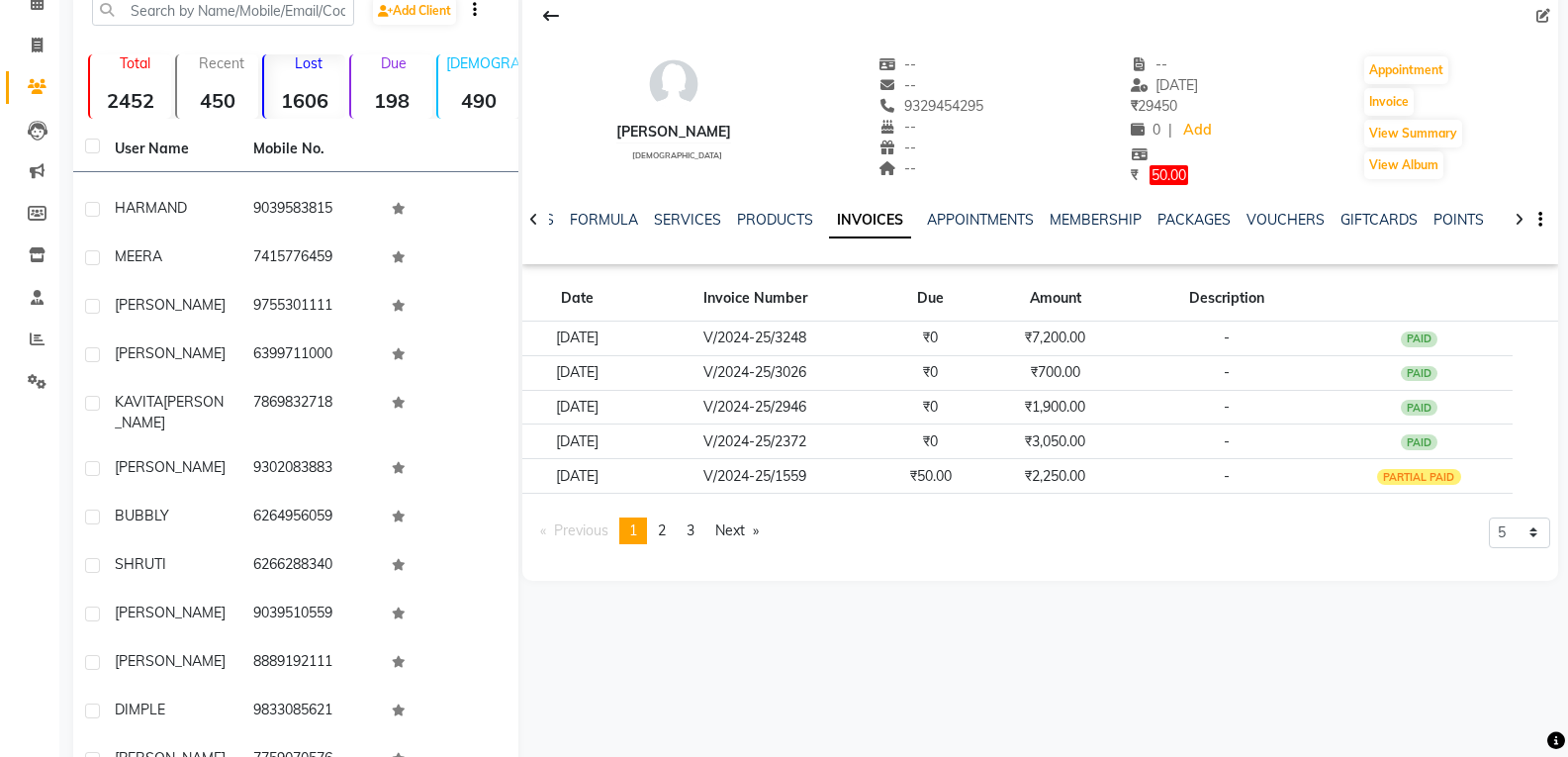scroll, scrollTop: 3831, scrollLeft: 0, axis: vertical 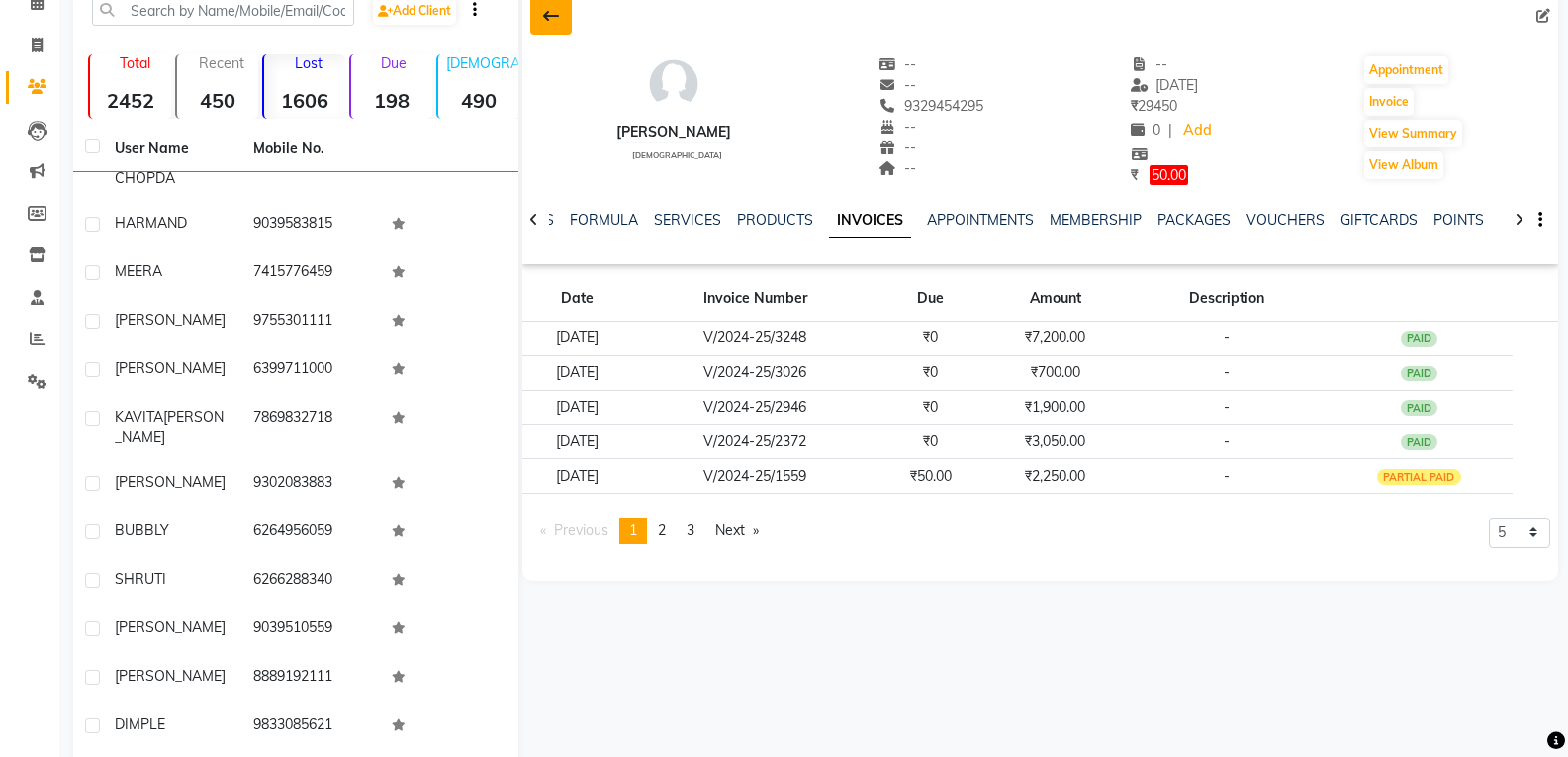 click 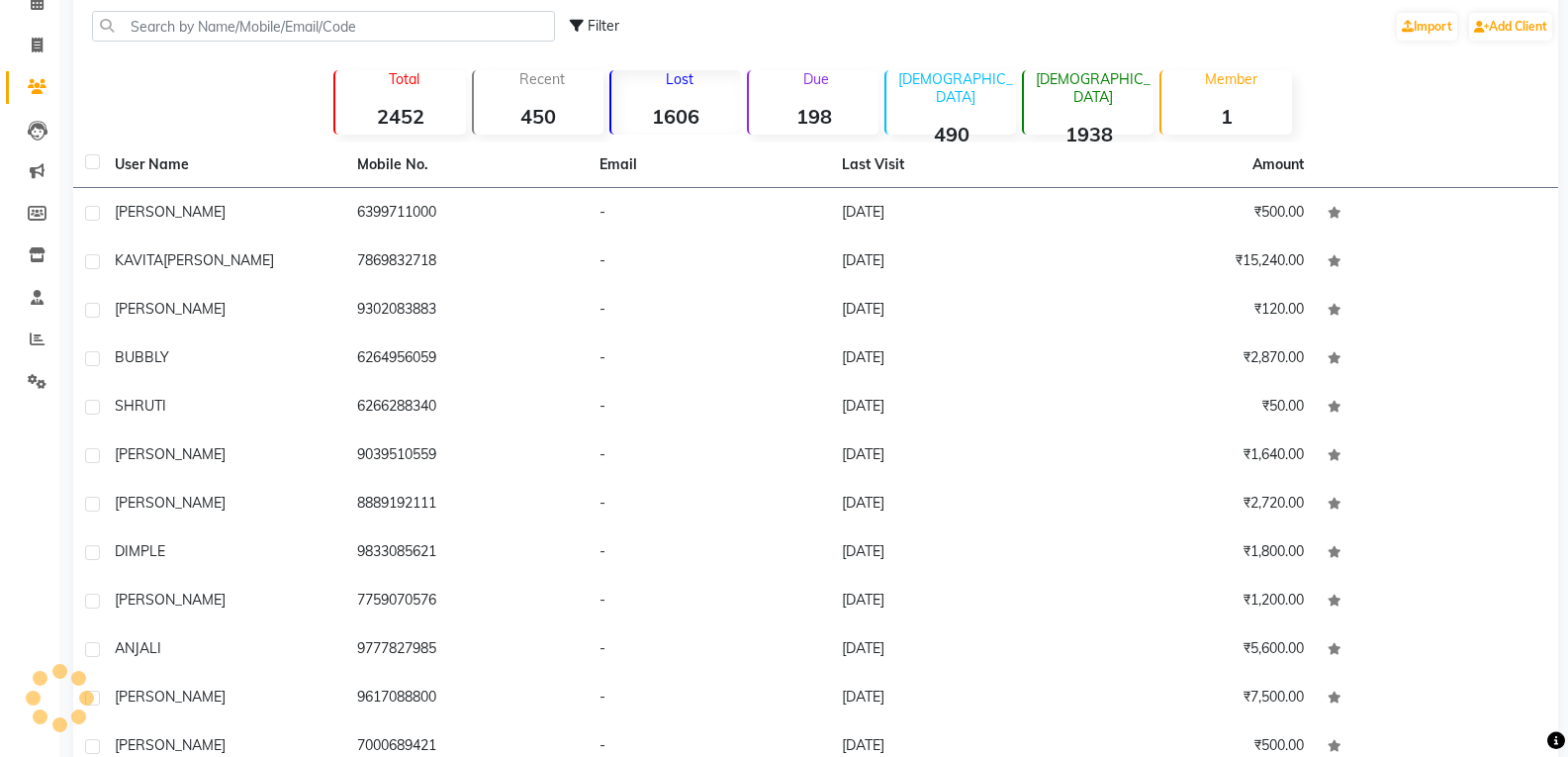 scroll, scrollTop: 3696, scrollLeft: 0, axis: vertical 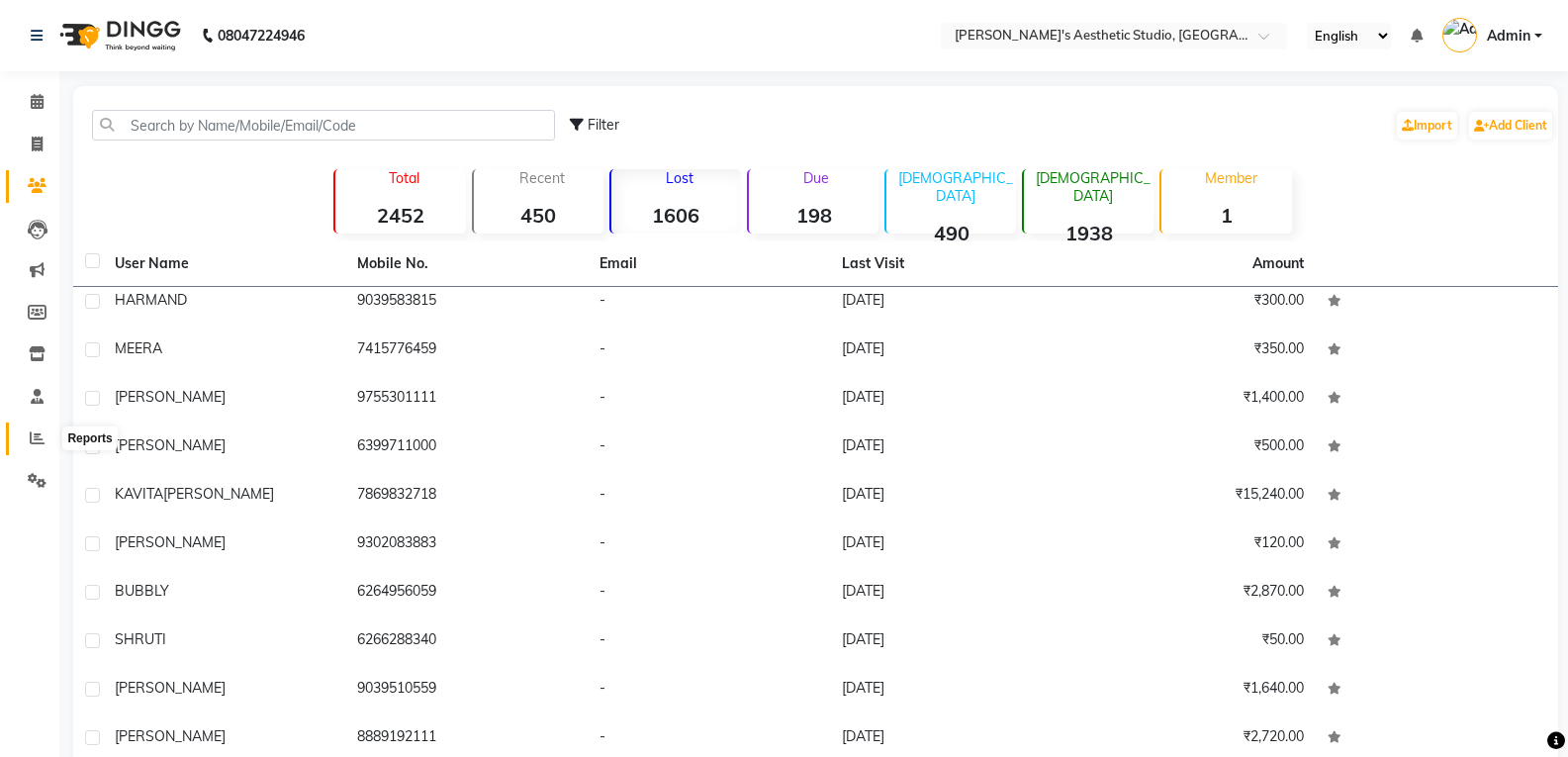 click 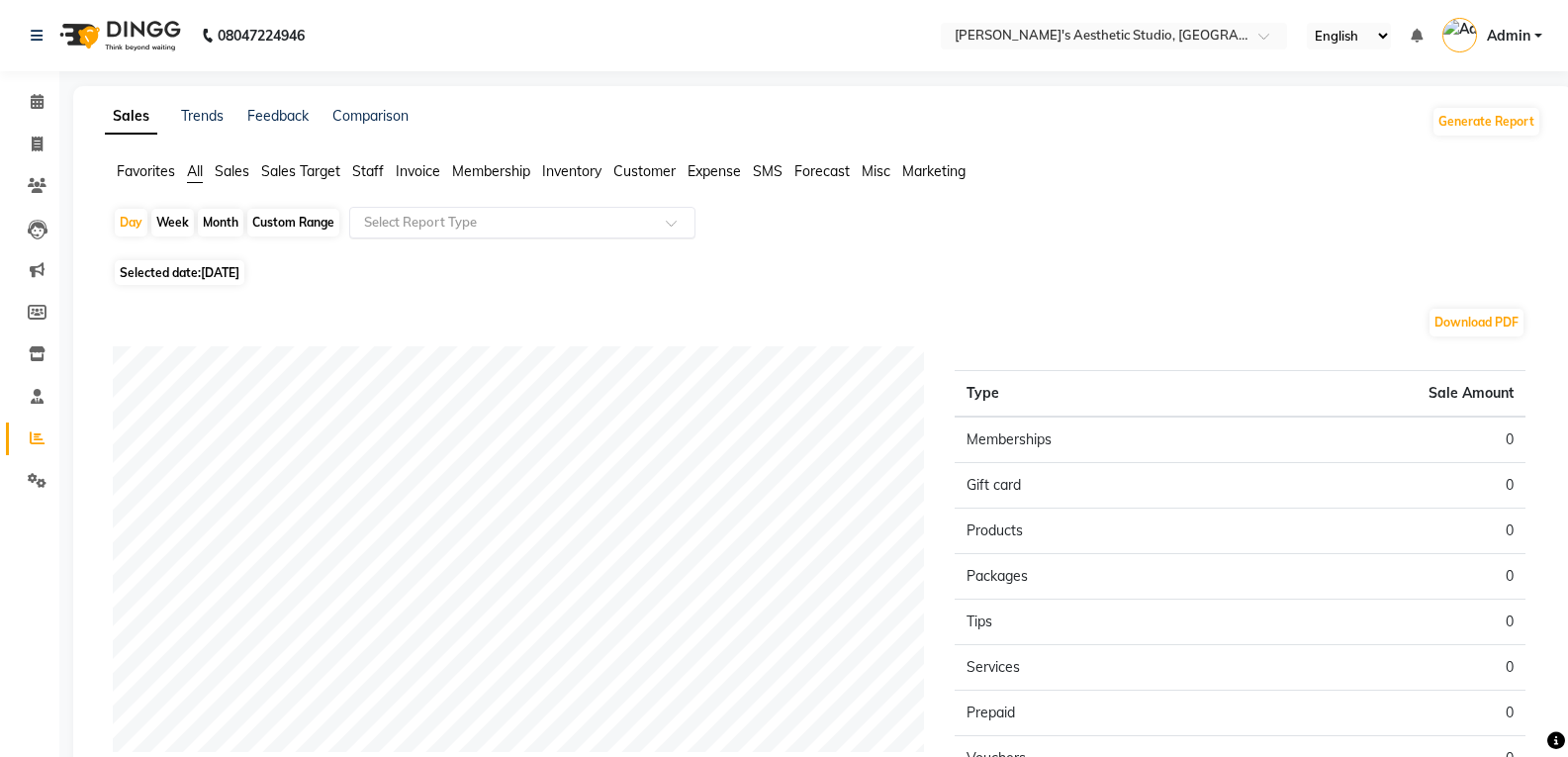 click 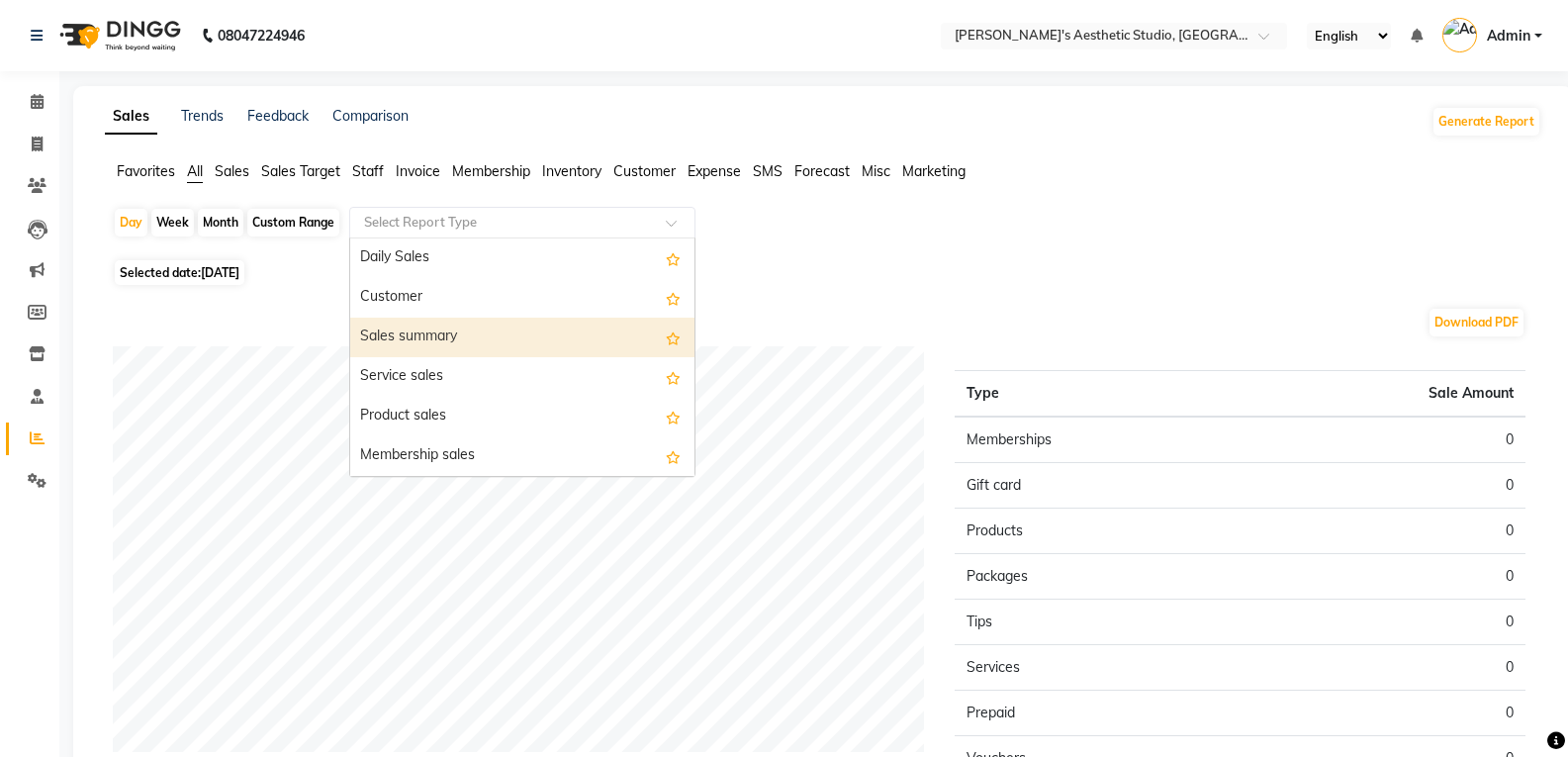 click on "Sales summary" at bounding box center (522, 337) 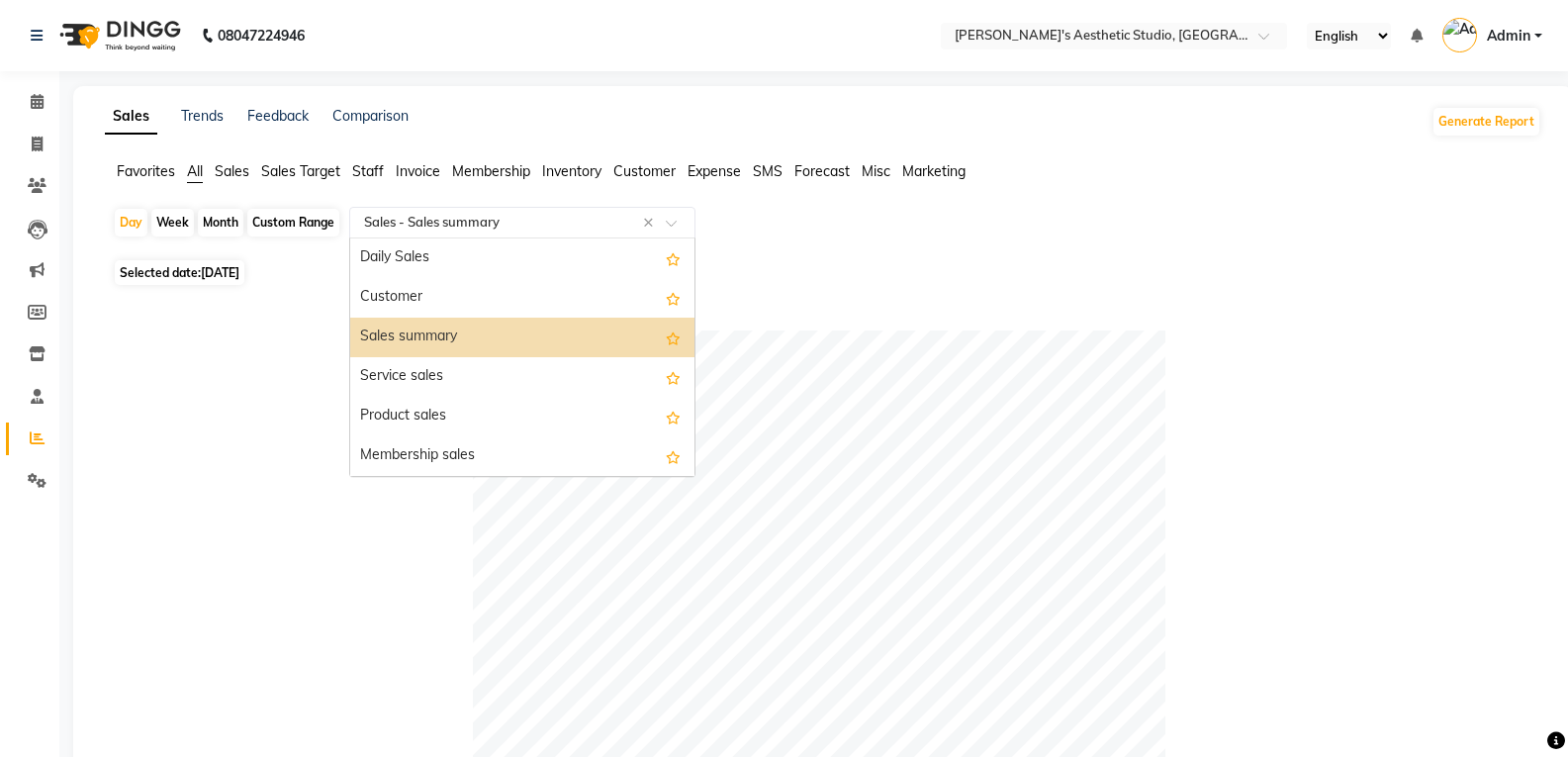 click 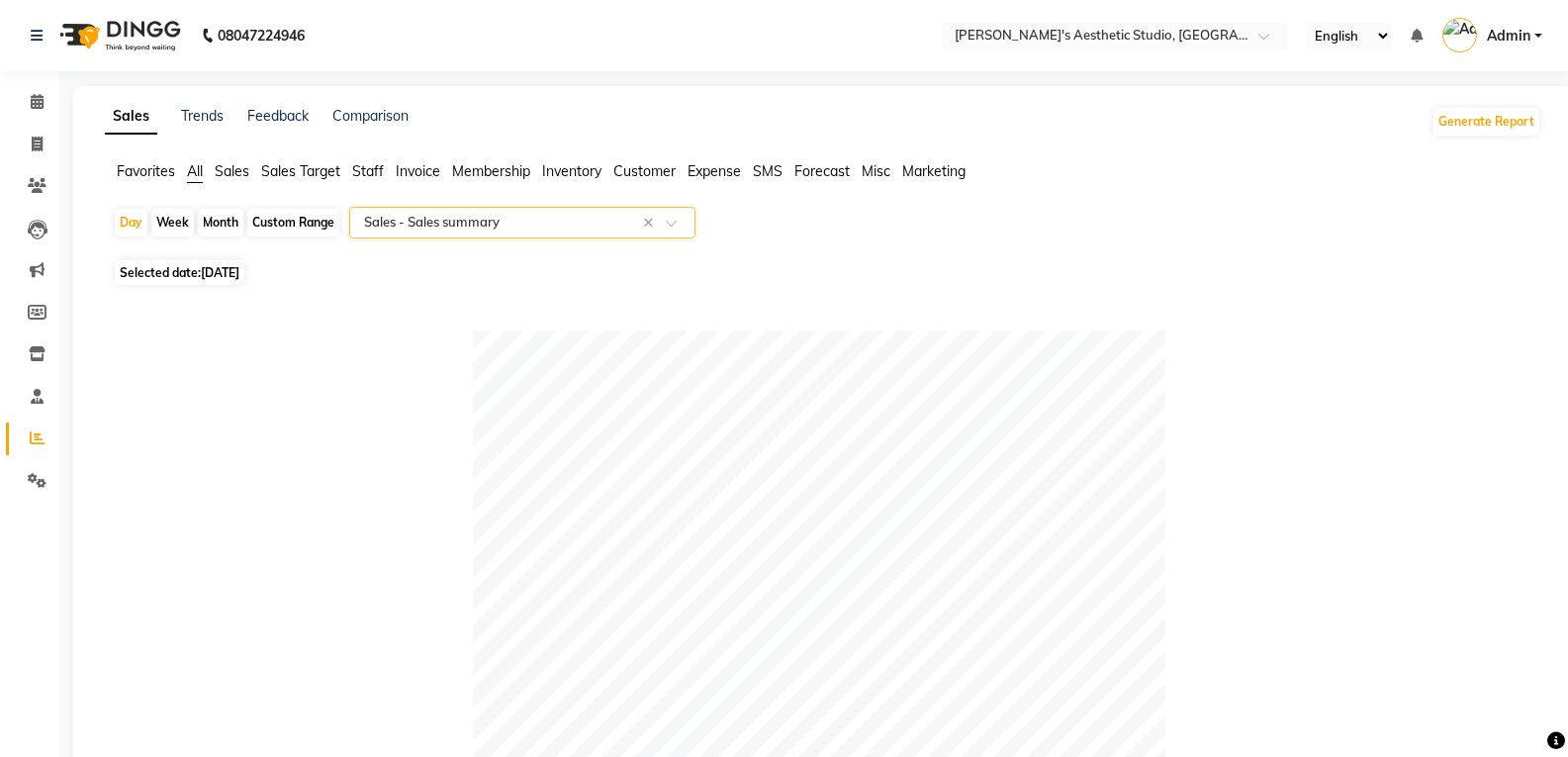 click 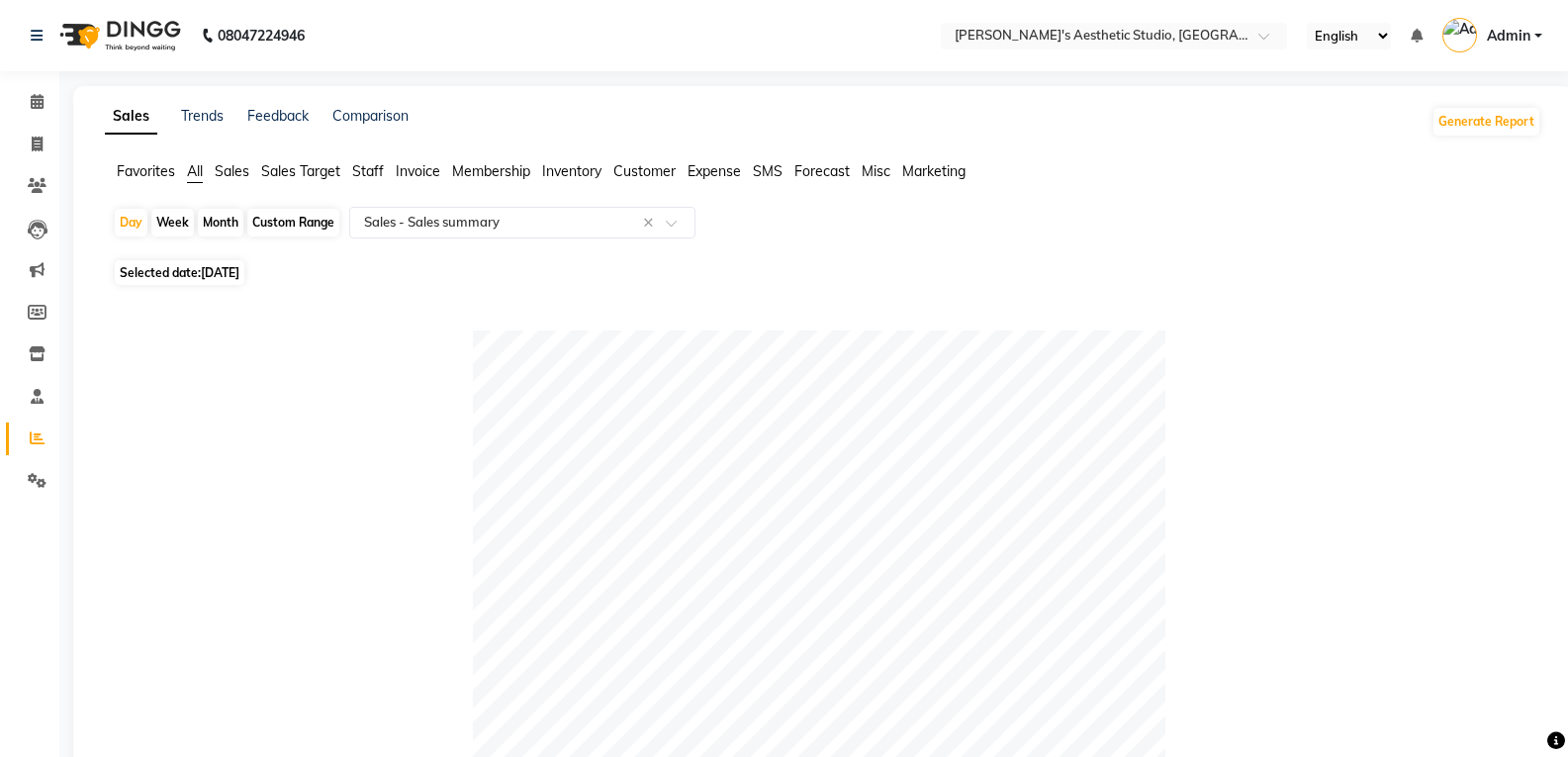 click on "Staff" 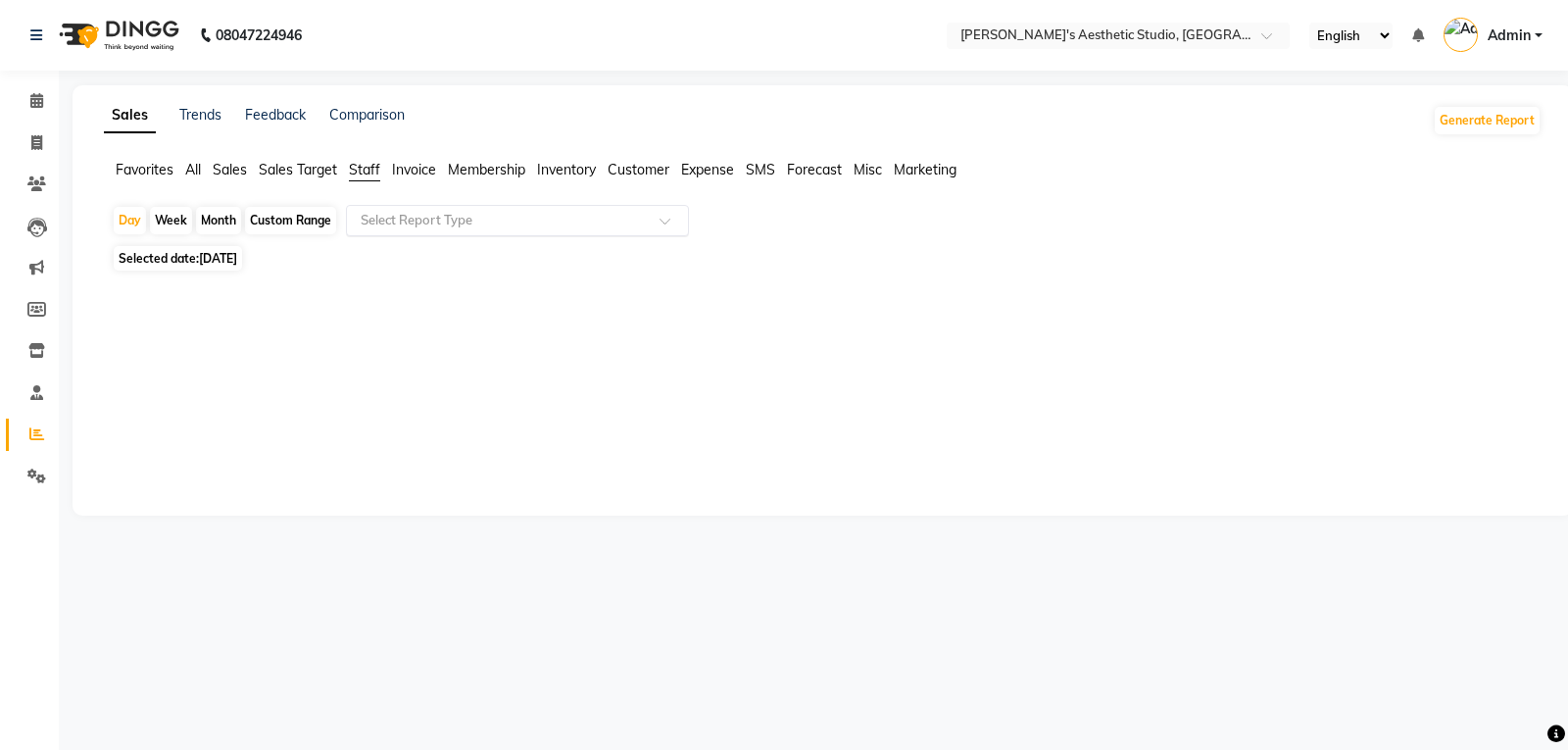 click 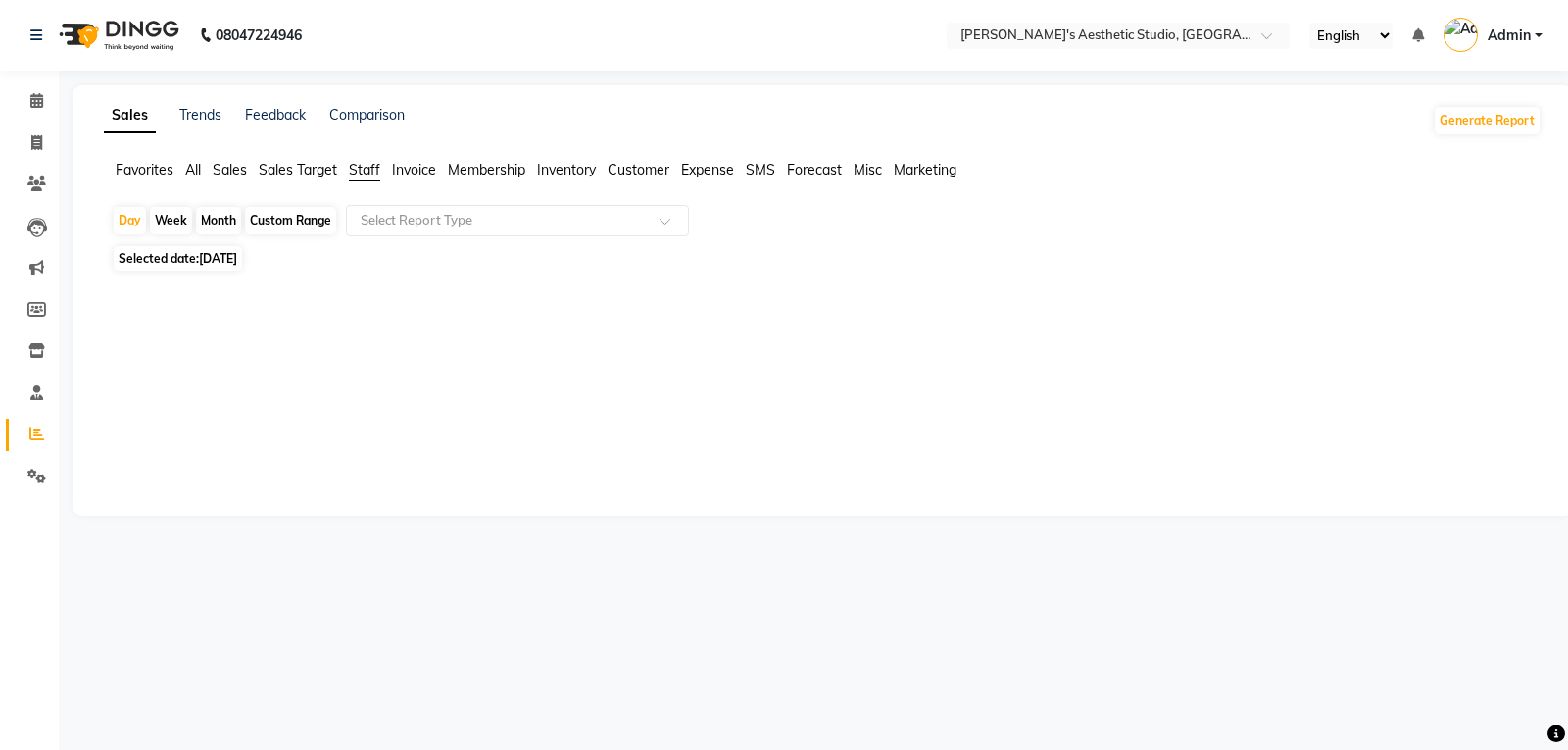 click on "Sales" 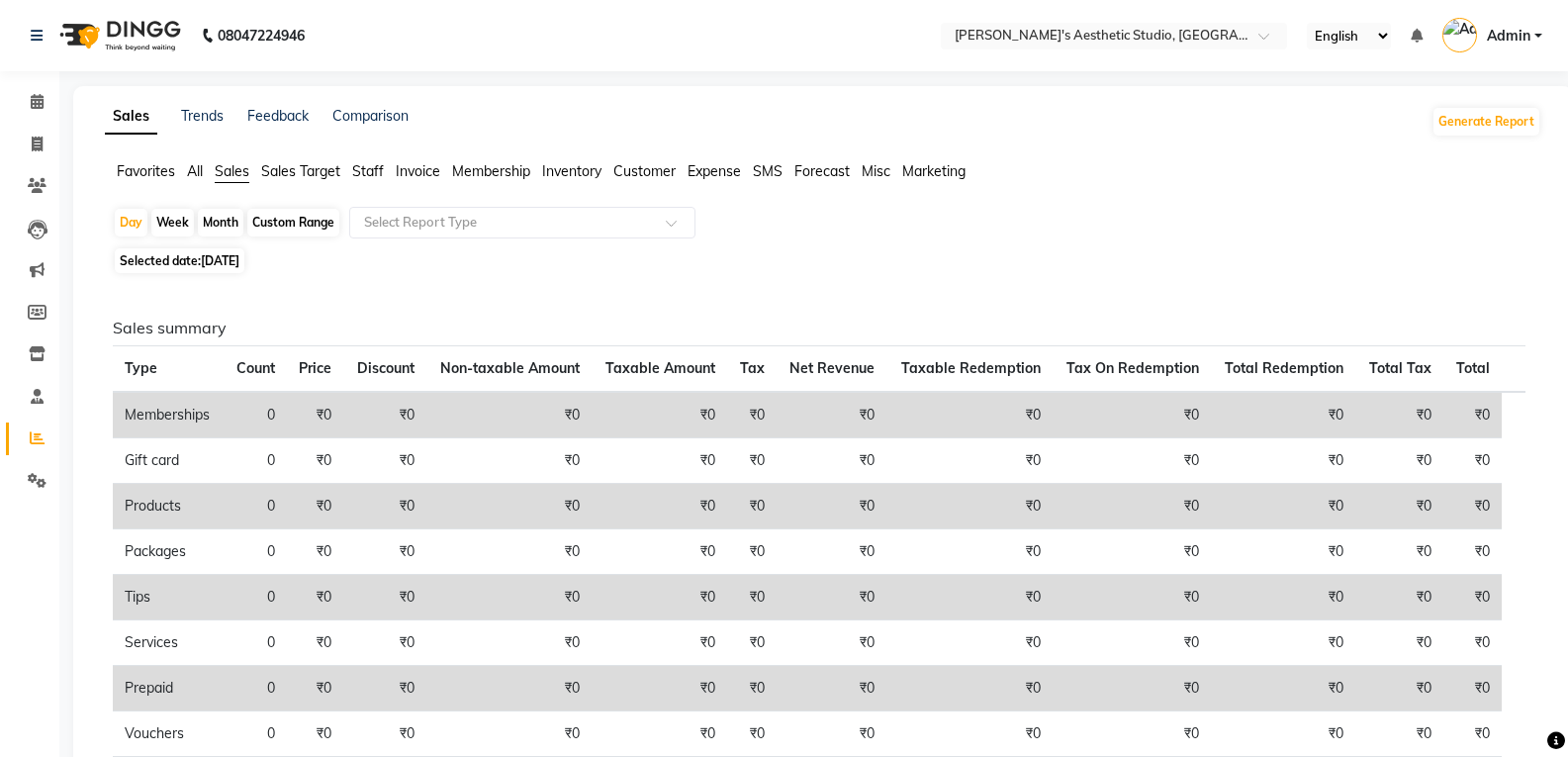 click on "Sales Target" 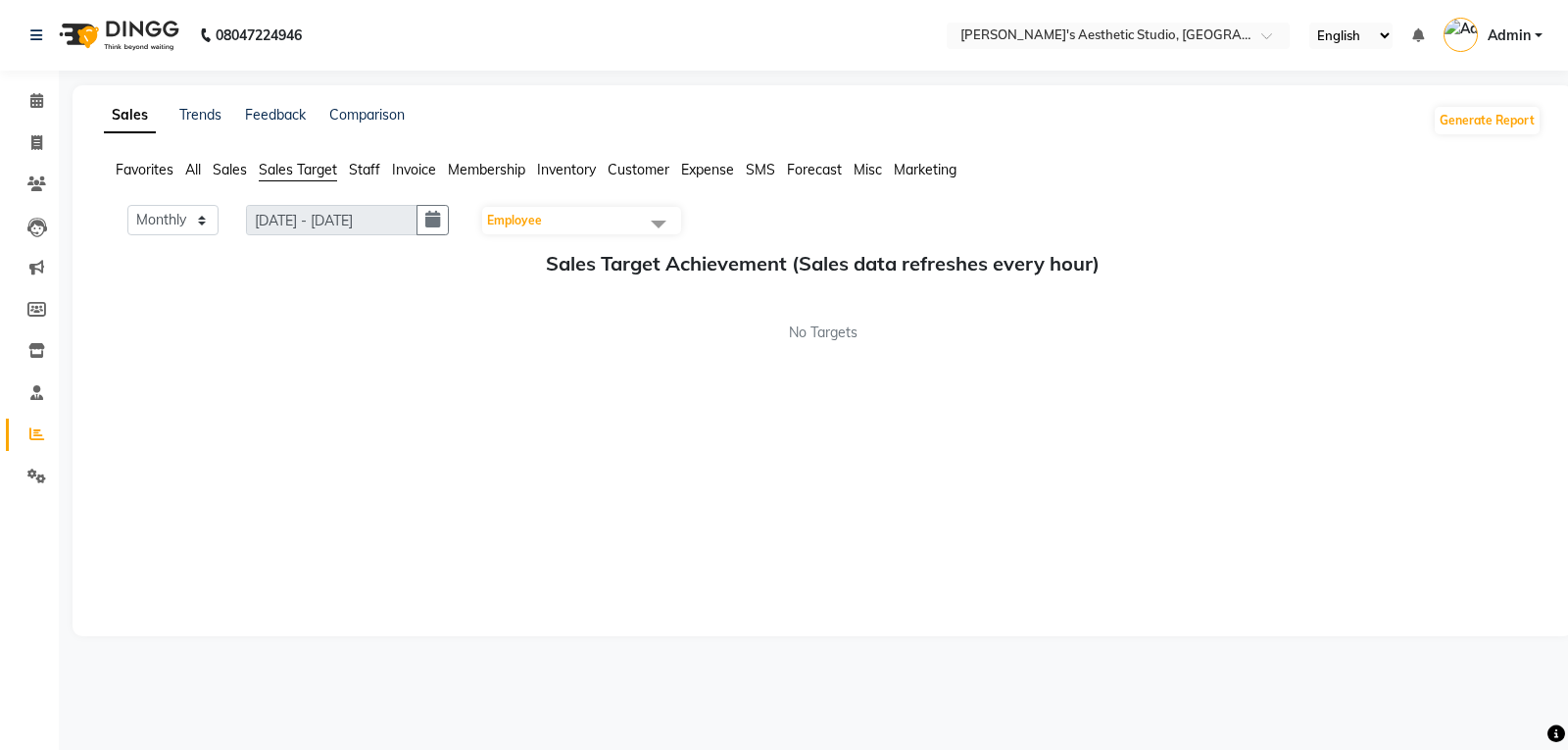 click on "Staff" 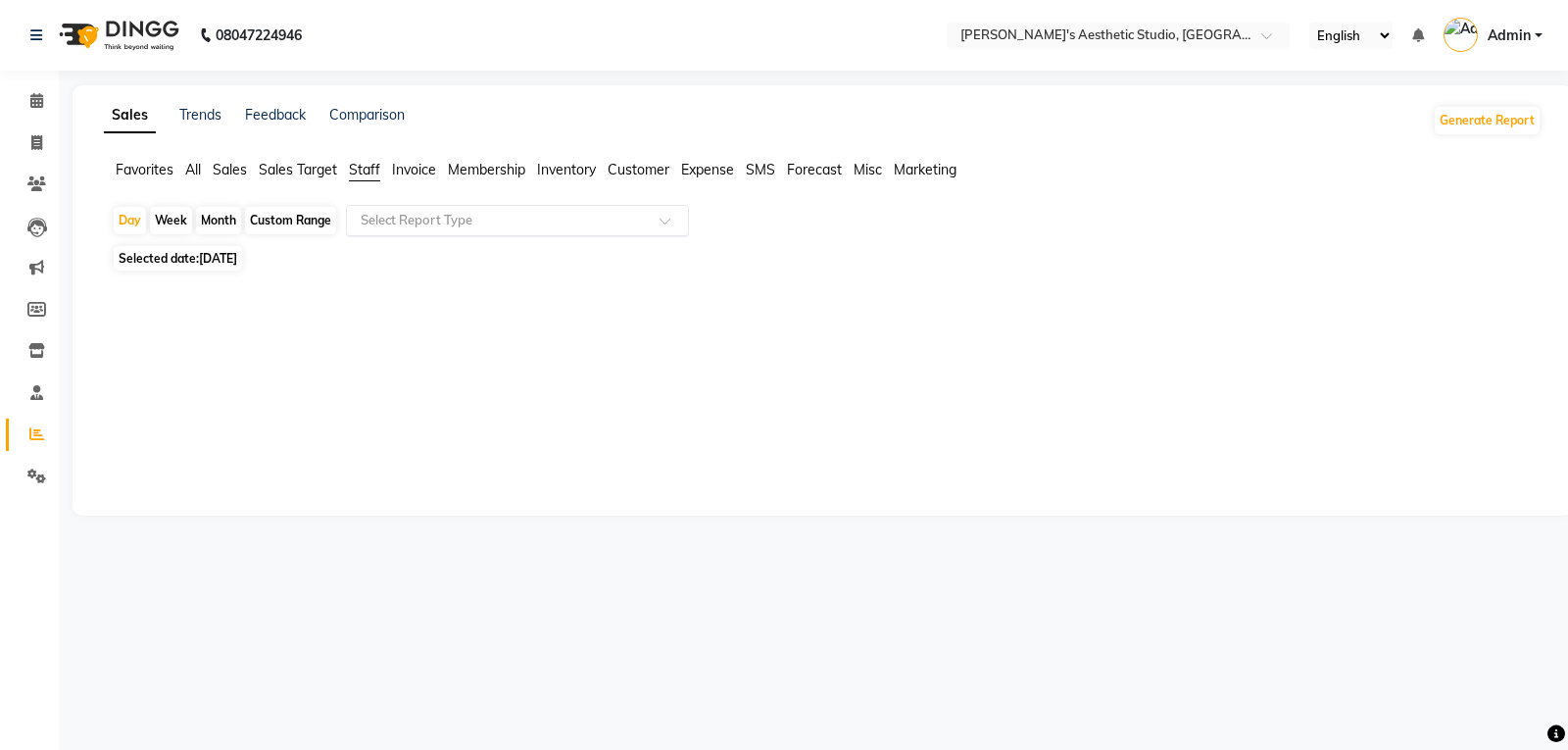 click 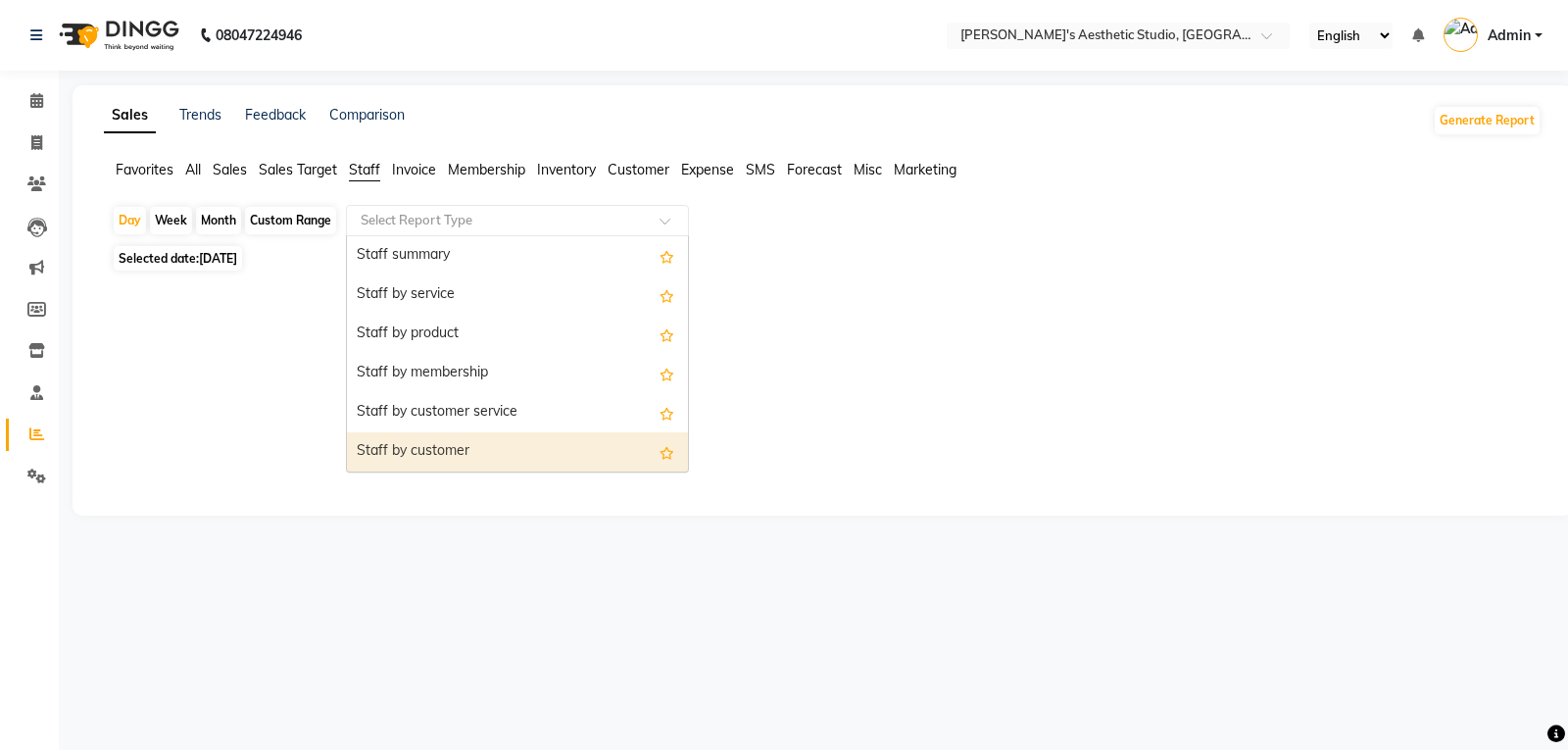 scroll, scrollTop: 39, scrollLeft: 0, axis: vertical 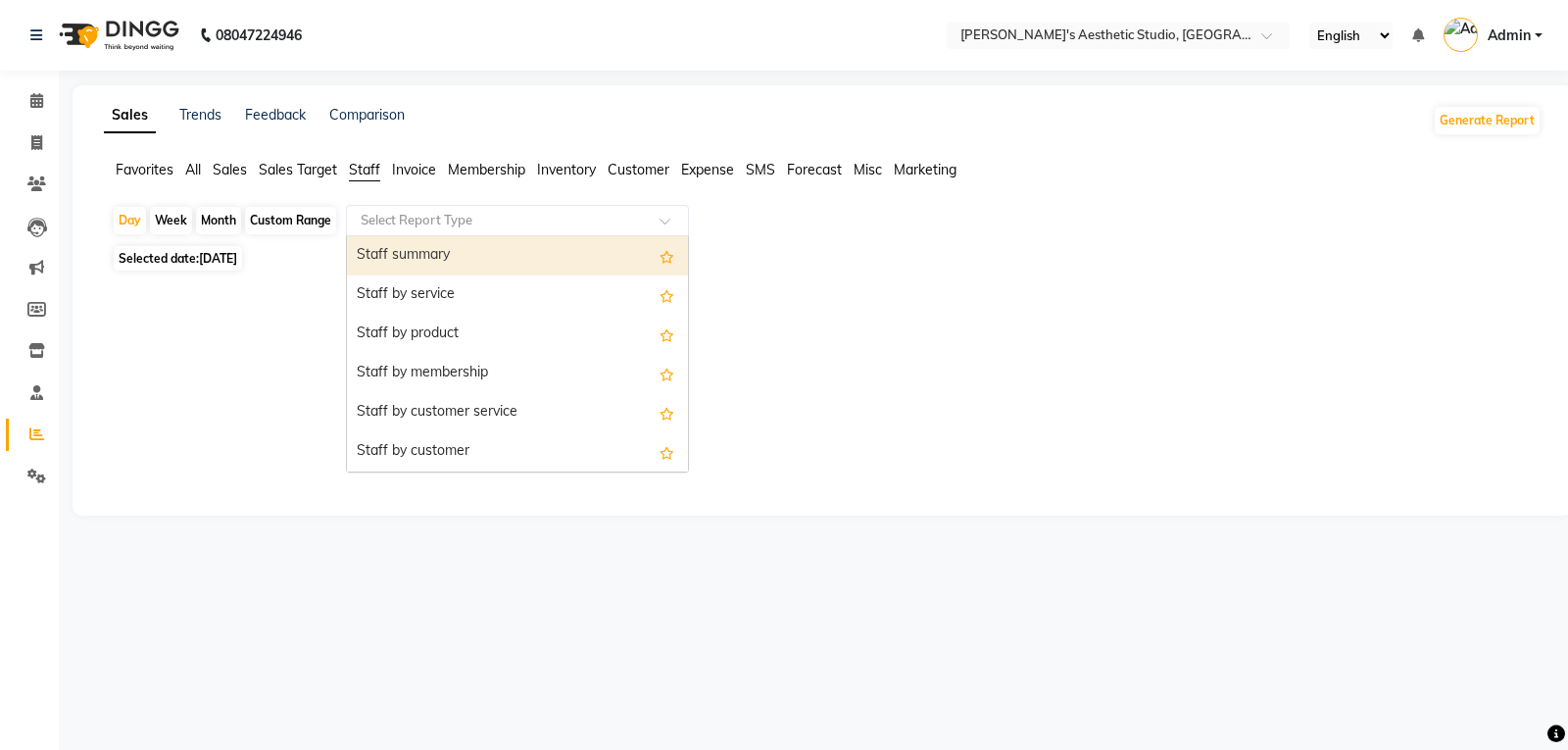 click on "Staff summary" at bounding box center (517, 256) 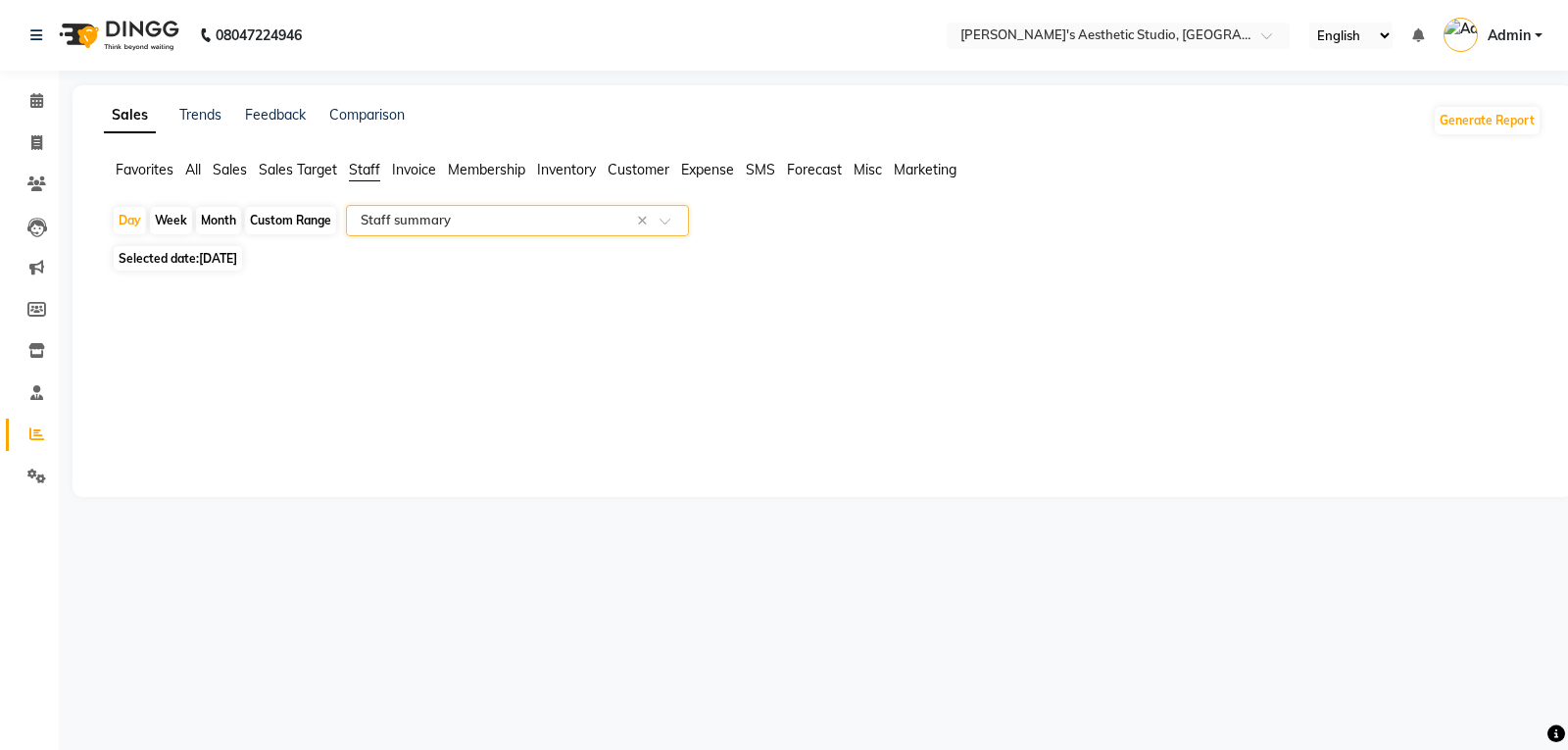 click 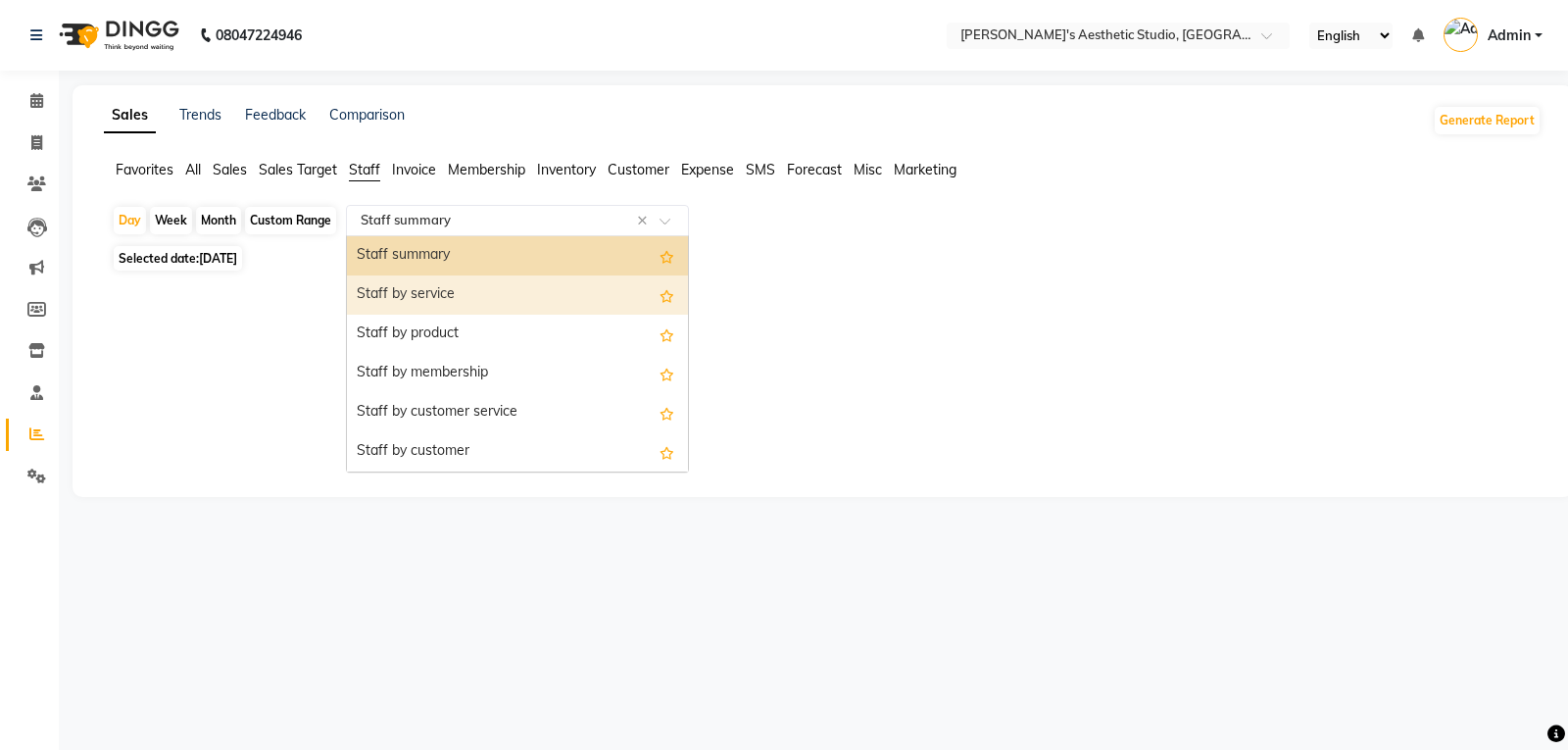 click on "Staff by service" at bounding box center [517, 295] 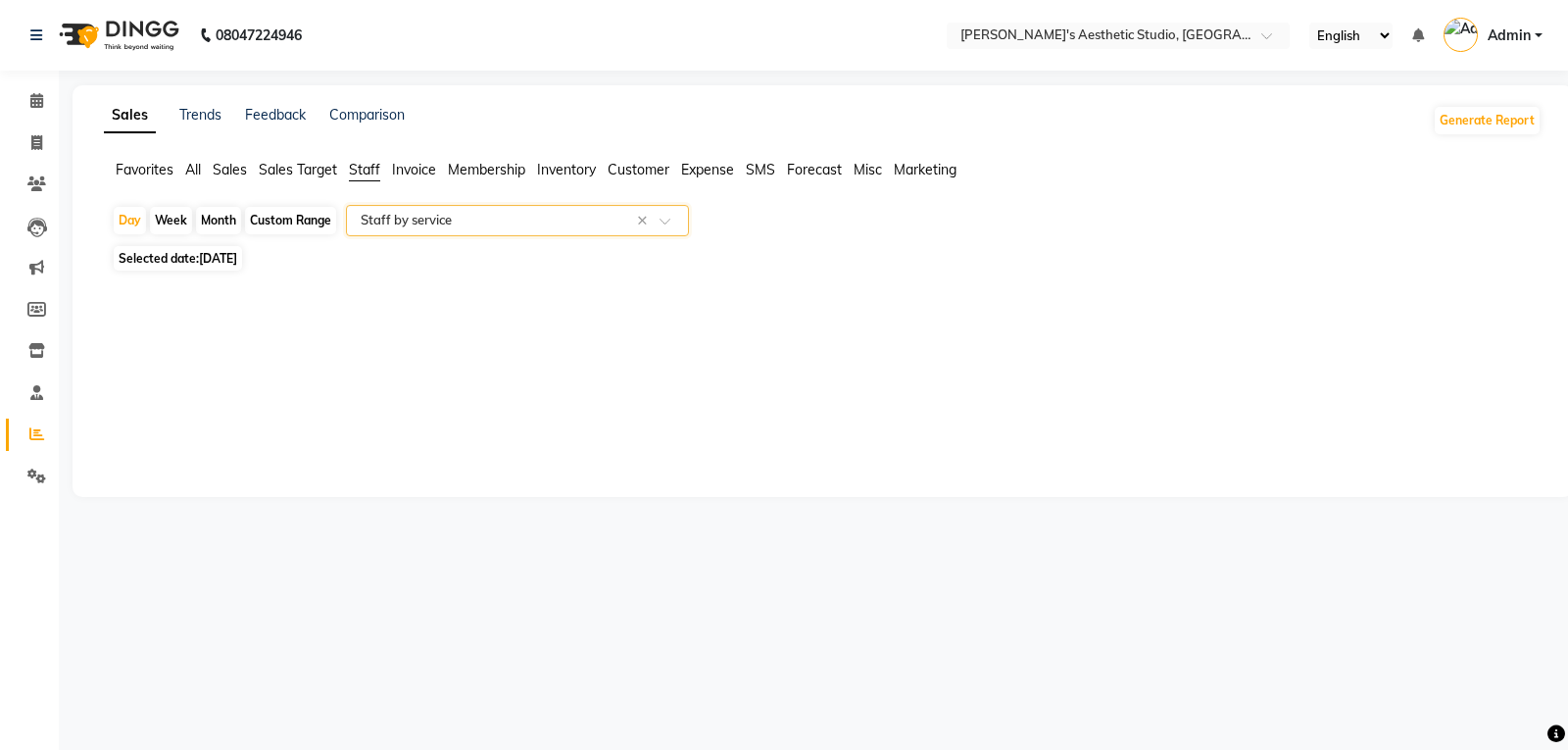 click 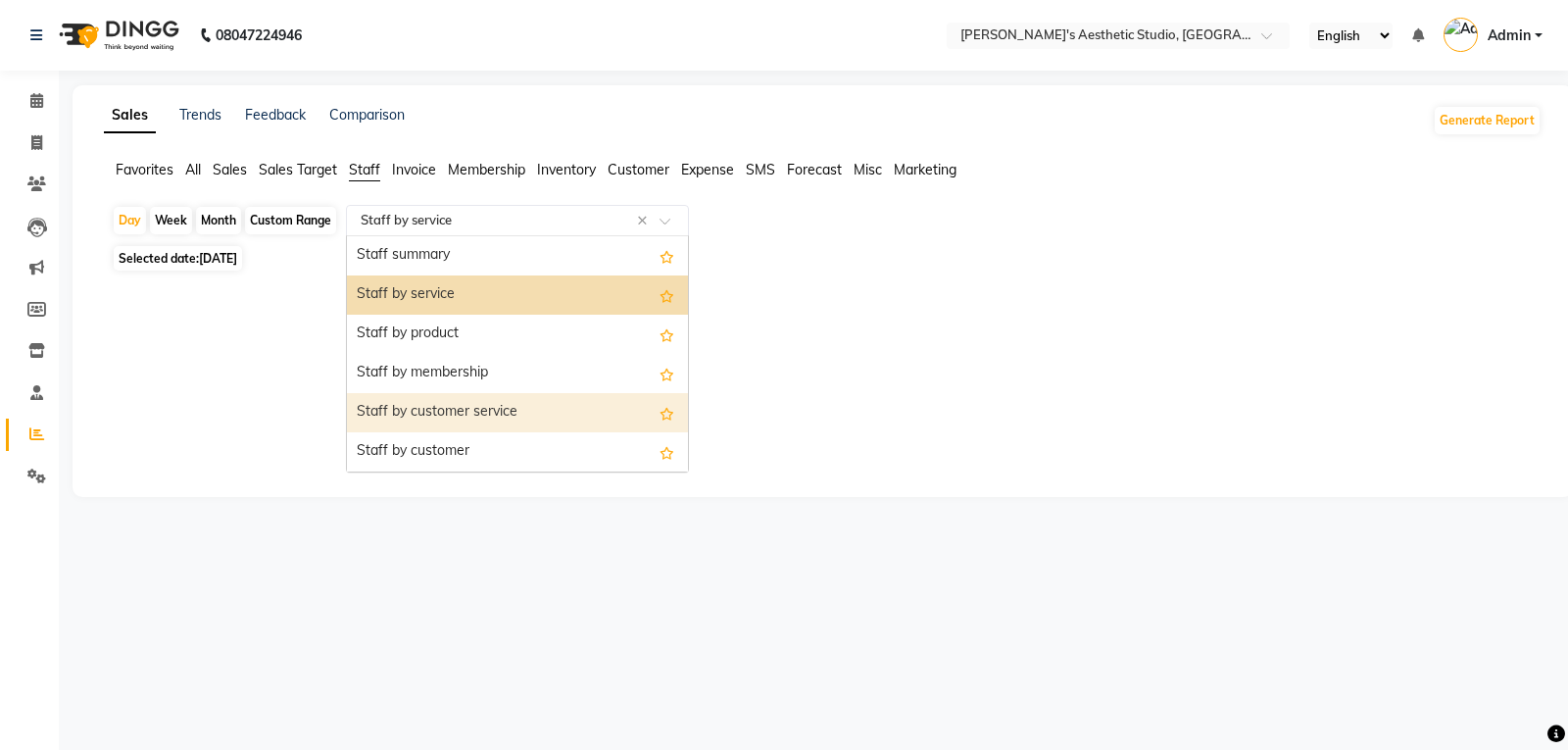 click on "Staff by customer service" at bounding box center [517, 413] 